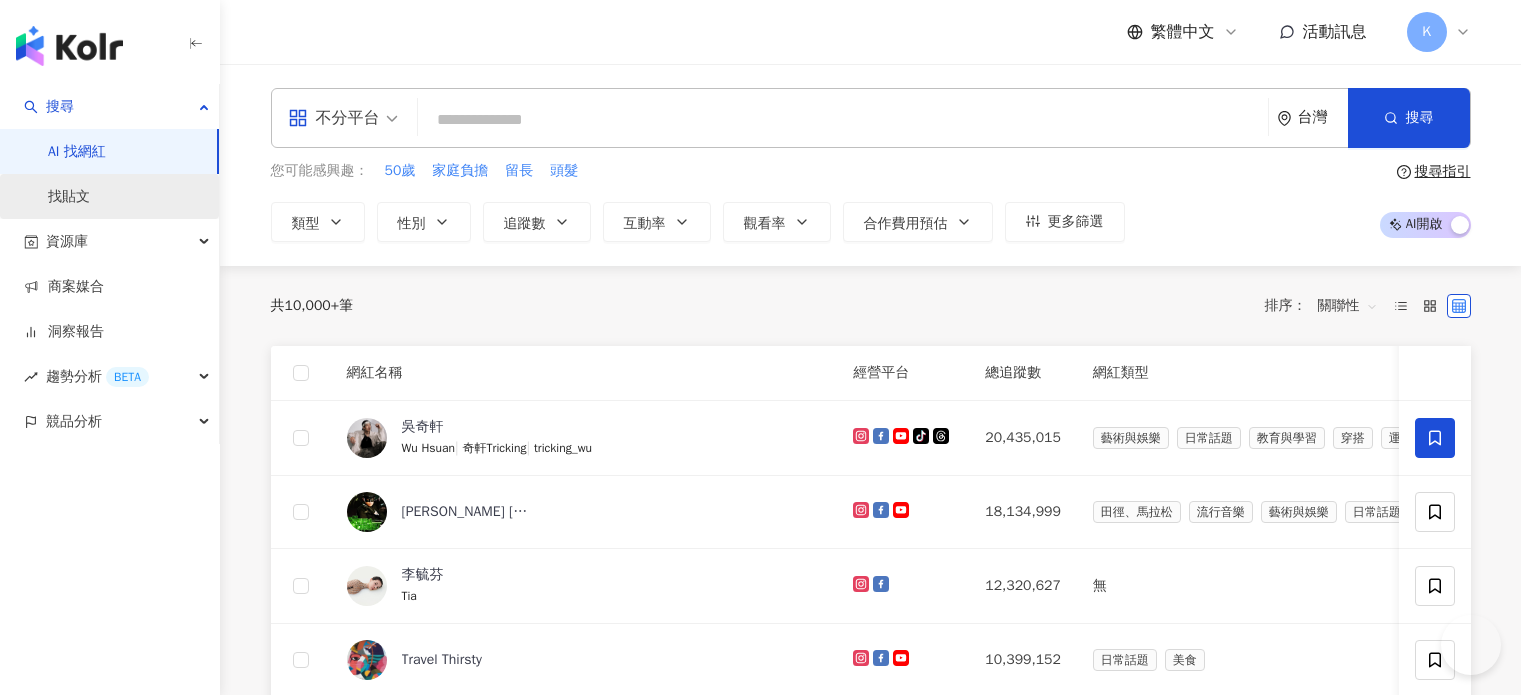 scroll, scrollTop: 0, scrollLeft: 0, axis: both 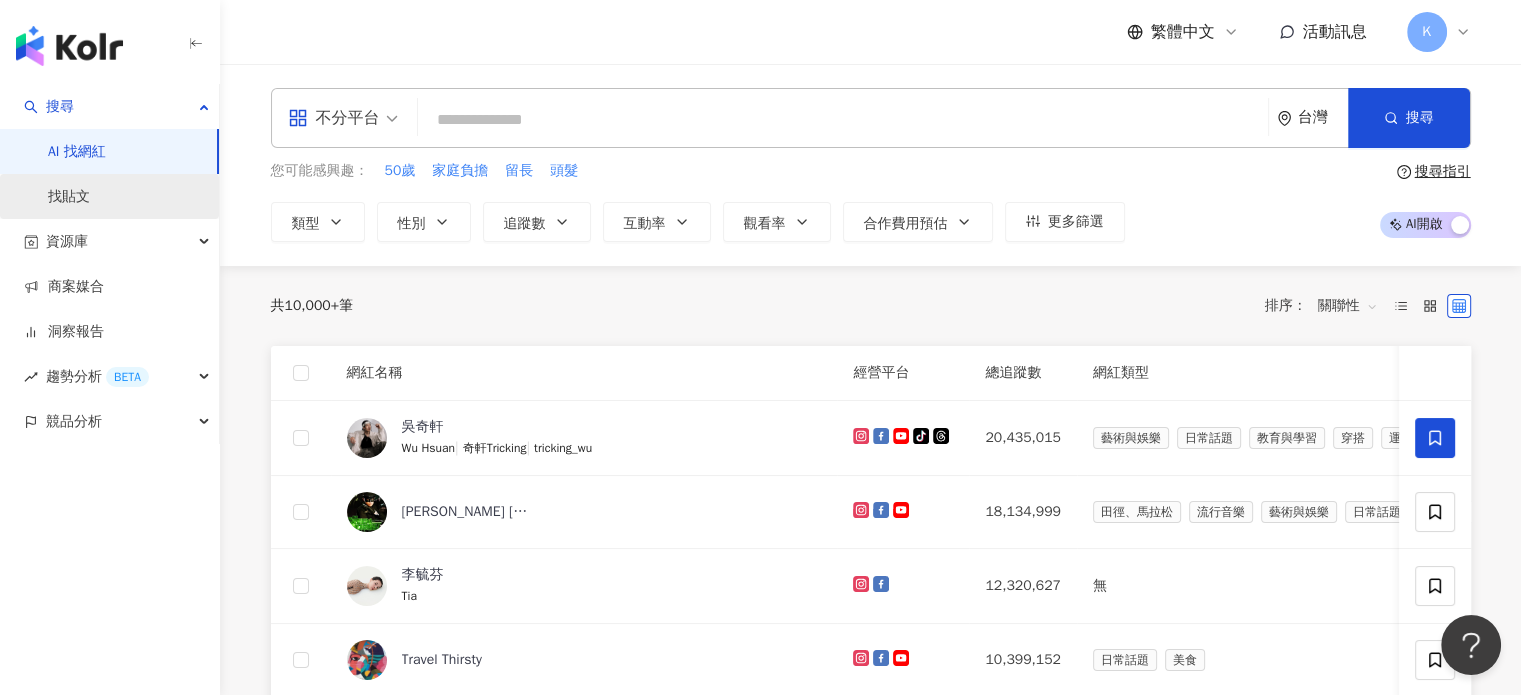 click on "找貼文" at bounding box center (69, 197) 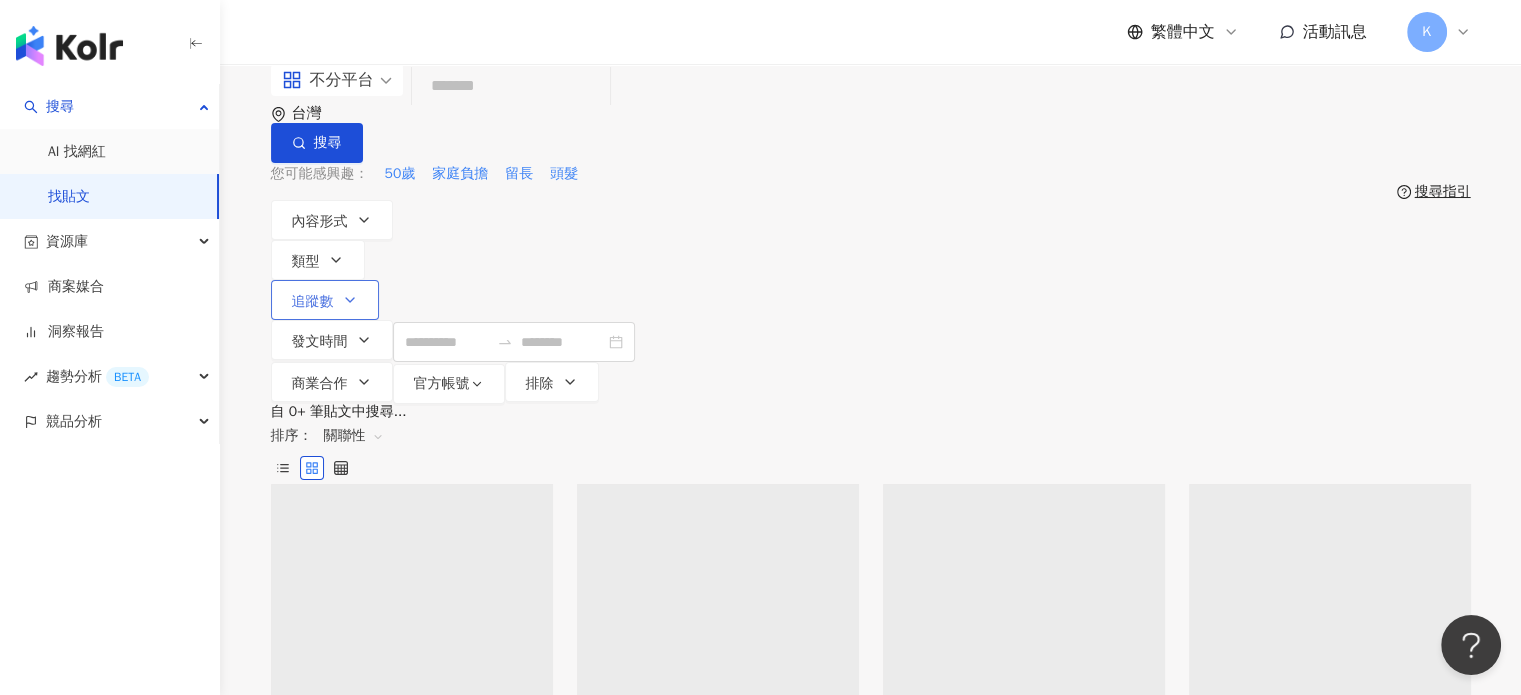 click on "追蹤數" at bounding box center [313, 302] 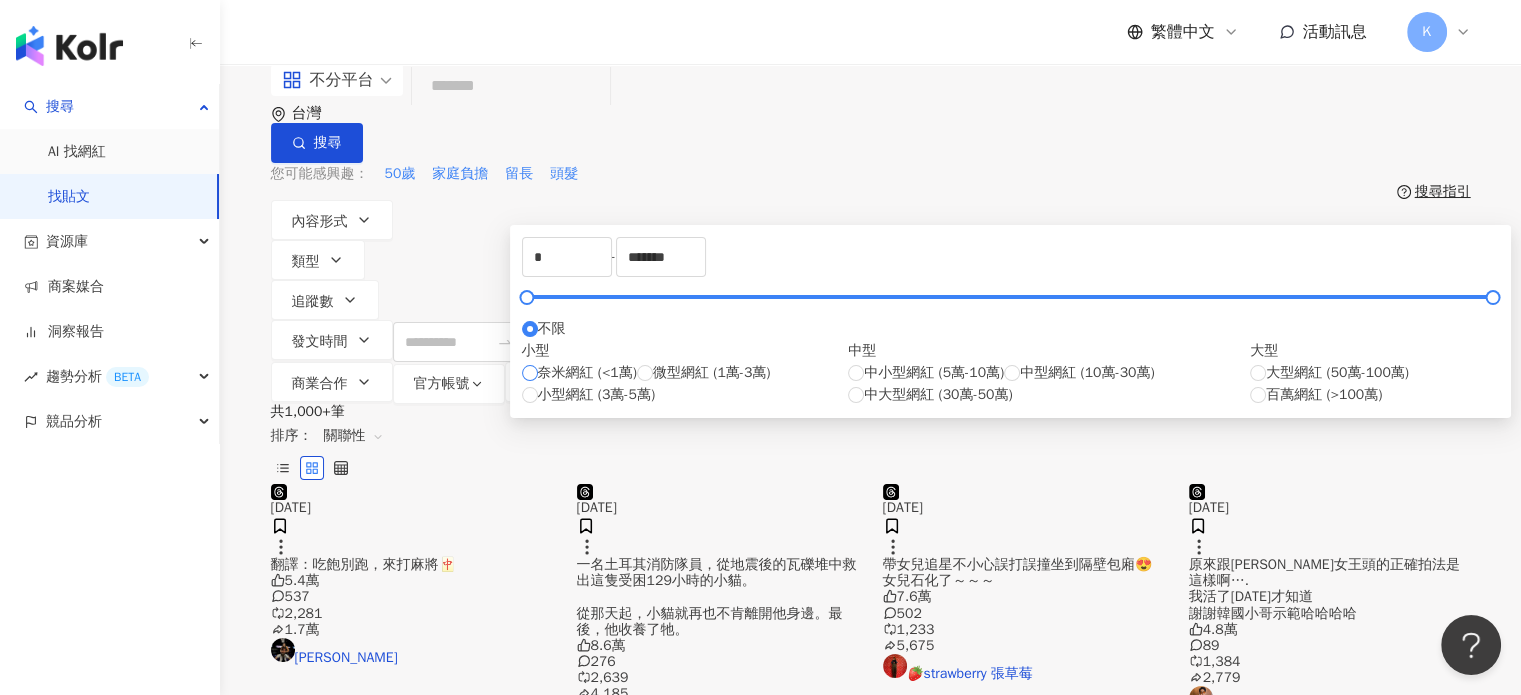 click on "奈米網紅 (<1萬)" at bounding box center [587, 373] 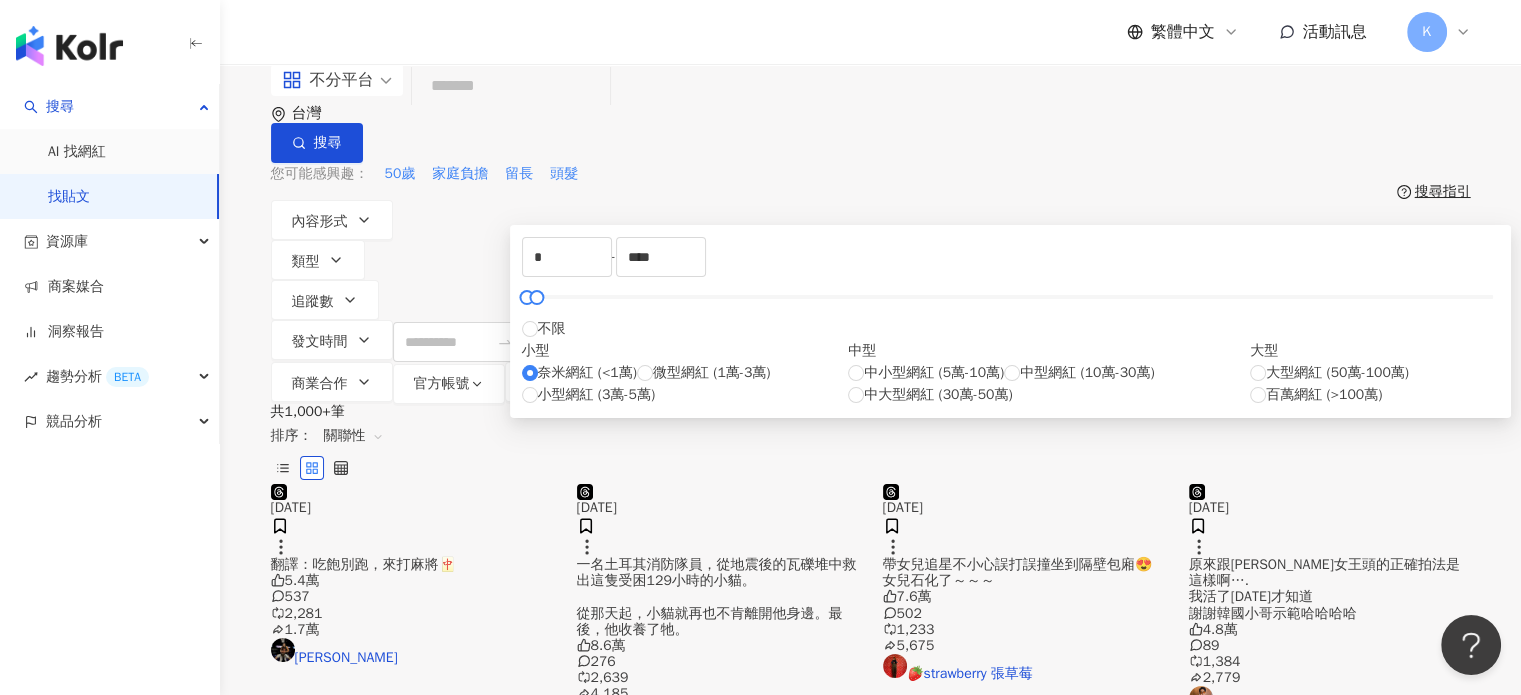 click at bounding box center (511, 86) 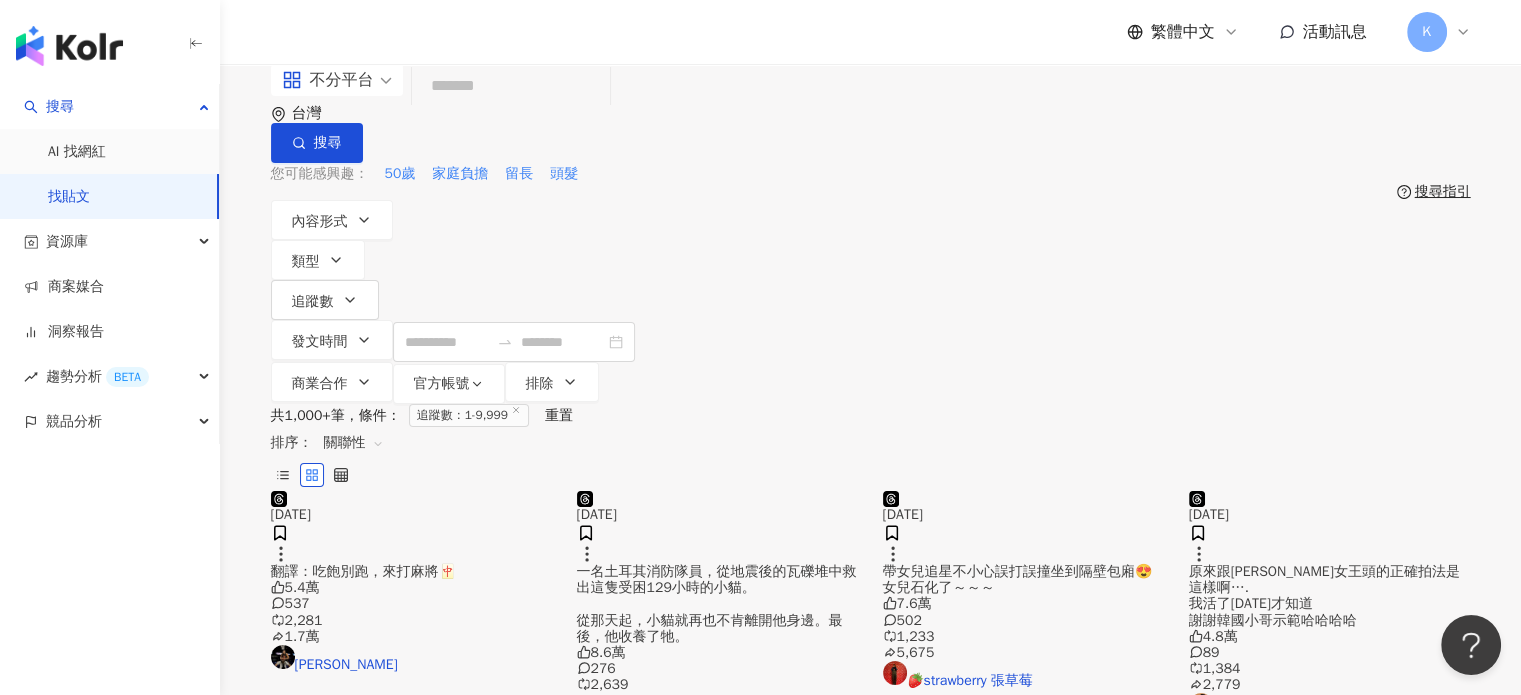 click on "不分平台" at bounding box center [328, 80] 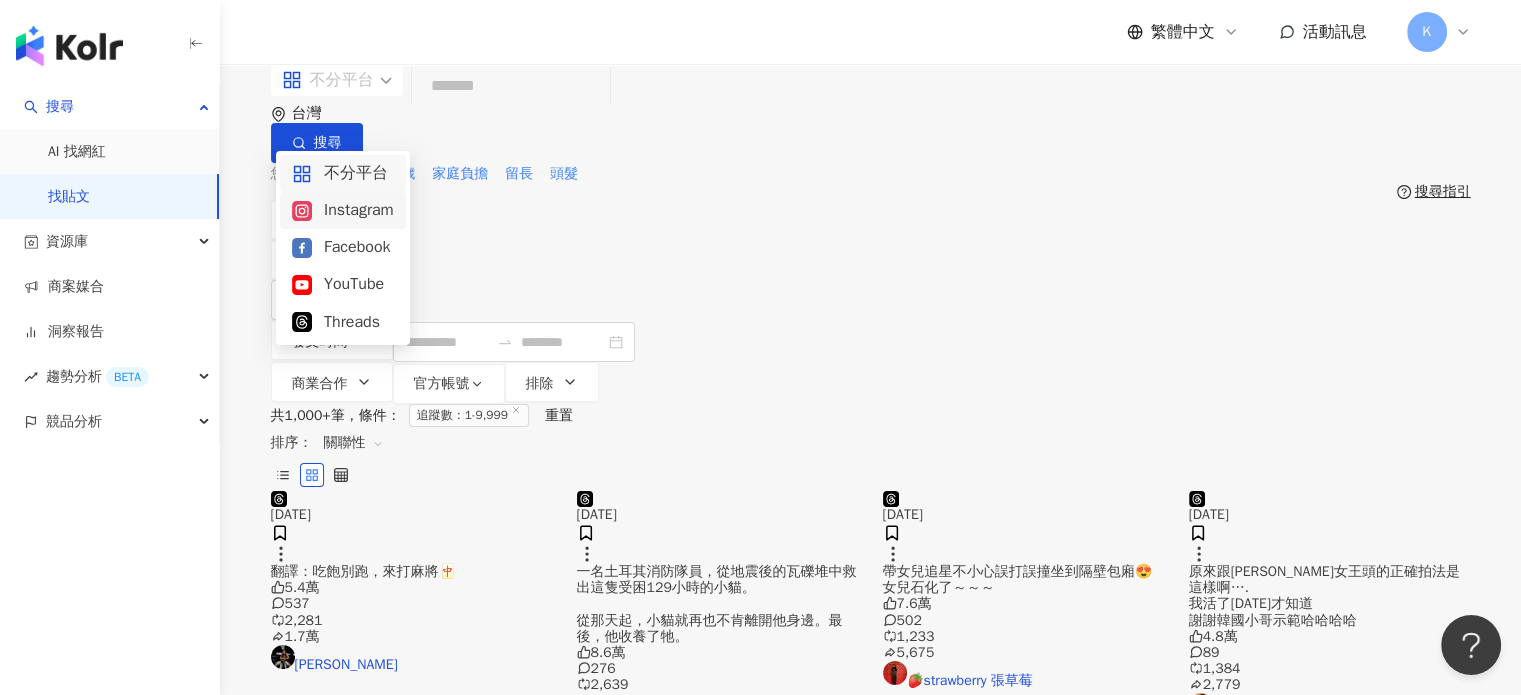 click on "Instagram" at bounding box center (343, 210) 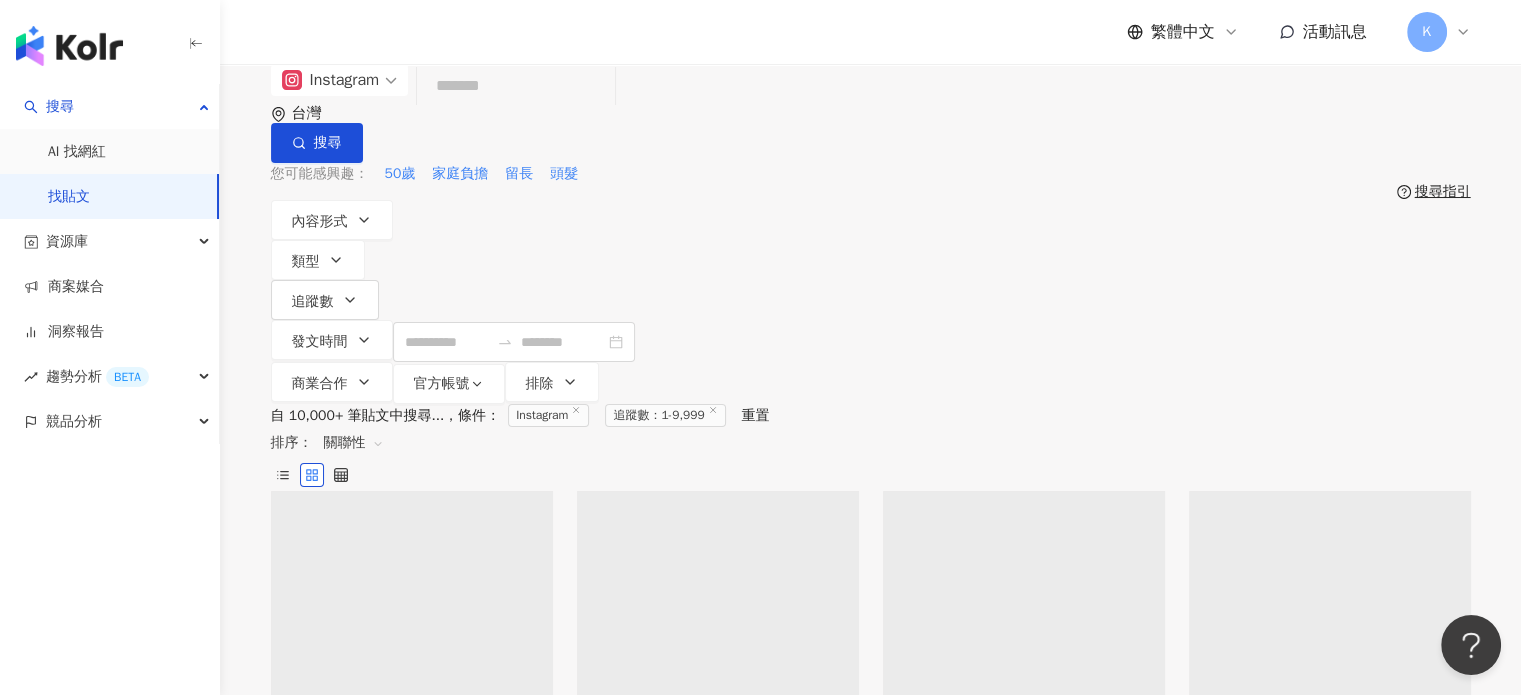 click at bounding box center (516, 86) 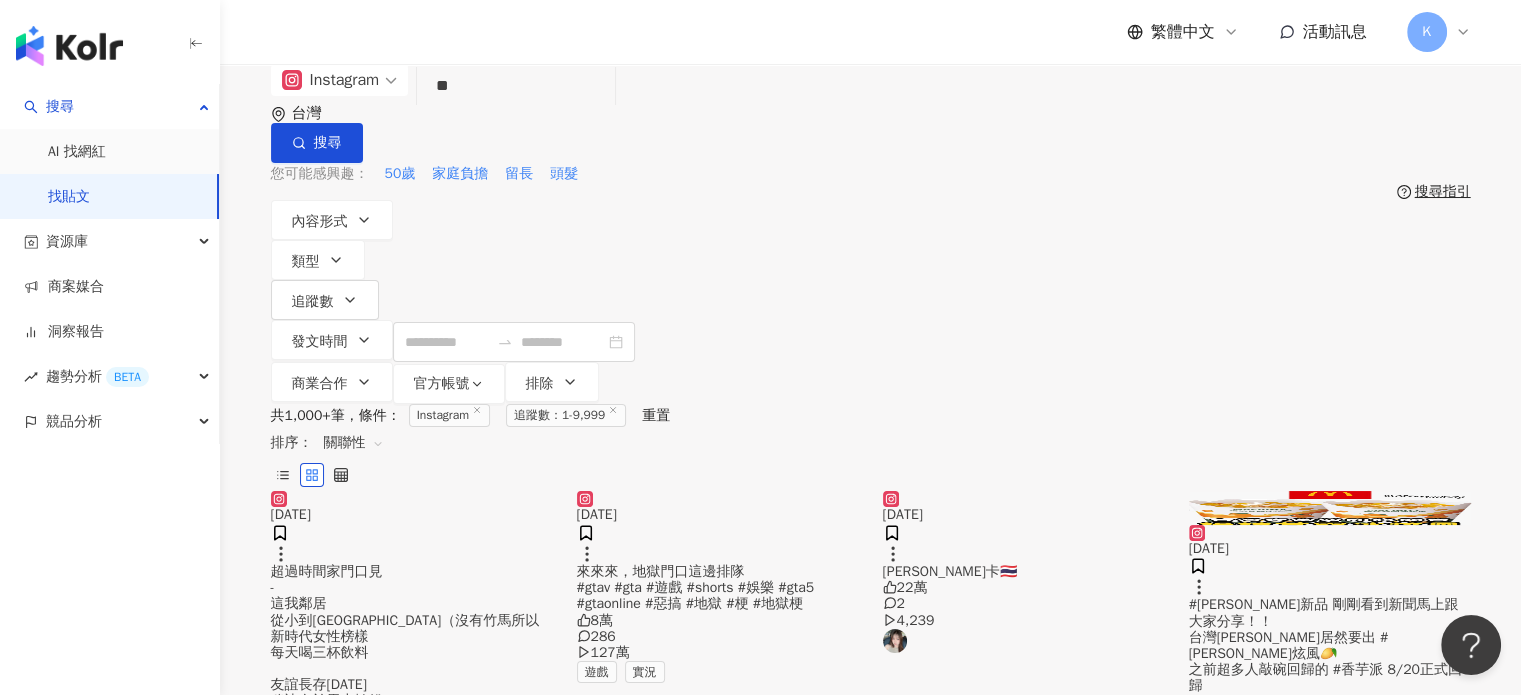 type on "**" 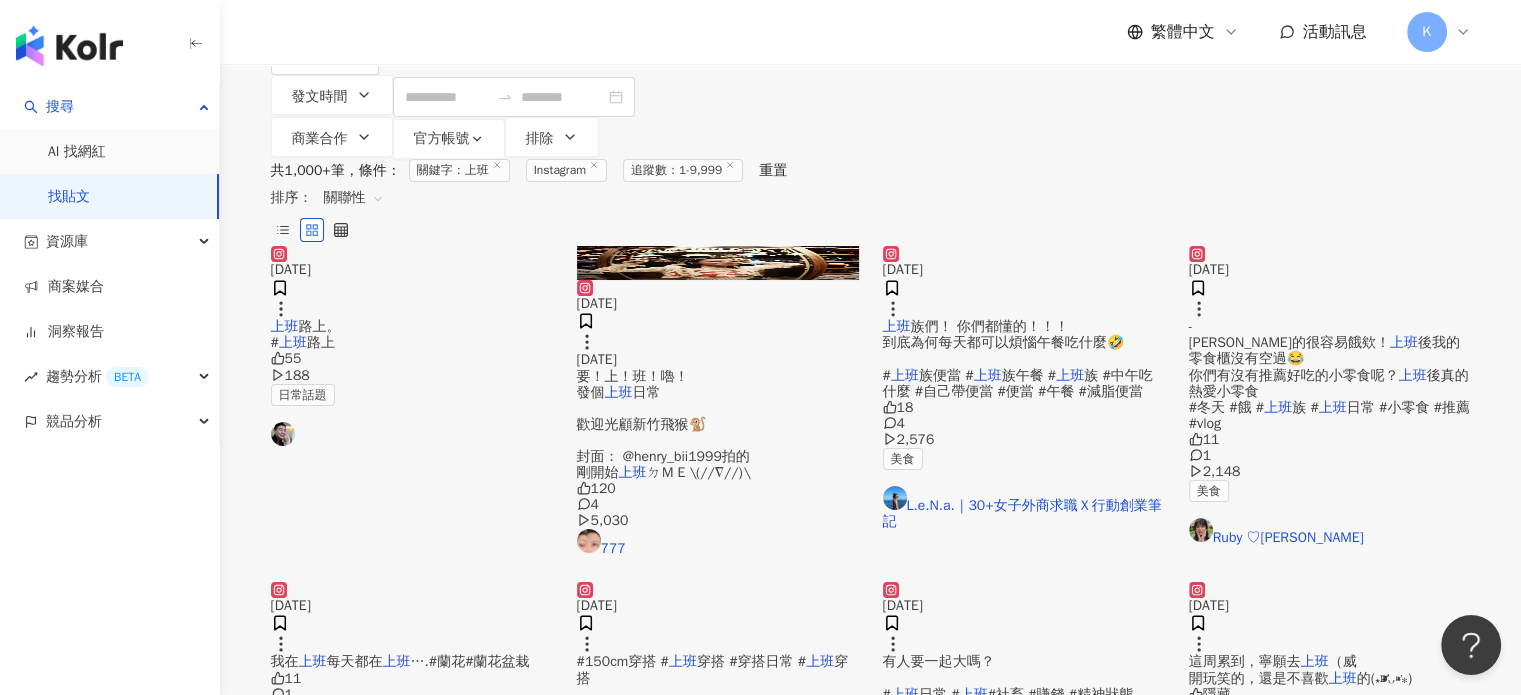 scroll, scrollTop: 300, scrollLeft: 0, axis: vertical 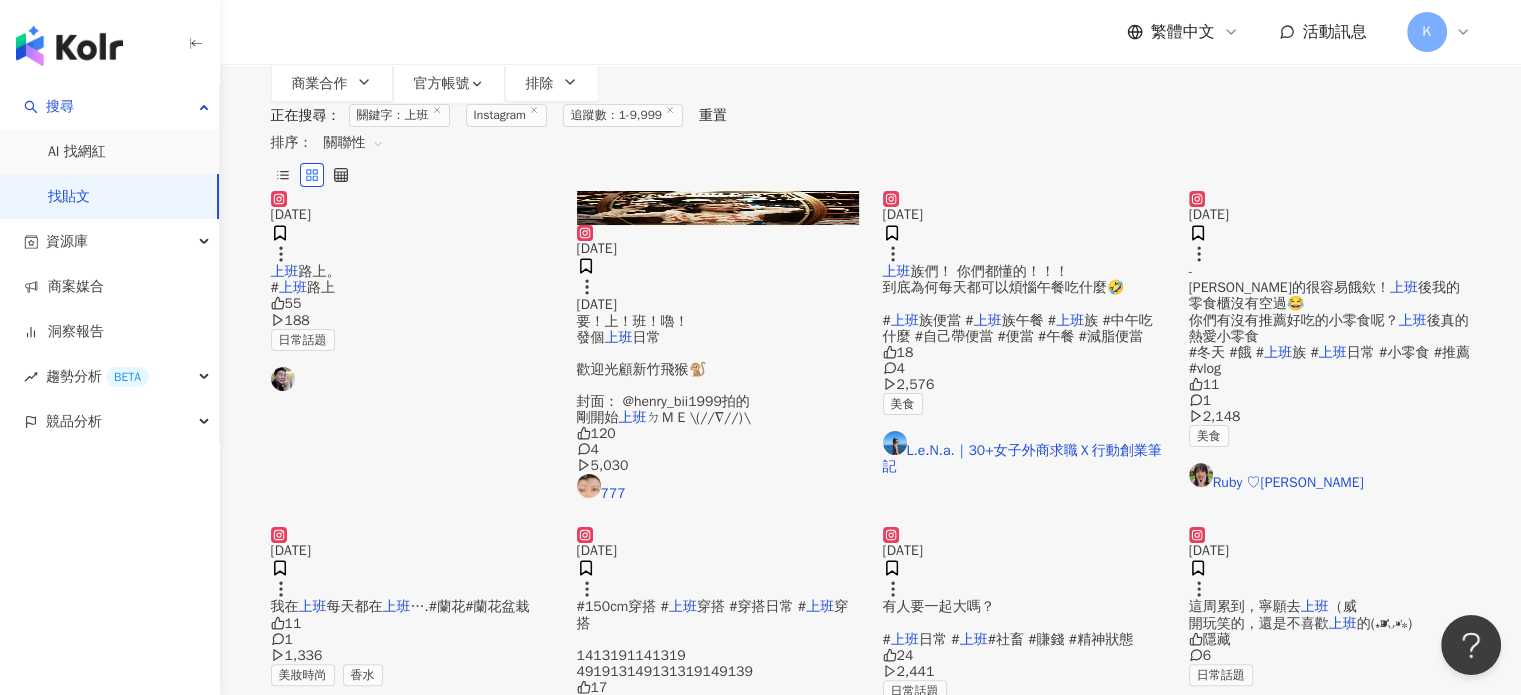 click at bounding box center [718, 207] 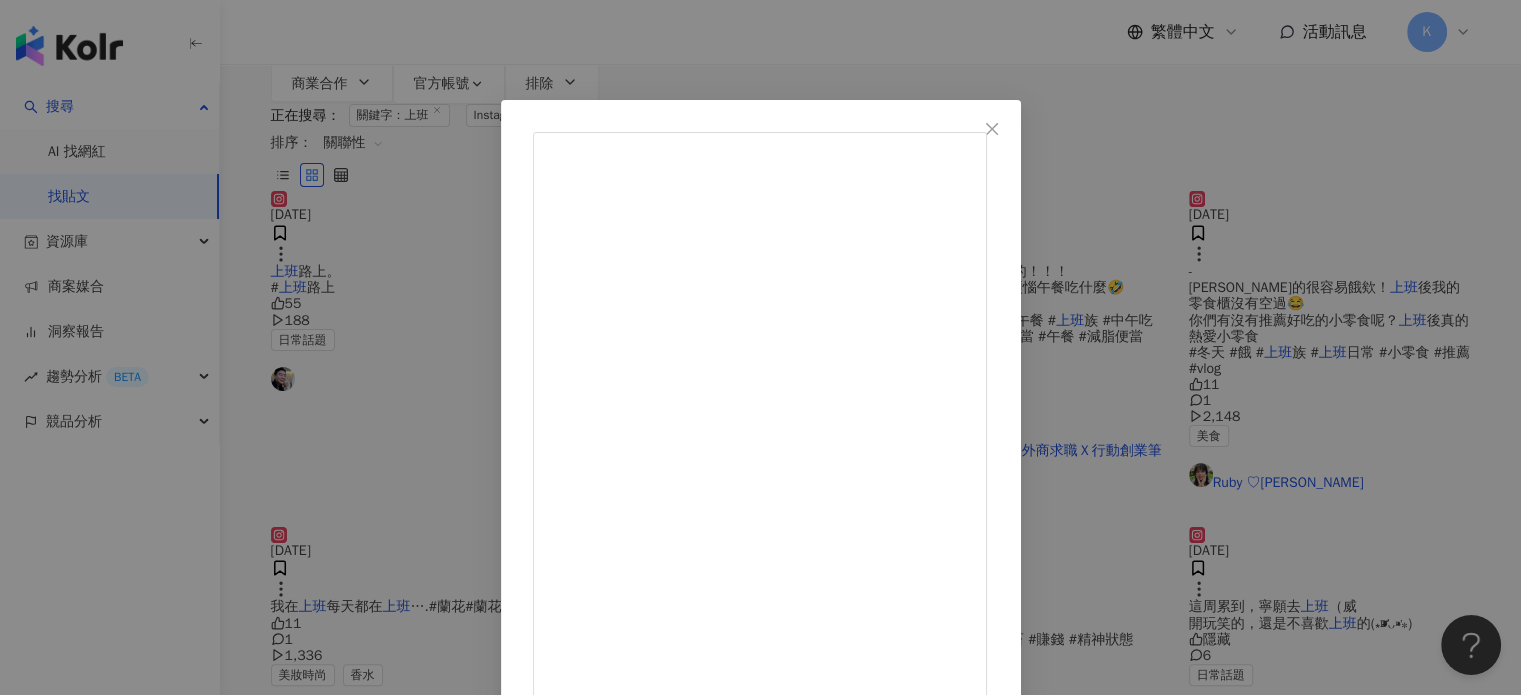 click on "777" at bounding box center (593, 766) 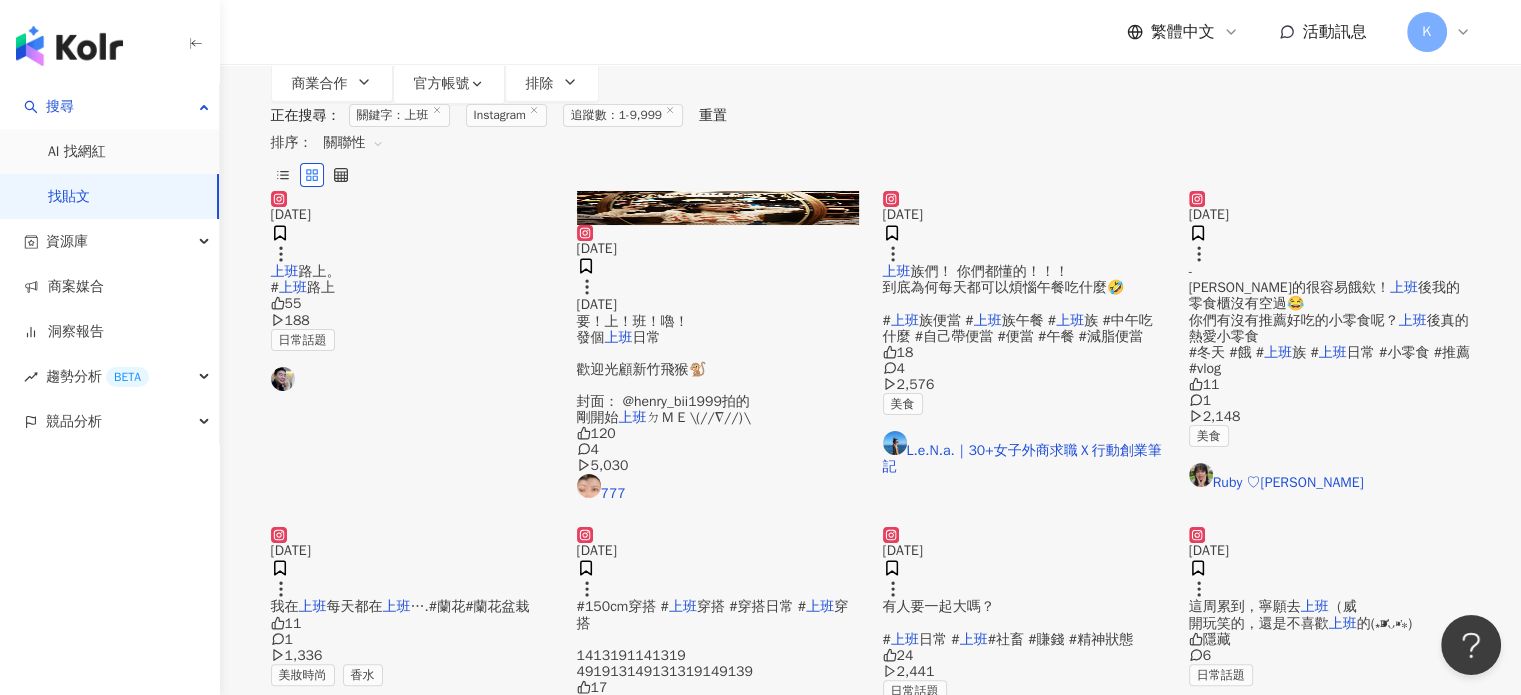 scroll, scrollTop: 0, scrollLeft: 0, axis: both 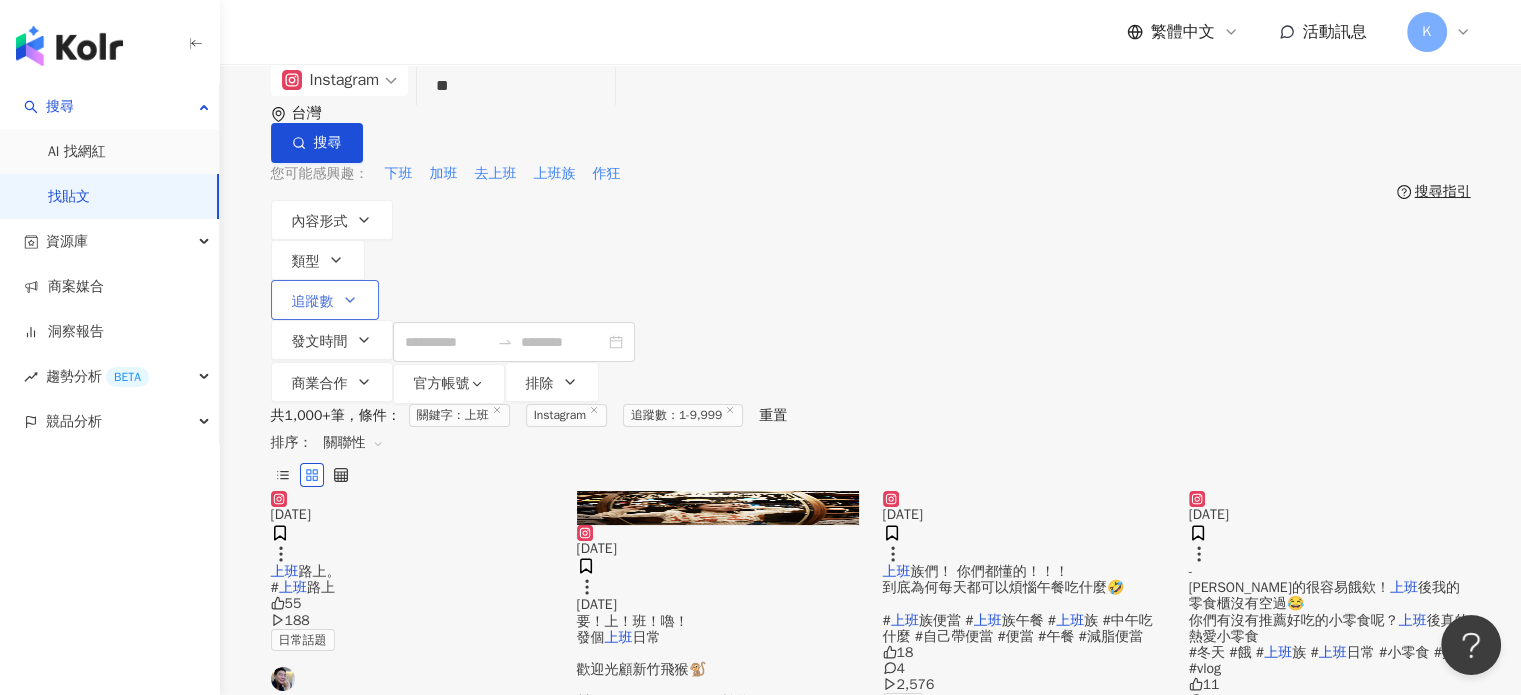 click on "追蹤數" at bounding box center (325, 300) 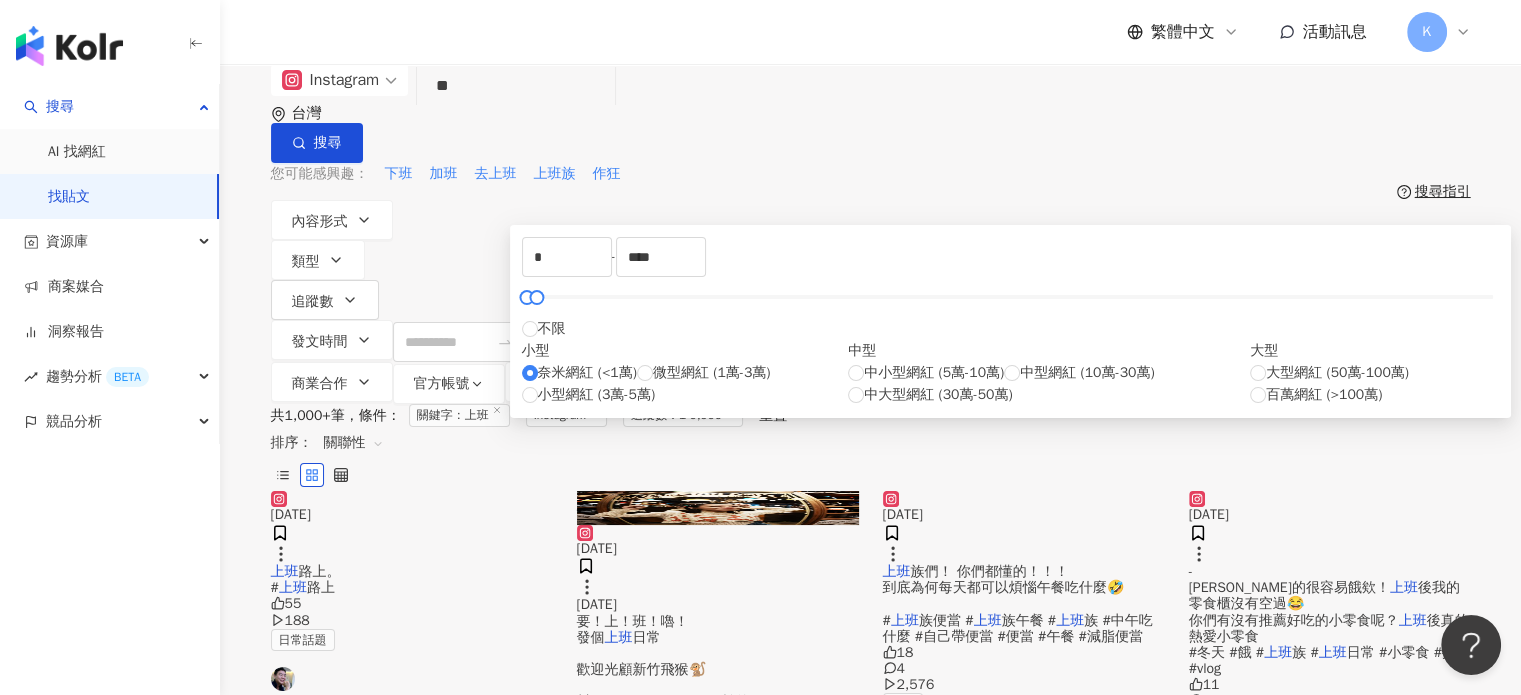 click on "奈米網紅 (<1萬) 微型網紅 (1萬-3萬) 小型網紅 (3萬-5萬)" at bounding box center (685, 384) 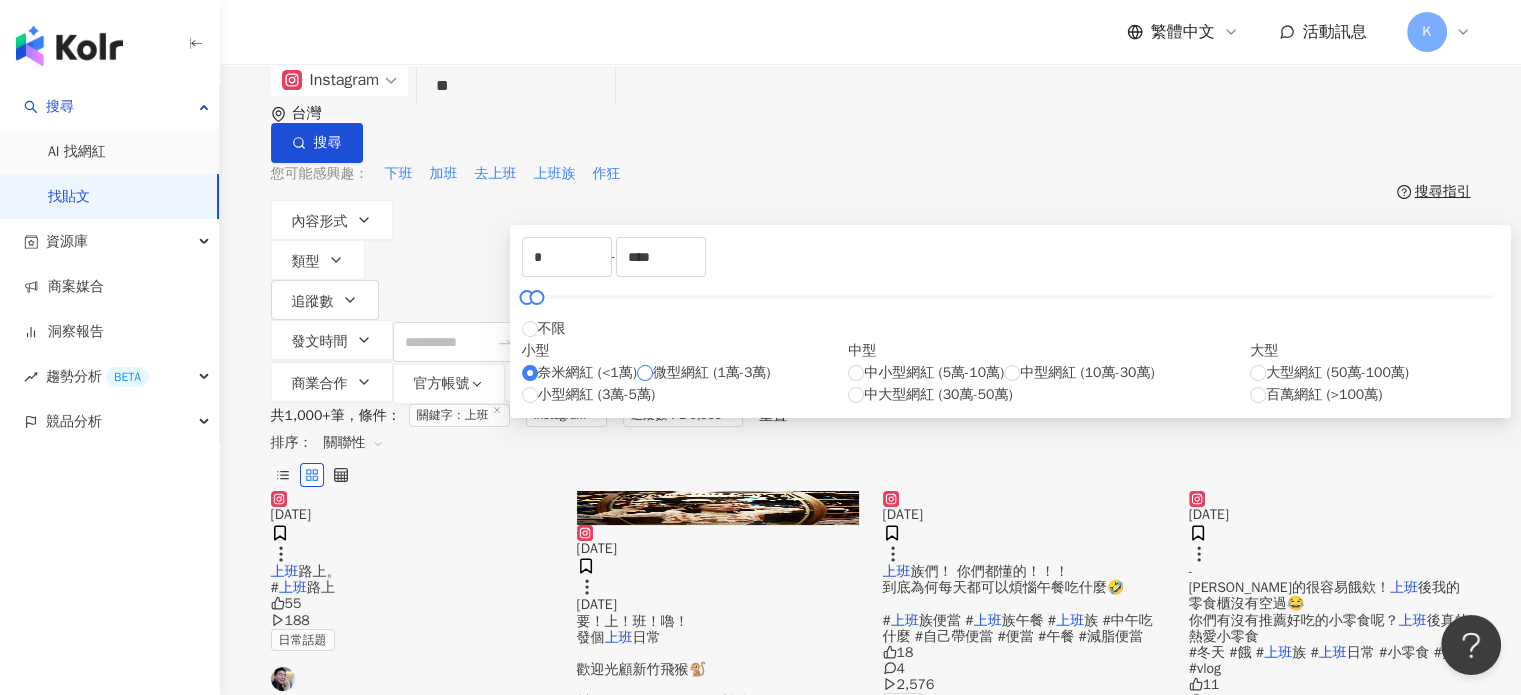 click on "微型網紅 (1萬-3萬)" at bounding box center [712, 373] 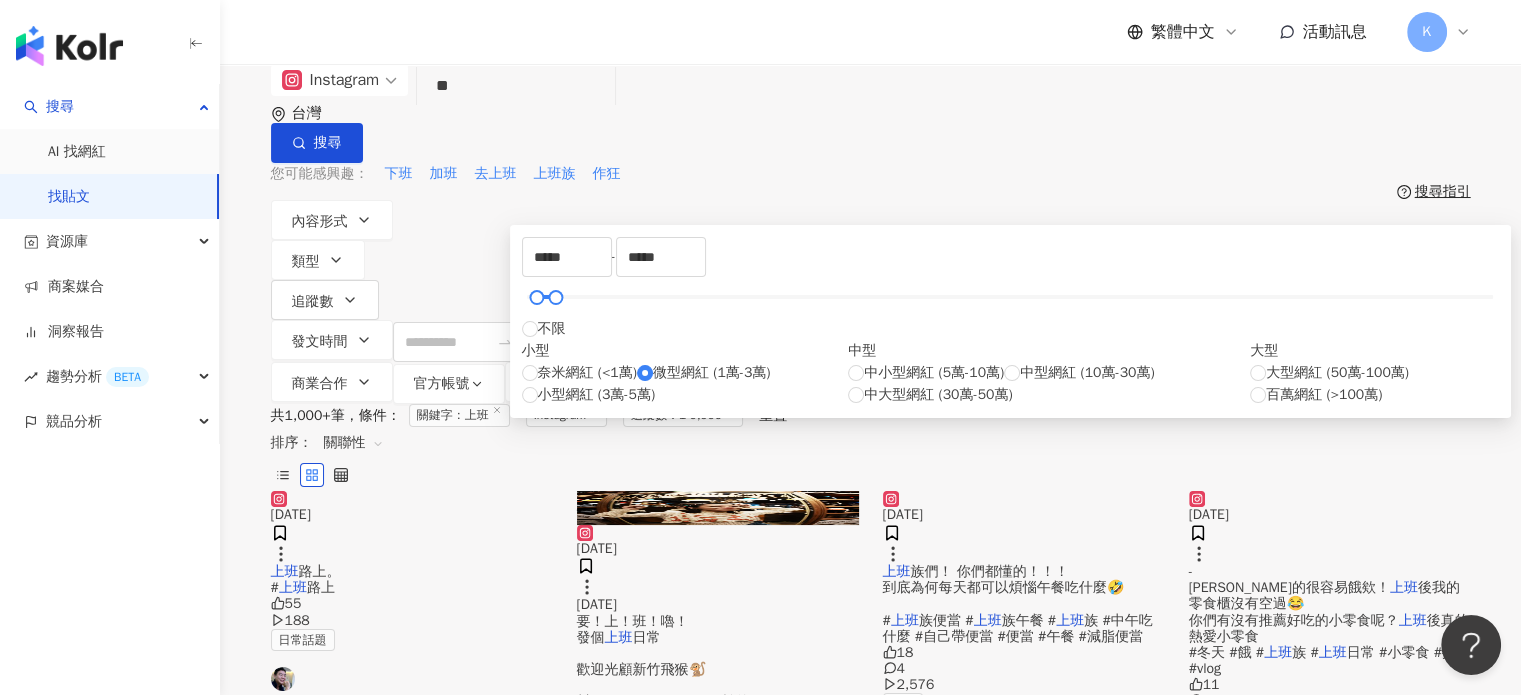 click on "Instagram ** 台灣 搜尋 您可能感興趣： 下班  加班  去上班  上班族  作狂  搜尋指引 內容形式 類型 追蹤數 發文時間 商業合作 官方帳號  排除  *****  -  ***** 不限 小型 奈米網紅 (<1萬) 微型網紅 (1萬-3萬) 小型網紅 (3萬-5萬) 中型 中小型網紅 (5萬-10萬) 中型網紅 (10萬-30萬) 中大型網紅 (30萬-50萬) 大型 大型網紅 (50萬-100萬) 百萬網紅 (>100萬)" at bounding box center (870, 234) 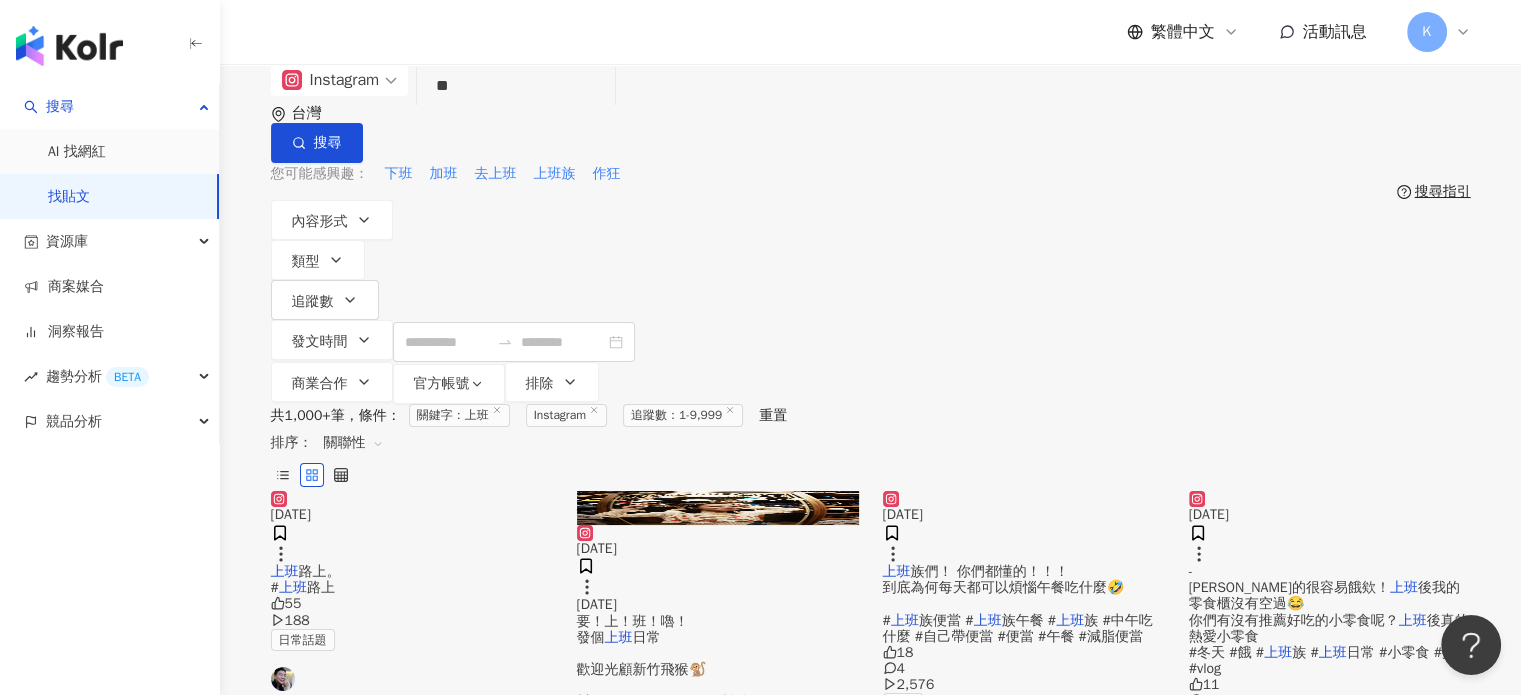 click on "共  1,000+  筆 條件 ： 關鍵字：上班 Instagram 追蹤數：1-9,999 重置 排序： 關聯性" at bounding box center [871, 447] 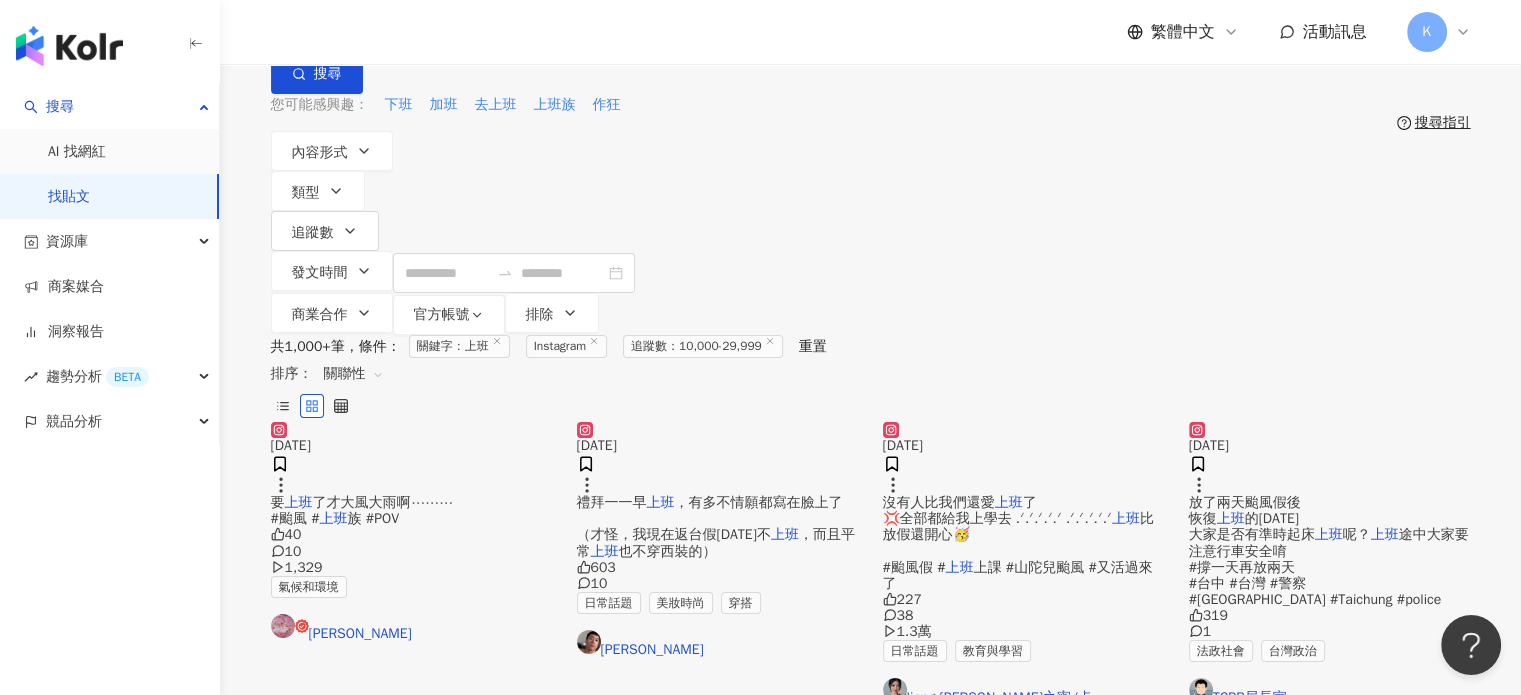 scroll, scrollTop: 200, scrollLeft: 0, axis: vertical 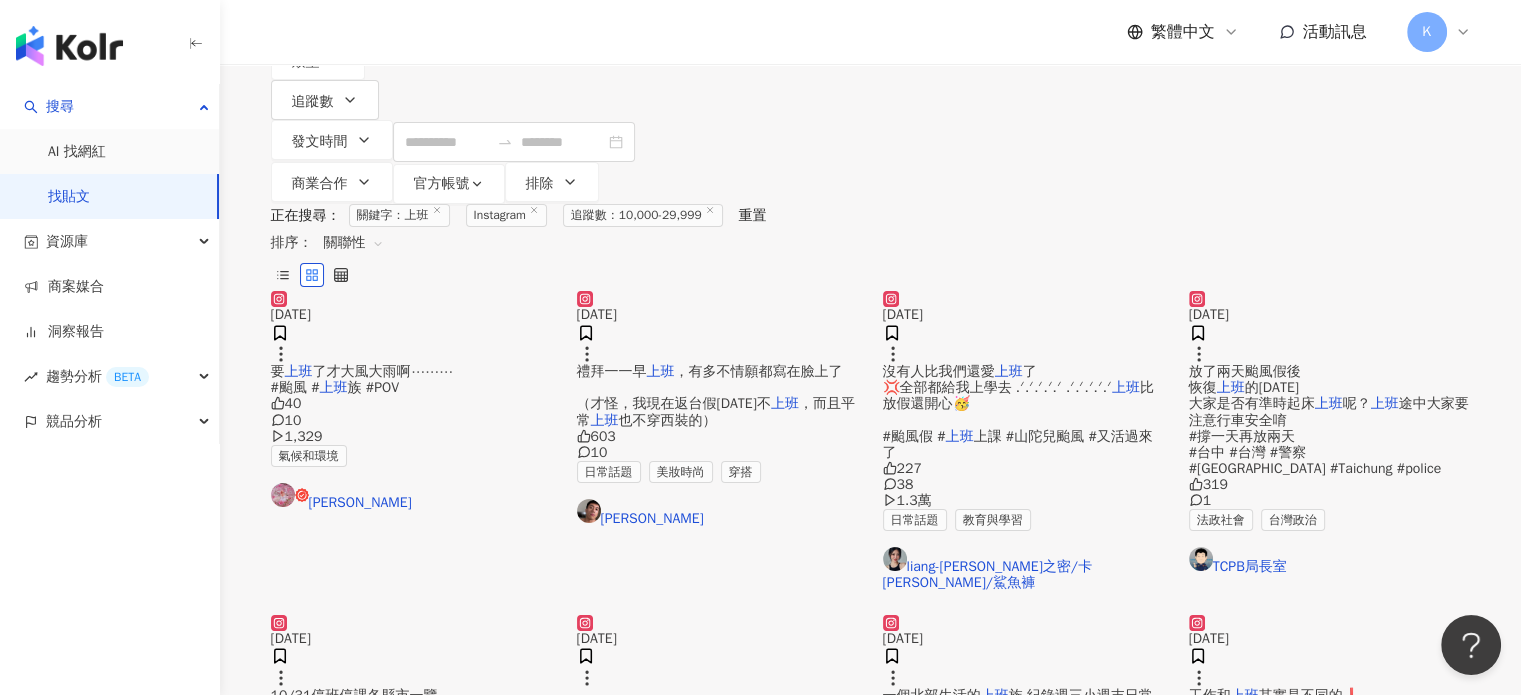 click at bounding box center [718, 291] 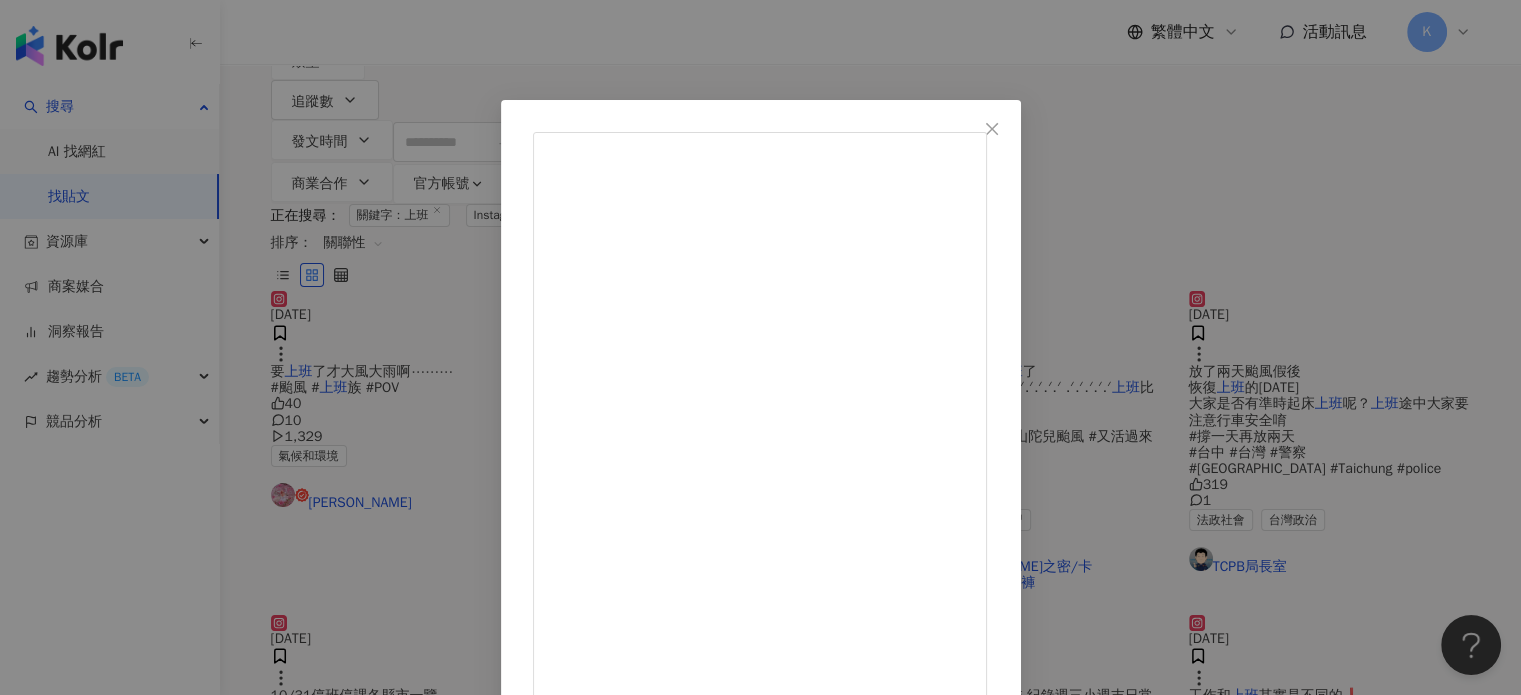 click on "[PERSON_NAME] [DATE]一早上班，有多不情願都寫在臉上了
（才怪，我現在返台假[DATE]不上班，而且平常上班也不穿西裝的） 603 10 查看原始貼文" at bounding box center (760, 347) 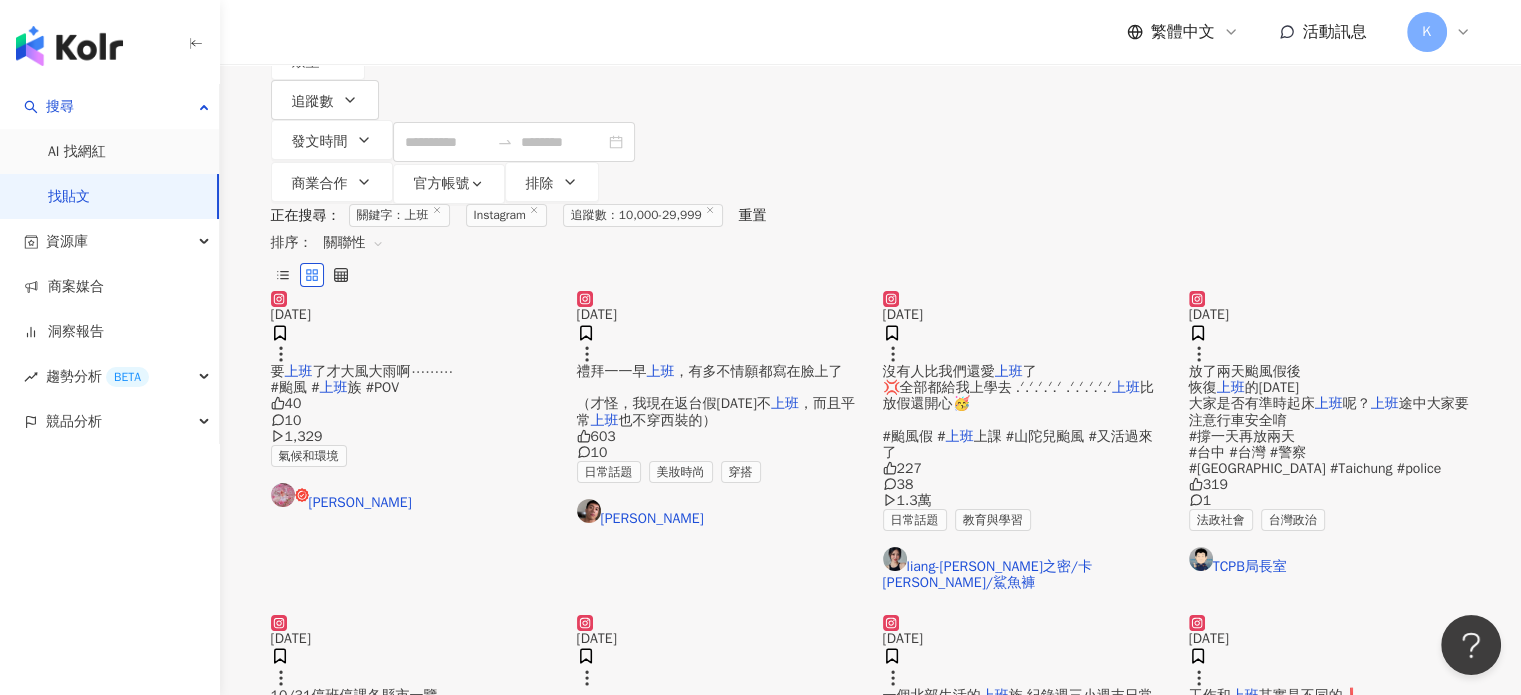 click at bounding box center (1024, 291) 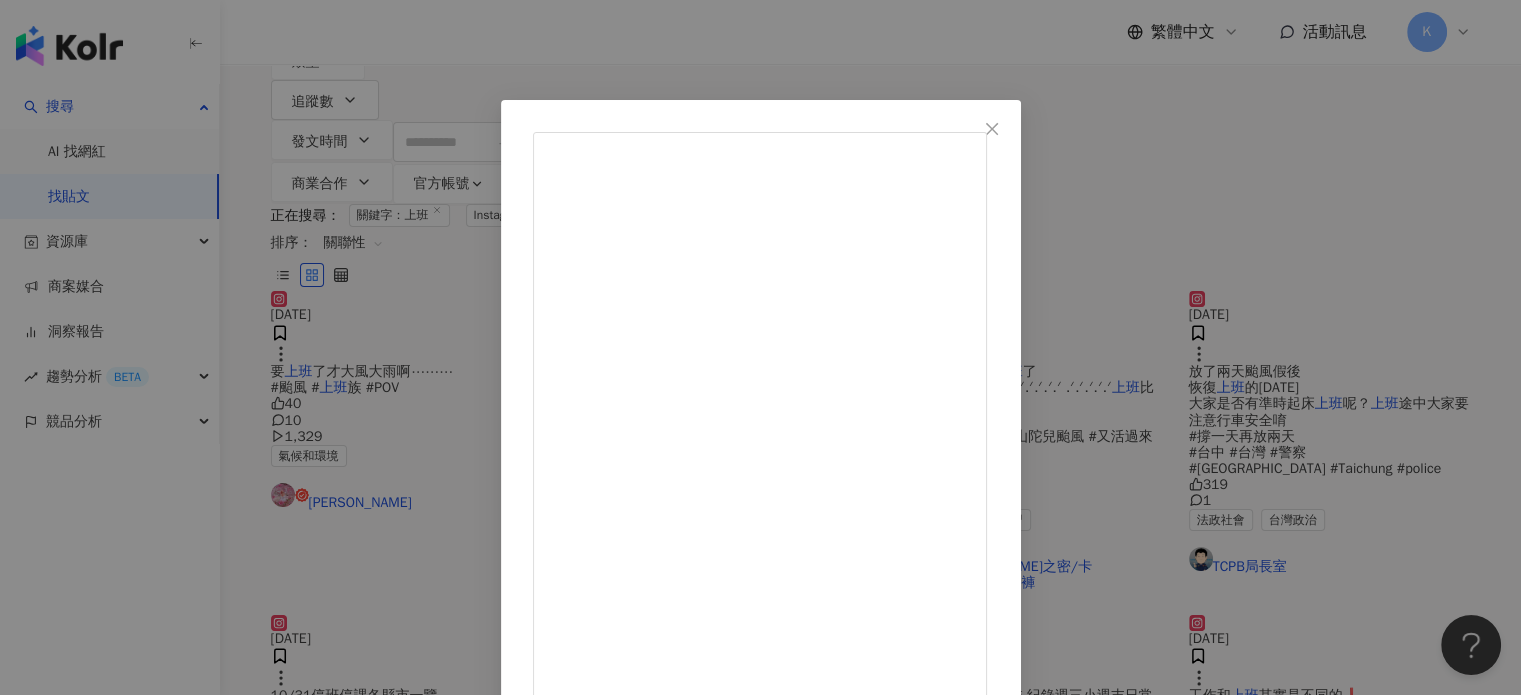 click on "liang-[PERSON_NAME]之密/卡[PERSON_NAME]/鯊魚褲 [DATE] 沒有人比我們還愛上班了
💢全部都給我上學去 .ᐟ.ᐟ.ᐟ.ᐟ.ᐟ .ᐟ.ᐟ.ᐟ.ᐟ.ᐟ
上班比放假還開心🥳
#颱風假 #上班上課 #山陀兒颱風 #又活過來了 227 38 1.3萬 查看原始貼文" at bounding box center (760, 347) 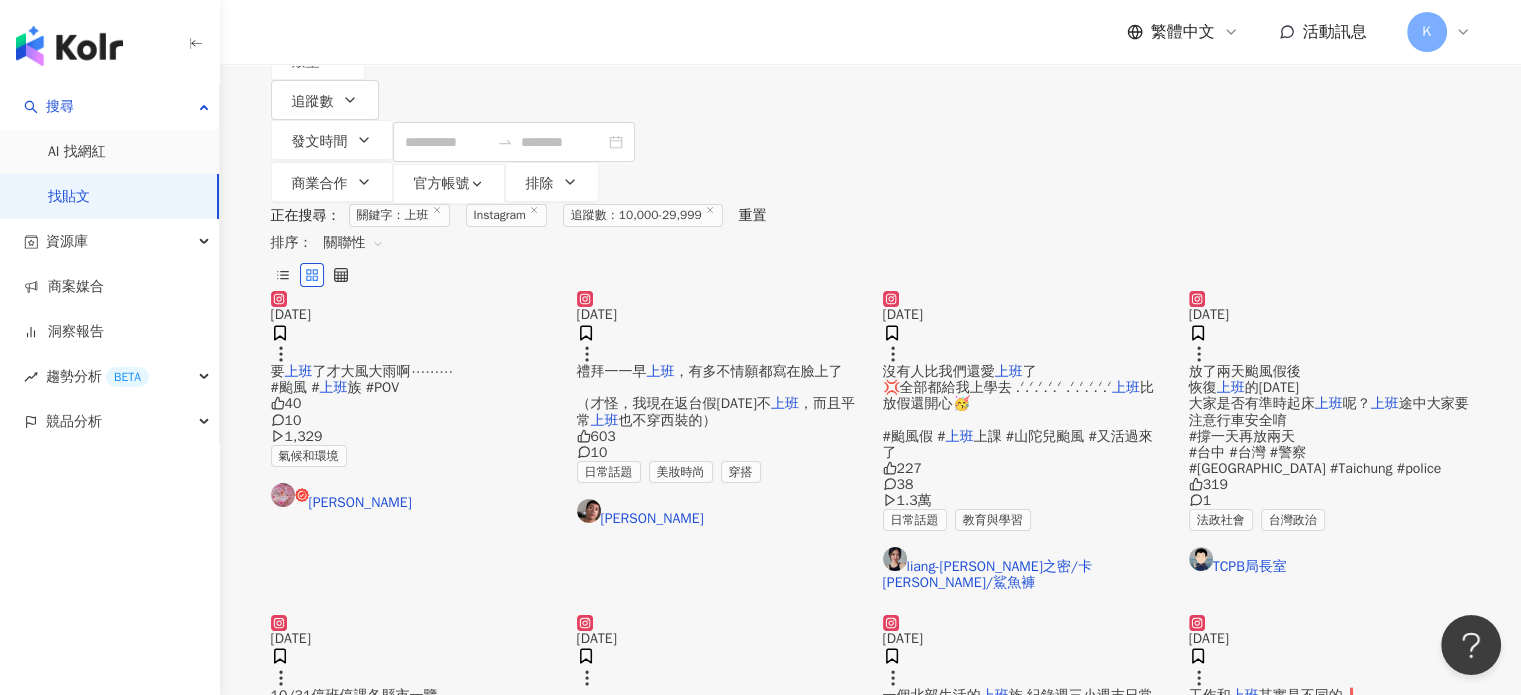 click at bounding box center [412, 291] 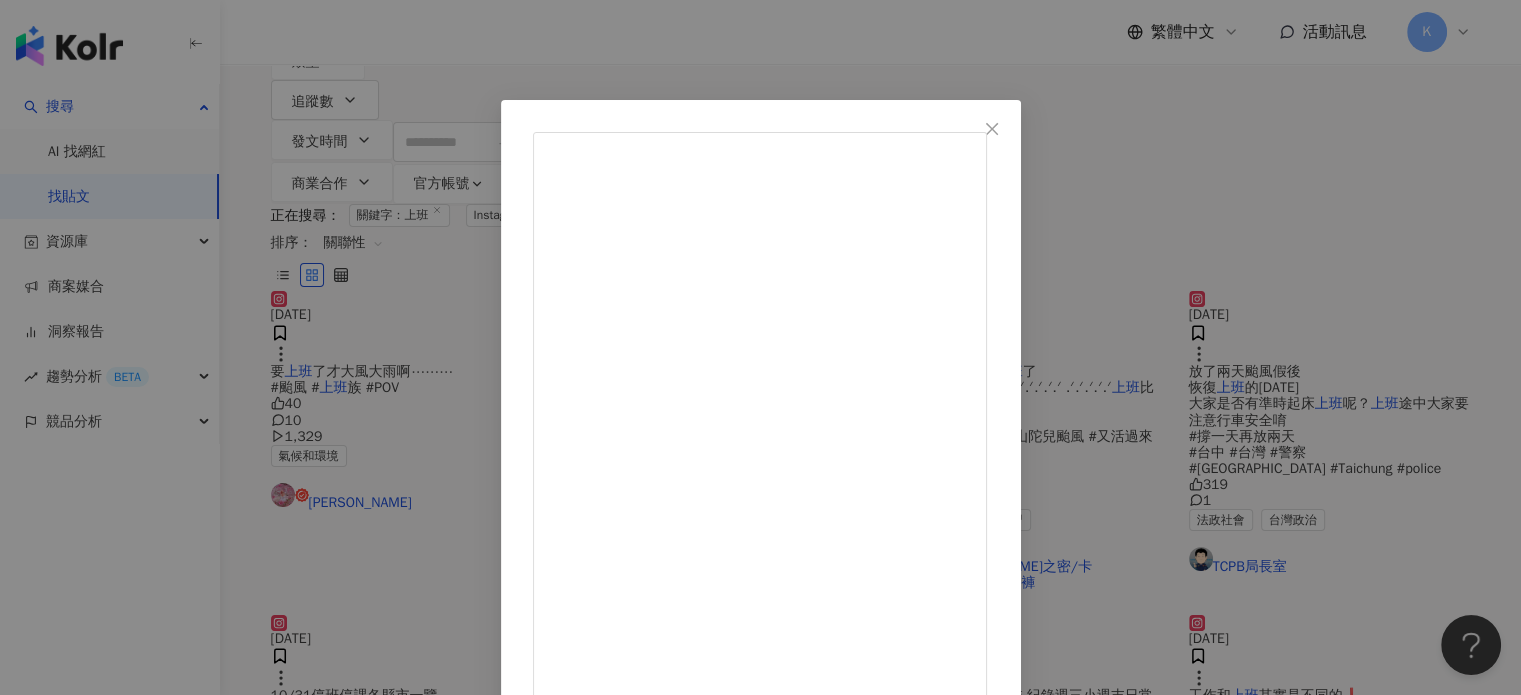 click on "[PERSON_NAME][DATE] 要上班了才大風大雨啊⋯⋯⋯
#颱風 #上班族 #POV 40 10 1,329 查看原始貼文" at bounding box center [760, 347] 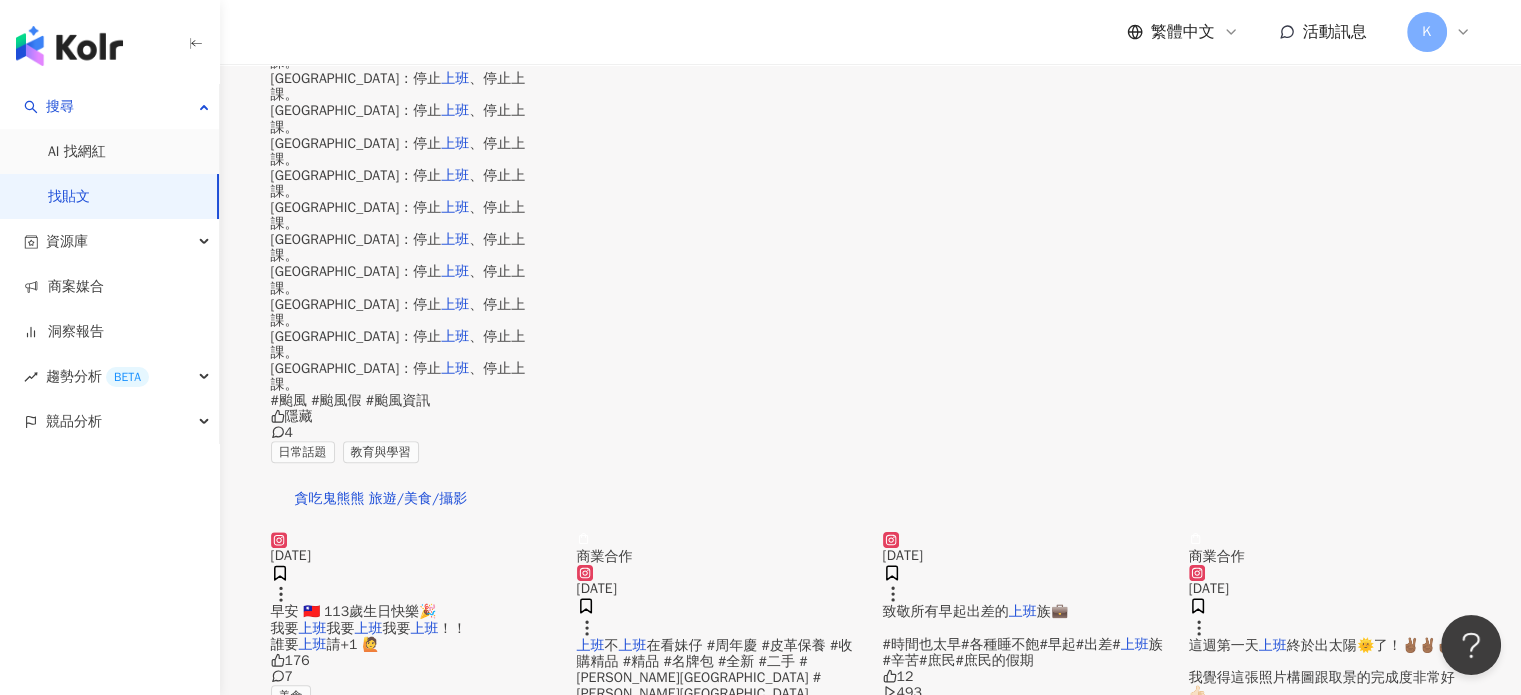 scroll, scrollTop: 1203, scrollLeft: 0, axis: vertical 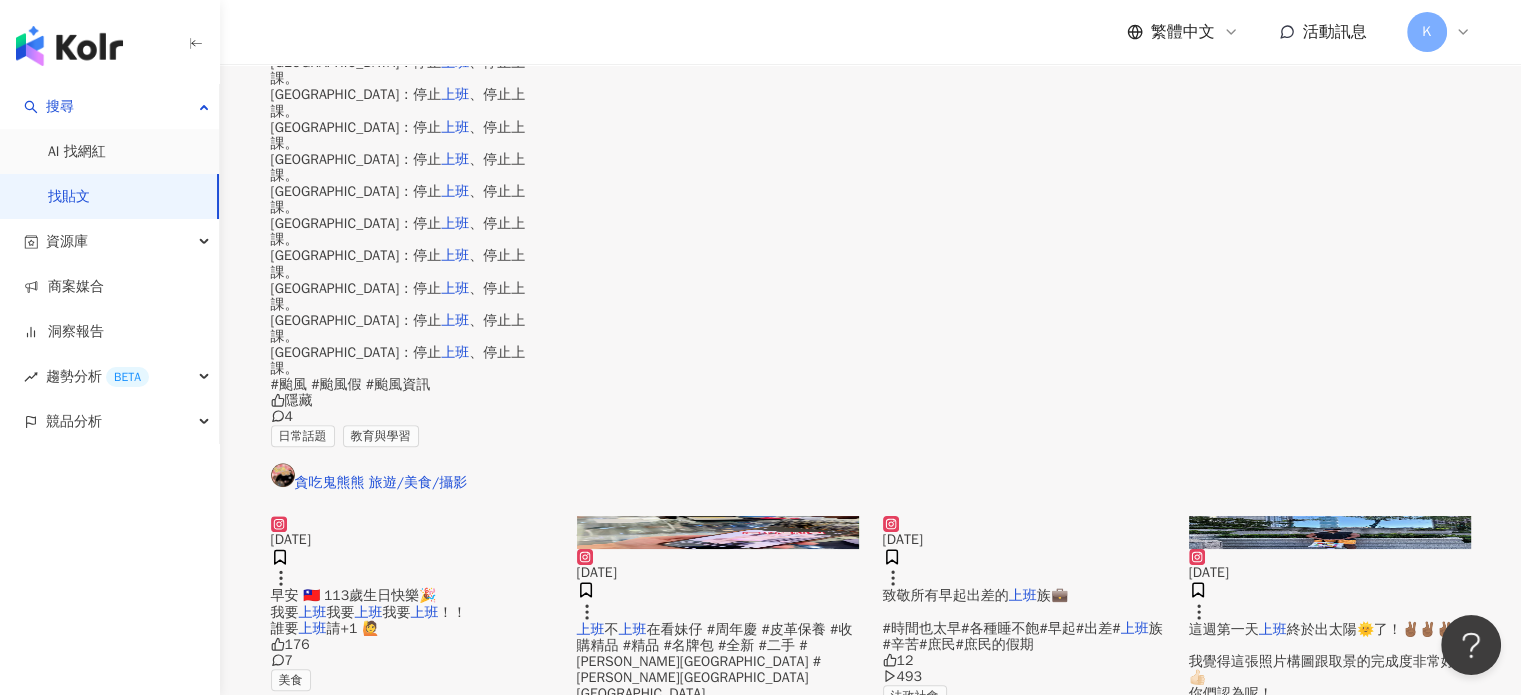click on "看更多" at bounding box center [871, 997] 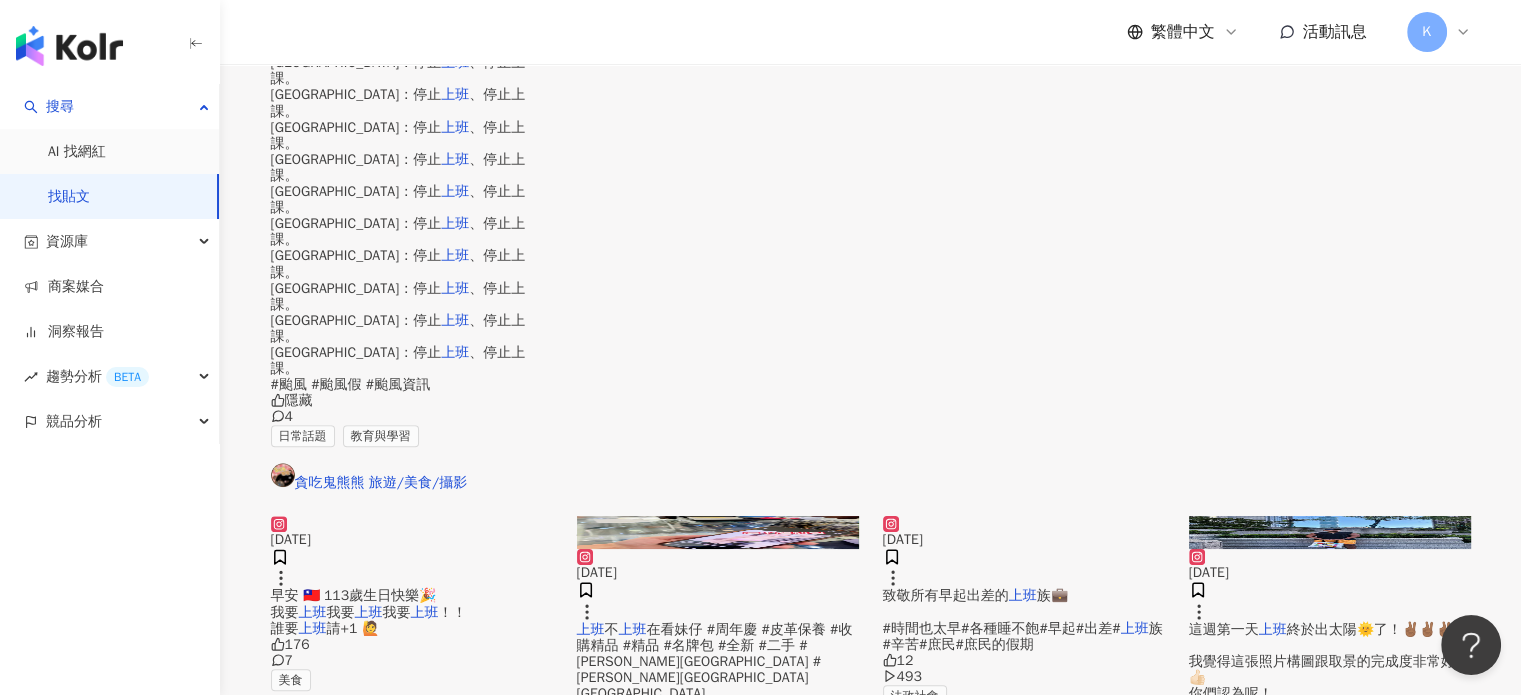 click on "[DATE] 要 上班 了才大風大雨啊⋯⋯⋯
#颱風 # 上班 族 #POV 40 10 1,329 氣候和環境 [PERSON_NAME] [DATE]一早 上班 ，有多不情願都寫在臉上了
（才怪，我現在返台假[DATE]不 上班 ，而且平常 上班 也不穿西裝的） 603 10 日常話題 美妝時尚 穿搭 [PERSON_NAME] [DATE] 沒有人比我們還愛 上班 了
💢全部都給我上學去 .ᐟ.ᐟ.ᐟ.ᐟ.ᐟ .ᐟ.ᐟ.ᐟ.ᐟ.ᐟ
上班 比放假還開心🥳
#颱風假 # 上班 上課 #山陀兒颱風 #又活過來了 227 38 1.3萬 日常話題 教育與學習 liang-涼   皙之密/卡[PERSON_NAME]/鯊魚褲 [DATE] 放了兩天颱風假後
恢復 上班 的[DATE]
大家是否有準時起床 上班 呢？
上班 途中大家要注意行車安全唷
#撐一天再放兩天
#台中 #台灣 #警察
#[GEOGRAPHIC_DATA] #Taichung #police 319 1 法政社會 台灣政治 TCPB局長室 [DATE] 10/31停班停課各縣市一覽
[GEOGRAPHIC_DATA]：停止 上班 、停止上課。
[GEOGRAPHIC_DATA]：停止 上班 上班 上班 4 5" at bounding box center [871, 699] 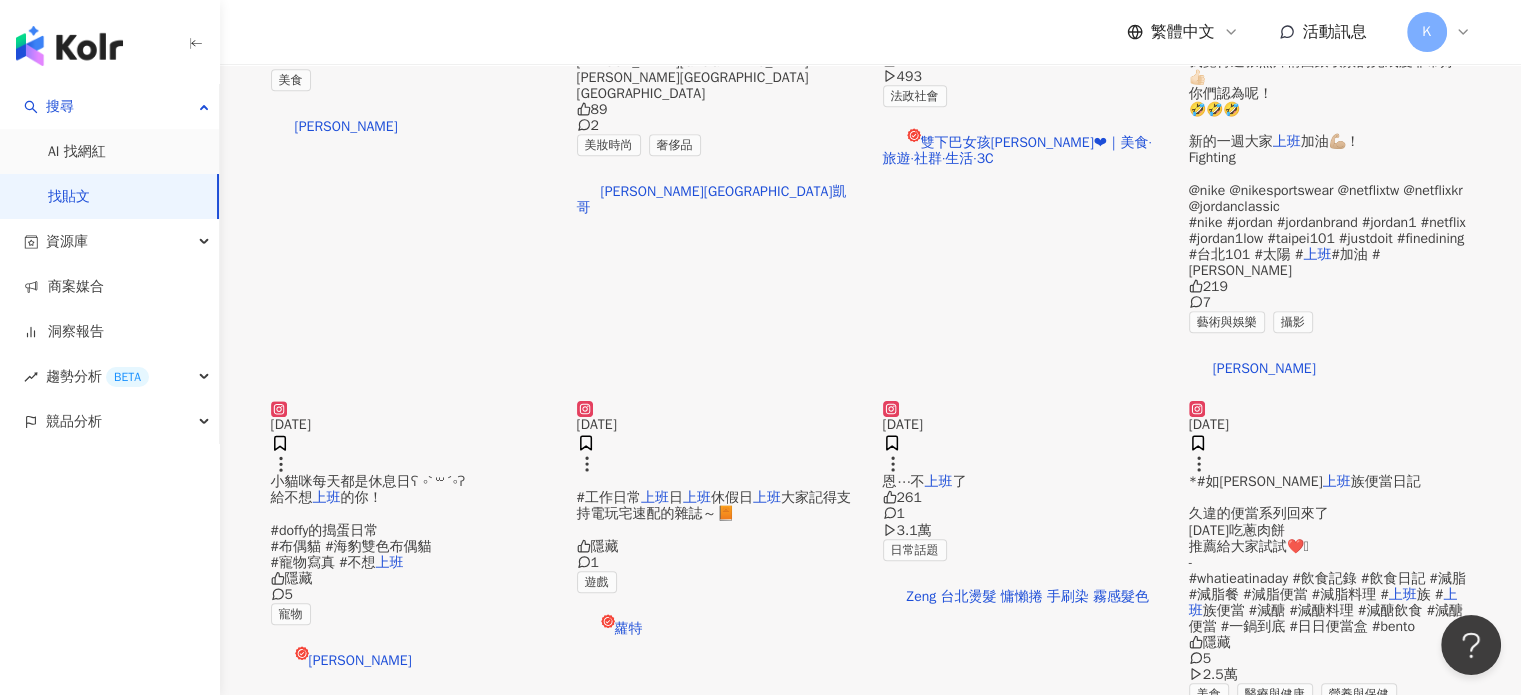 scroll, scrollTop: 1503, scrollLeft: 0, axis: vertical 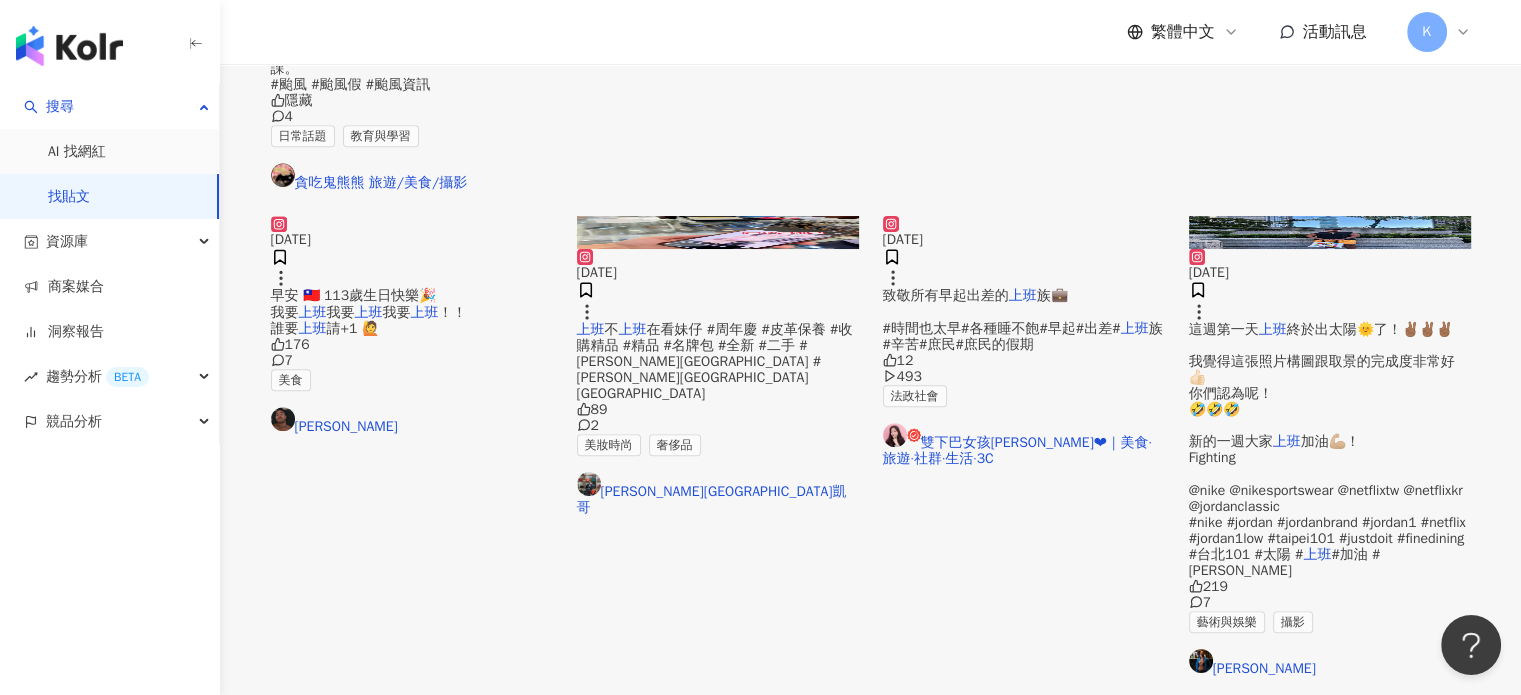 click at bounding box center [1024, 701] 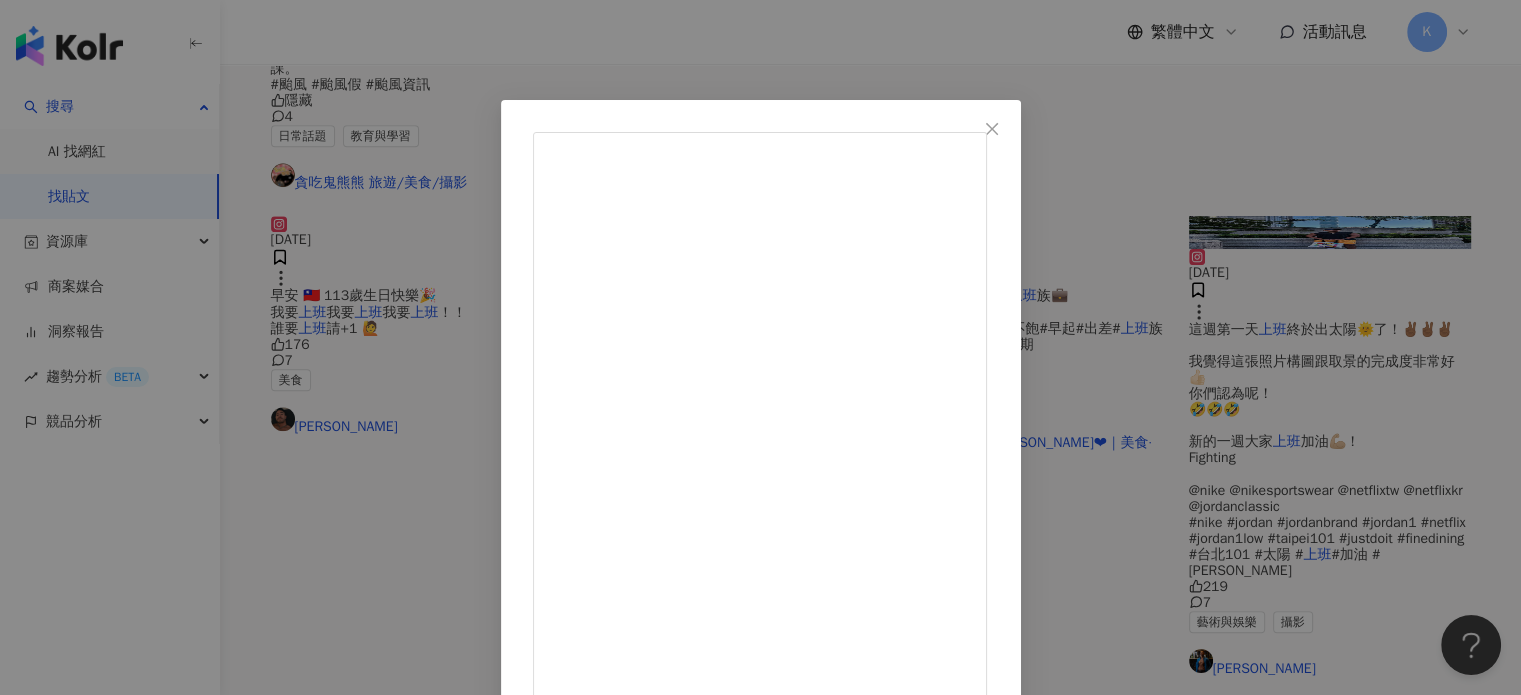 click on "Zeng 台北燙髮 慵懶捲 手刷染 霧感髮色 [DATE] 恩⋯不上班了 261 1 3.1萬 查看原始貼文" at bounding box center [760, 347] 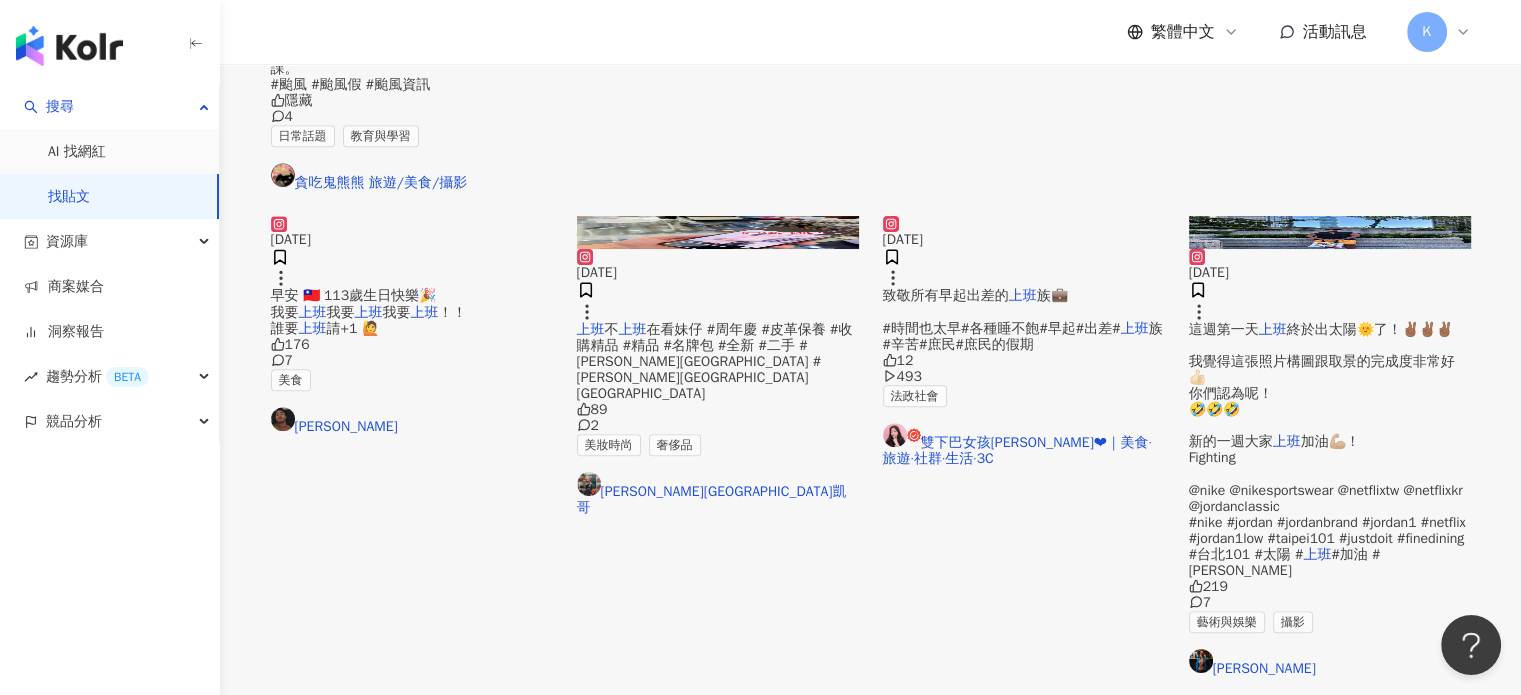 click at bounding box center (1024, 701) 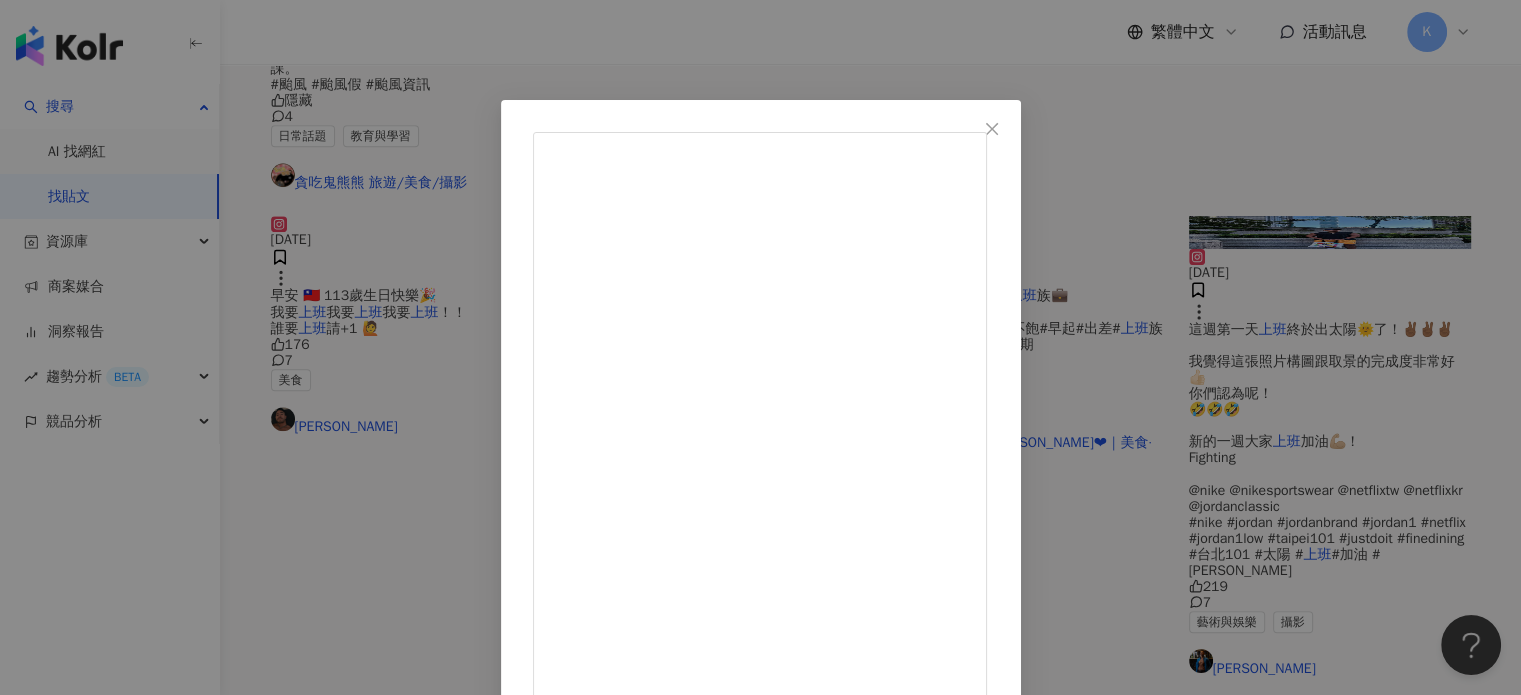 click on "Zeng 台北燙髮 慵懶捲 手刷染 霧感髮色 [DATE] 恩⋯不上班了 261 1 3.1萬 查看原始貼文" at bounding box center [760, 347] 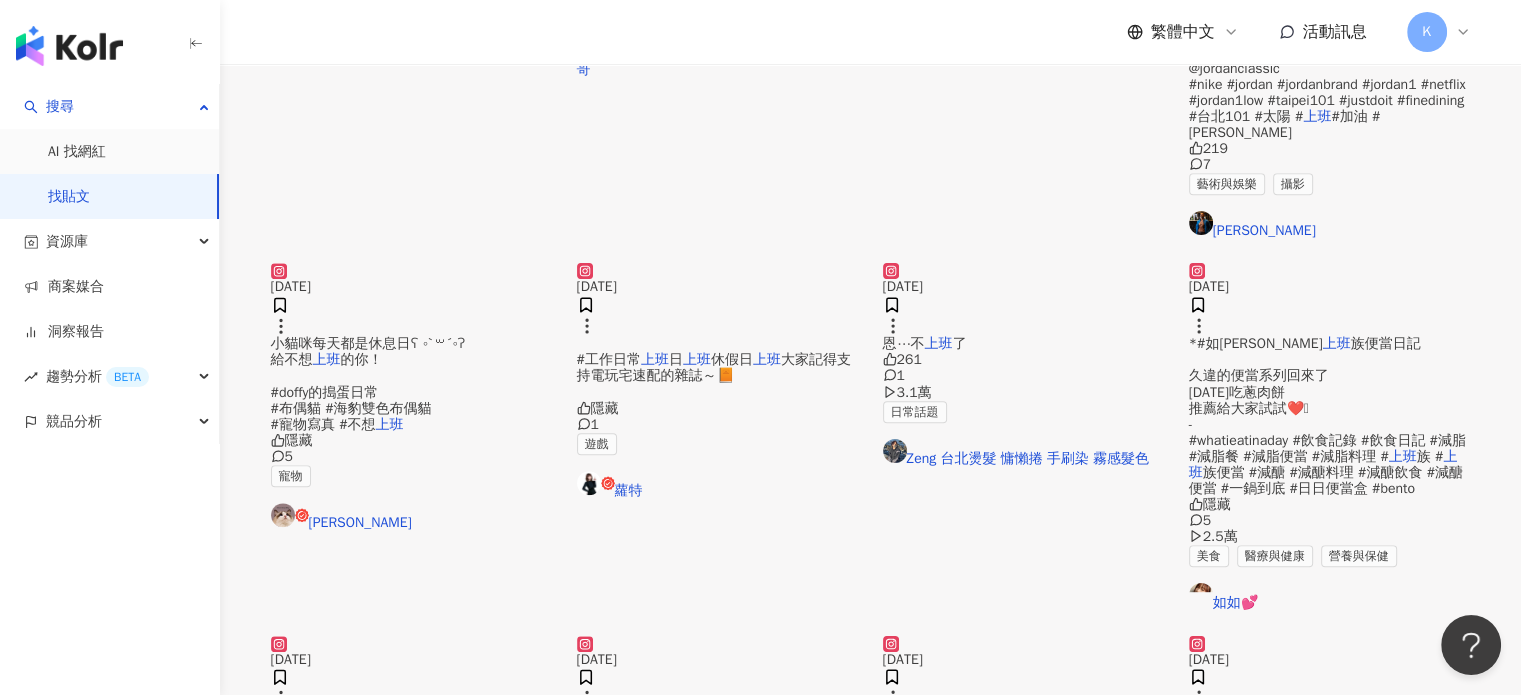scroll, scrollTop: 2203, scrollLeft: 0, axis: vertical 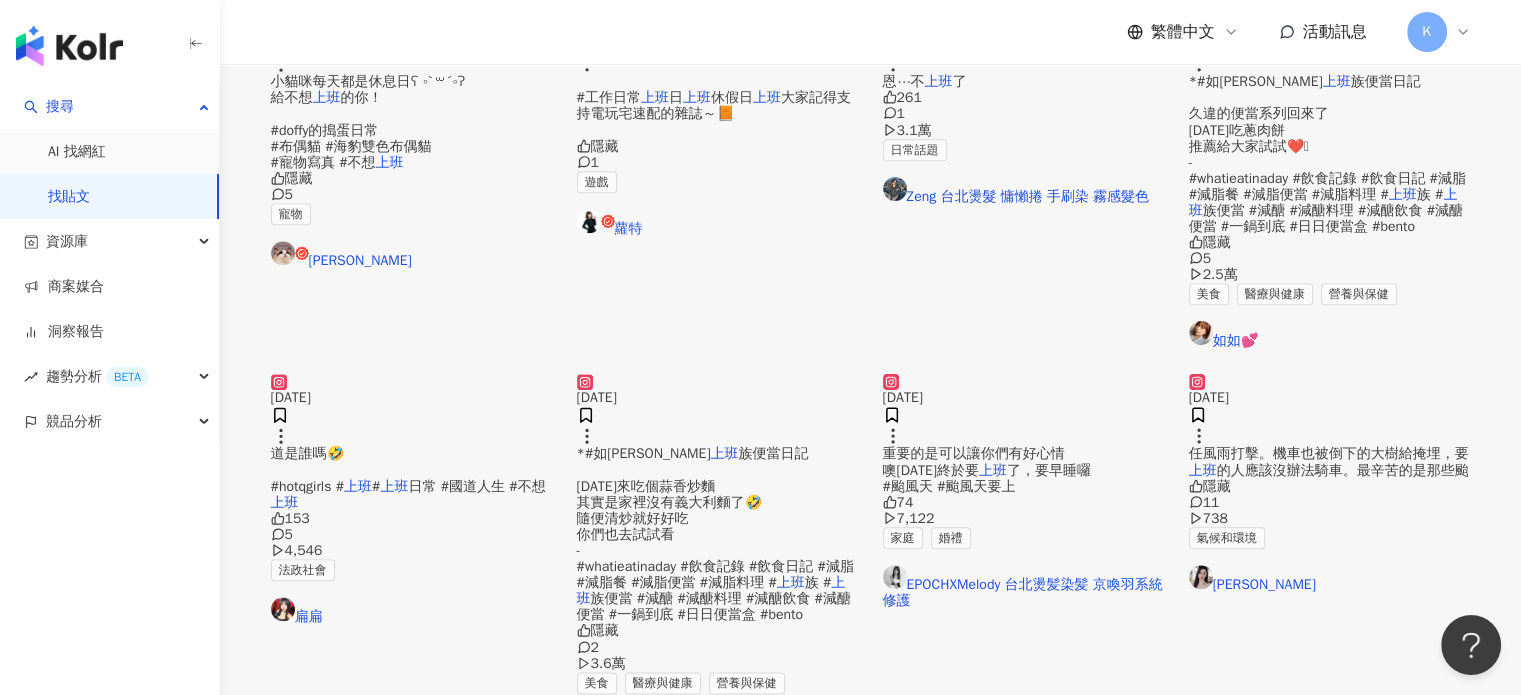click at bounding box center (1330, 778) 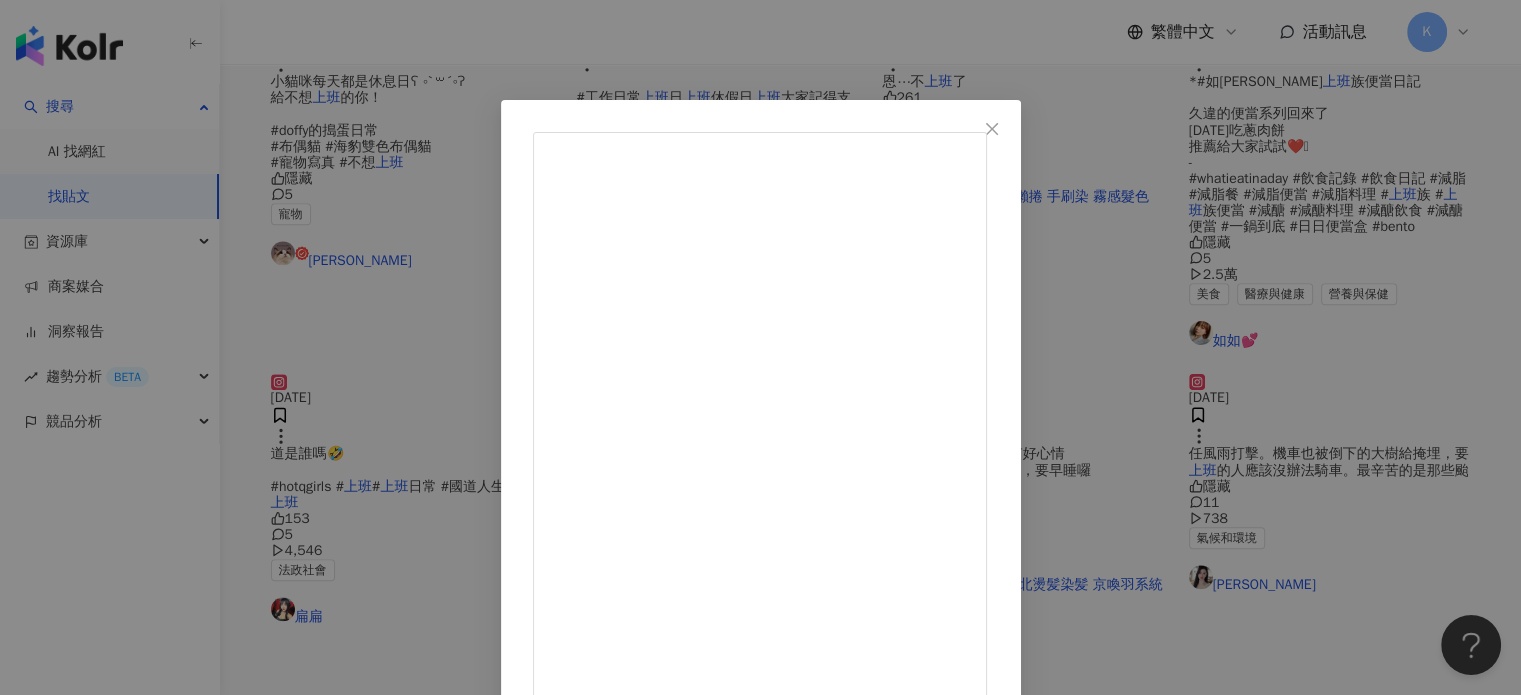 click on "Chaoyu [DATE] 上班了～
謝謝 @mougganofficial 讓我成為一日高階主管 💼
（然後上班都在打瞌睡跟自拍）
Nonchalant Geek Chic 新品
#時髦上班族穿搭
Outfits @mougganofficial #mouggan 693 11 2.1萬 查看原始貼文" at bounding box center (760, 347) 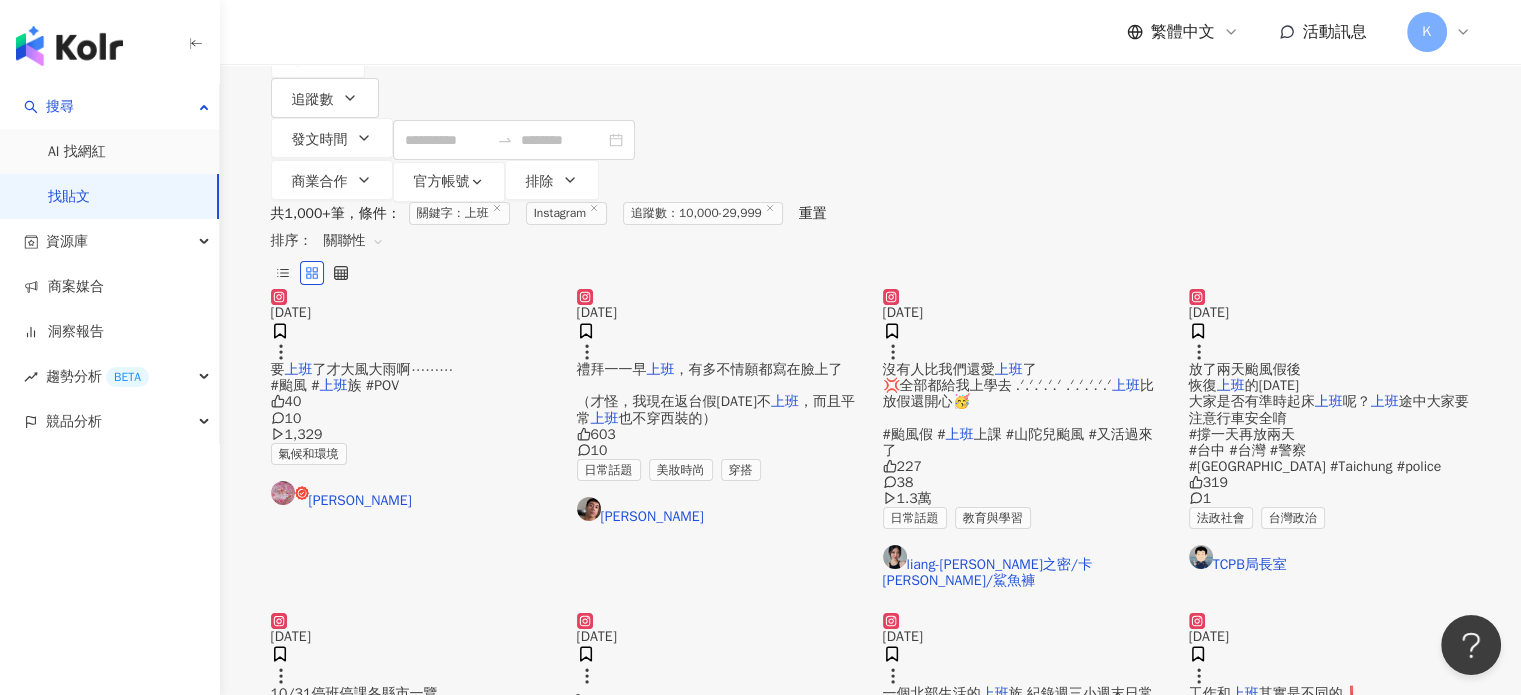 scroll, scrollTop: 0, scrollLeft: 0, axis: both 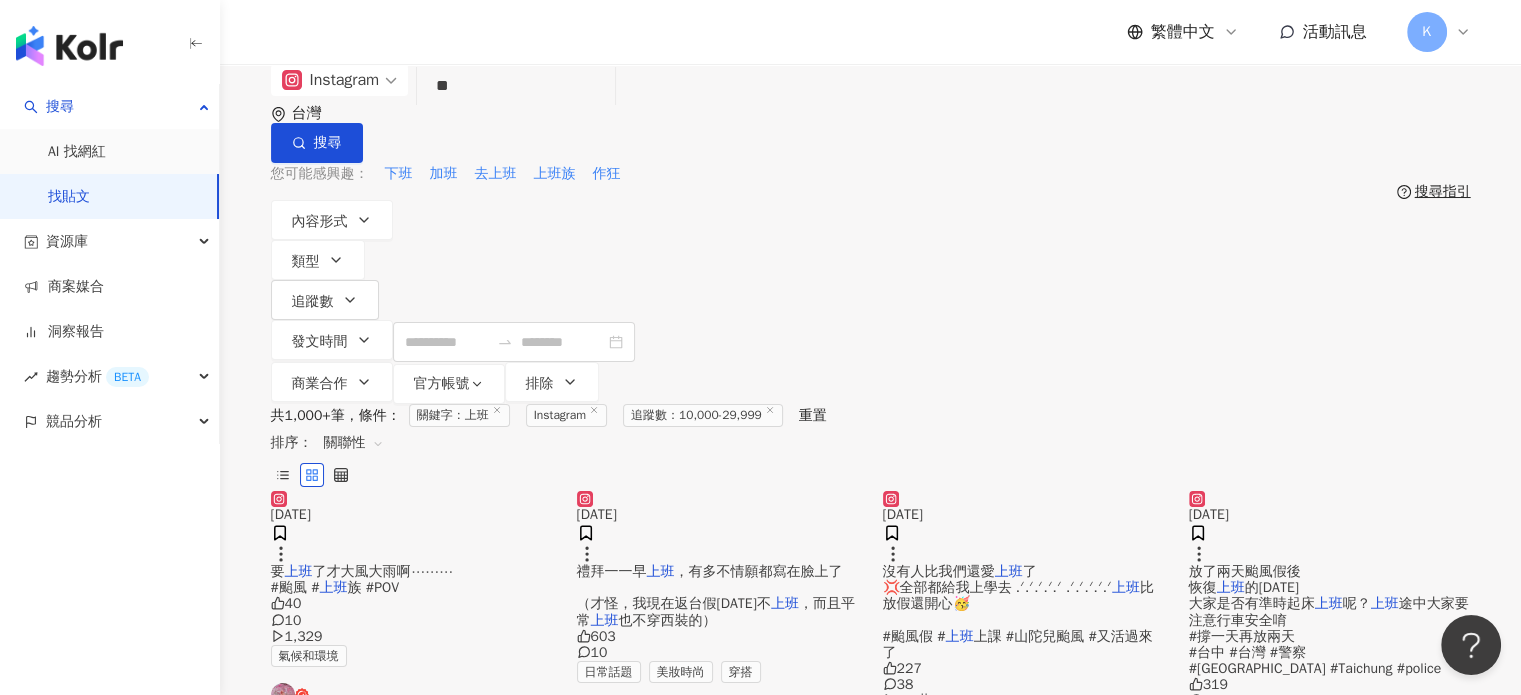 drag, startPoint x: 490, startPoint y: 118, endPoint x: 415, endPoint y: 118, distance: 75 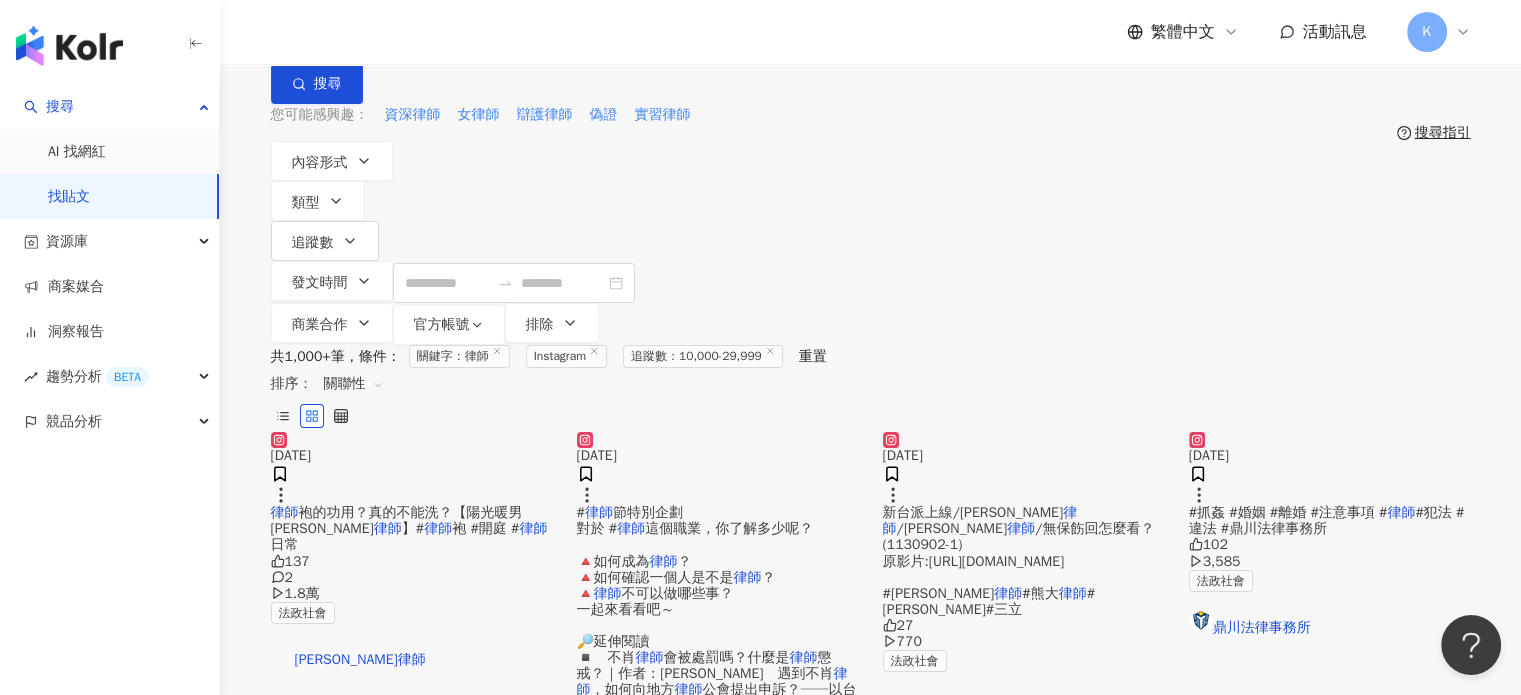 scroll, scrollTop: 0, scrollLeft: 0, axis: both 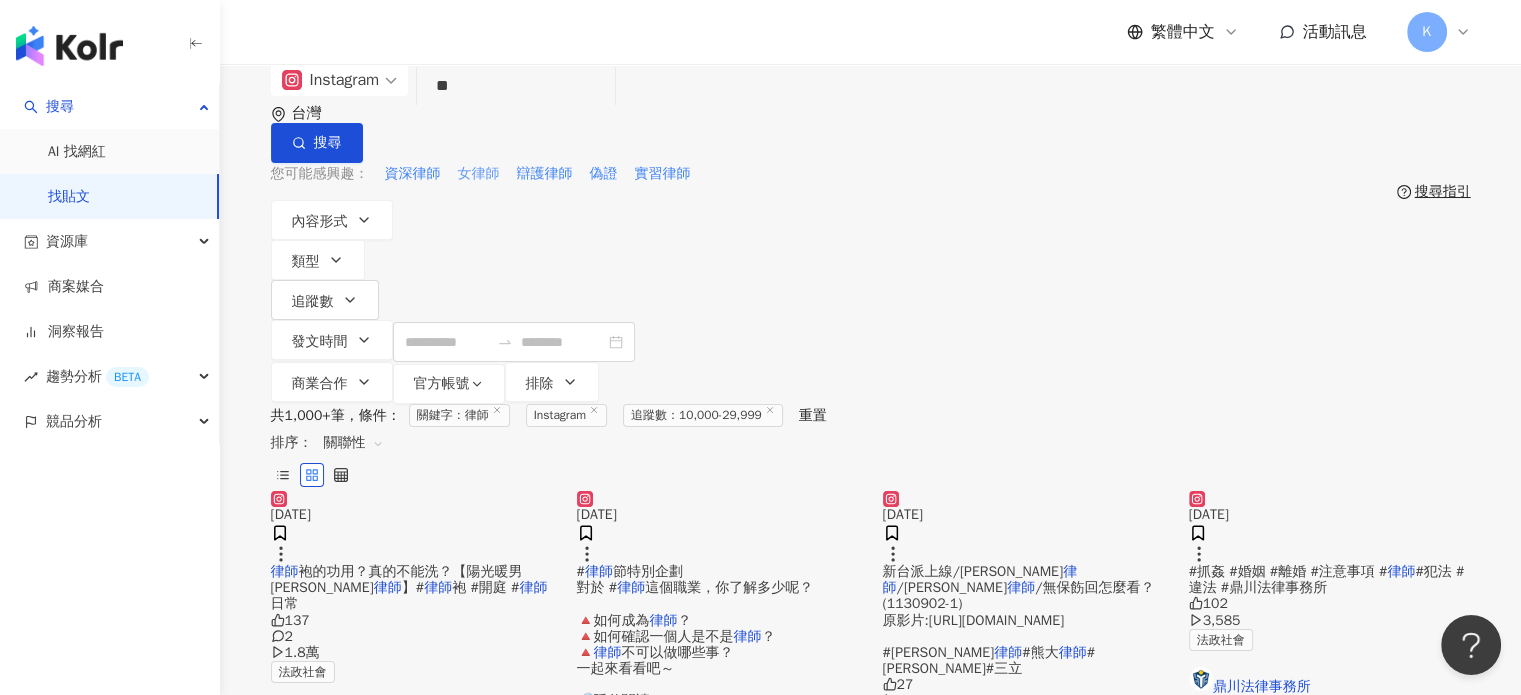 click on "女律師" at bounding box center [479, 174] 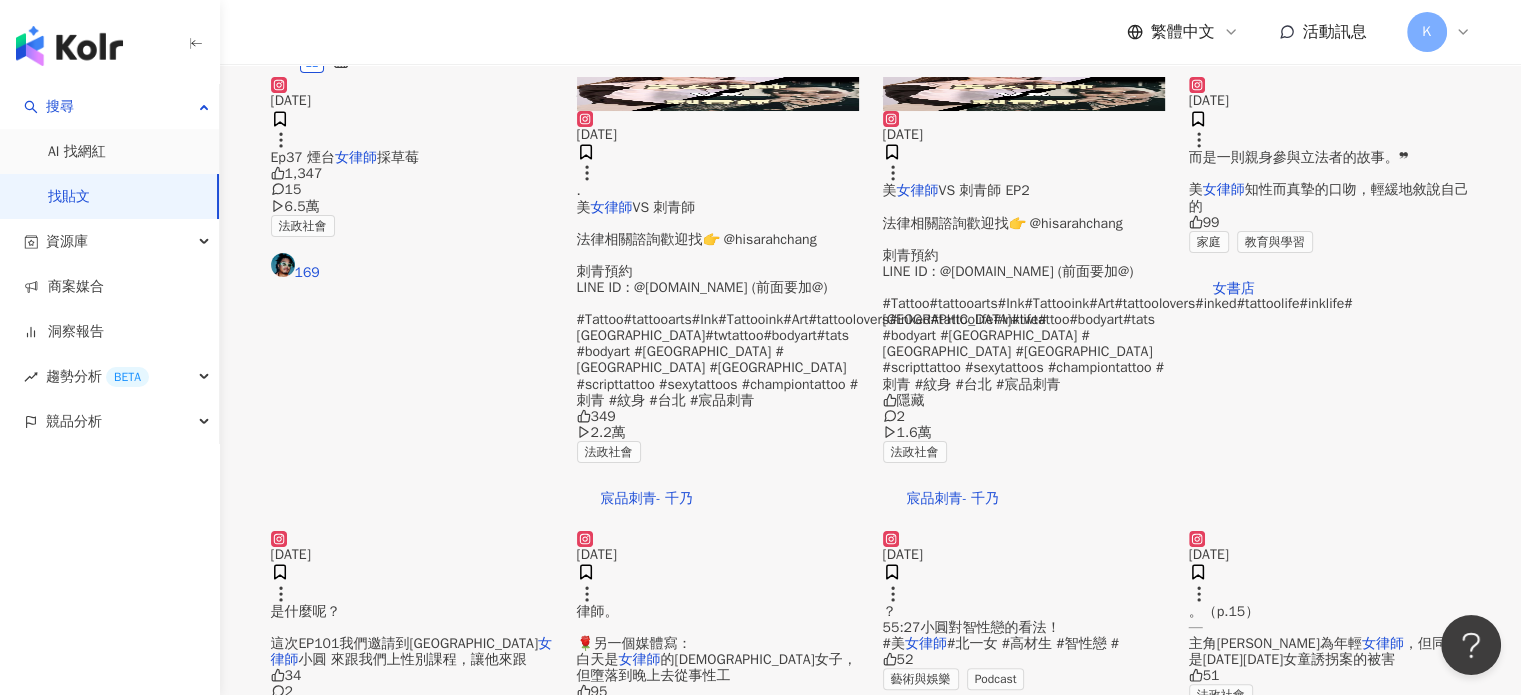 scroll, scrollTop: 500, scrollLeft: 0, axis: vertical 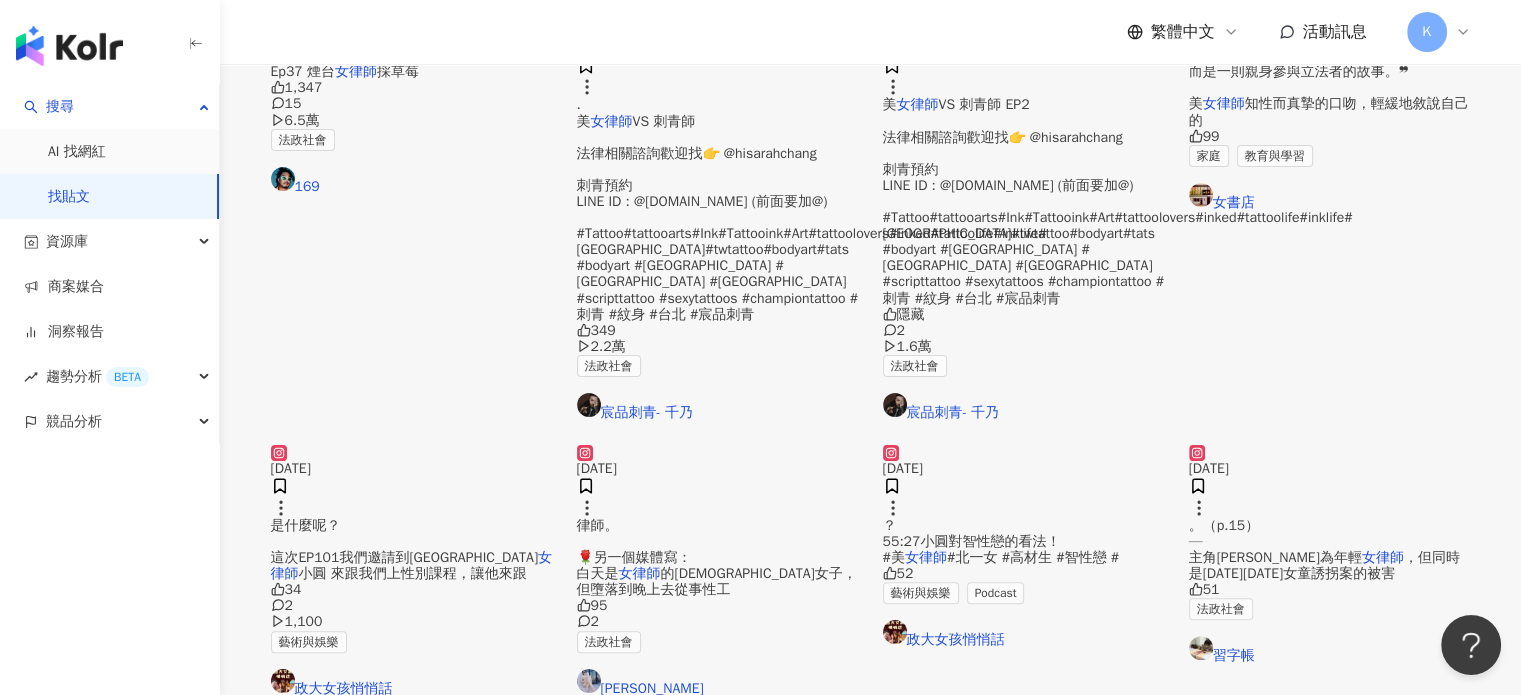 click at bounding box center [1024, 445] 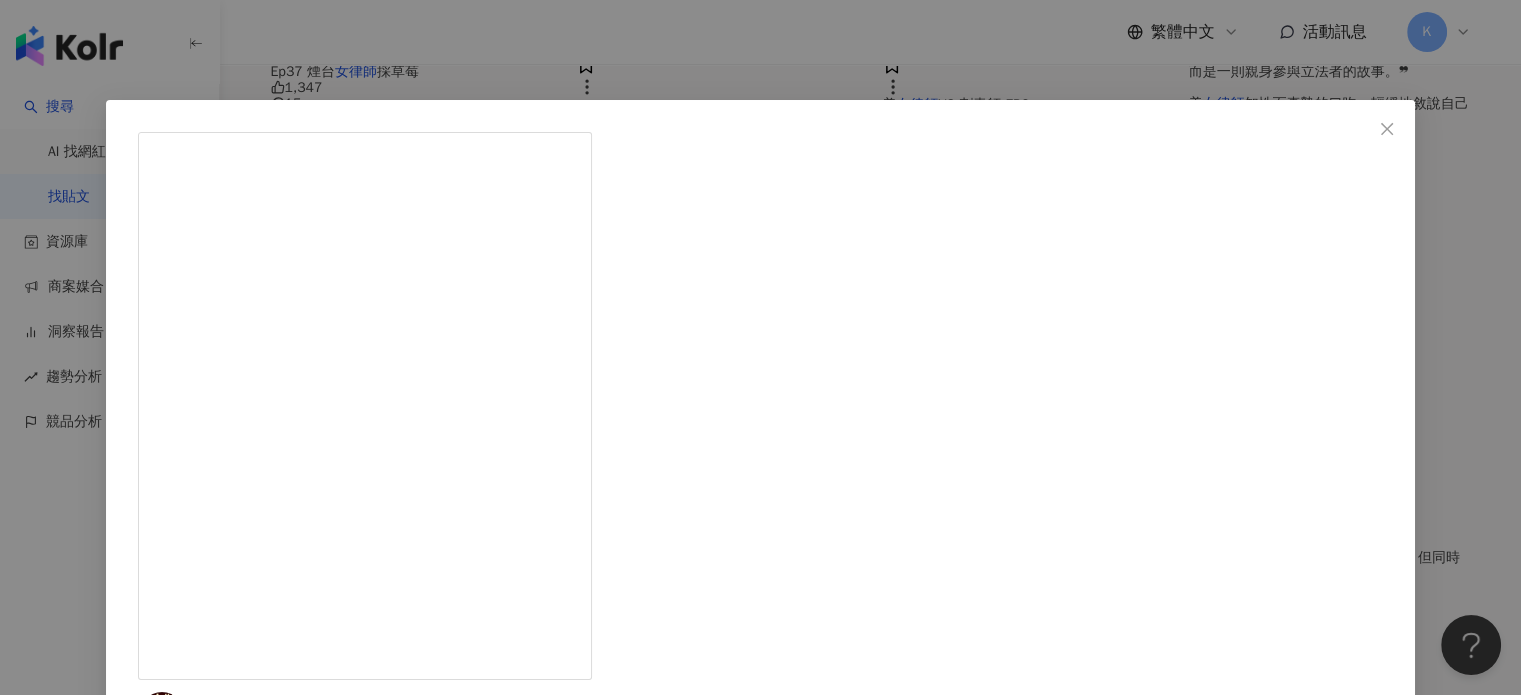 click on "政大女孩悄悄話 [DATE] ：
第四屆戀愛地圖大考驗（小心存證信函）feat.小圓
ep154:
0:00 歡迎大家最愛的來賓😍
1:12小圓是哪裡畢業的😍
2:40高中的時候有沒有喜歡的男生😍
4:45高中的時候玩什麼社團？
6:25戀愛地圖第一題：轉折點出現💥
7:00台北病。
8:40成績落差會怎麼樣嗎
14:53學歷對感情的影響
19:30建中[PERSON_NAME]出沒了⋯
23:12溝通現場🗣️🗣️🗣️
24:29偶像劇環節⋯為了保護喜歡的女生別人打架
29:19在吵架會很容易被說服嗎？
32:45約會環節💝💝💝
39:11金錢觀的碰撞
45:00在你可以的程度上，接受你的付出
47:13食物鏈。
48:20曖昧遇到這些情況，會怎麼處理？
53:20遇到漁夫怎麼辦？
55:27小圓對智性戀的看法！
#美女律師 #北一女 #高材生 #智性戀 #漂亮 #女孩 #正妹 #戀愛地圖 #戀愛考驗 #戀愛題 #applepodcast #spotifypodcast #soundonpodcast #mixerboxpodcast #kkboxpodcast #podcasters #googlepodcast" at bounding box center (760, 347) 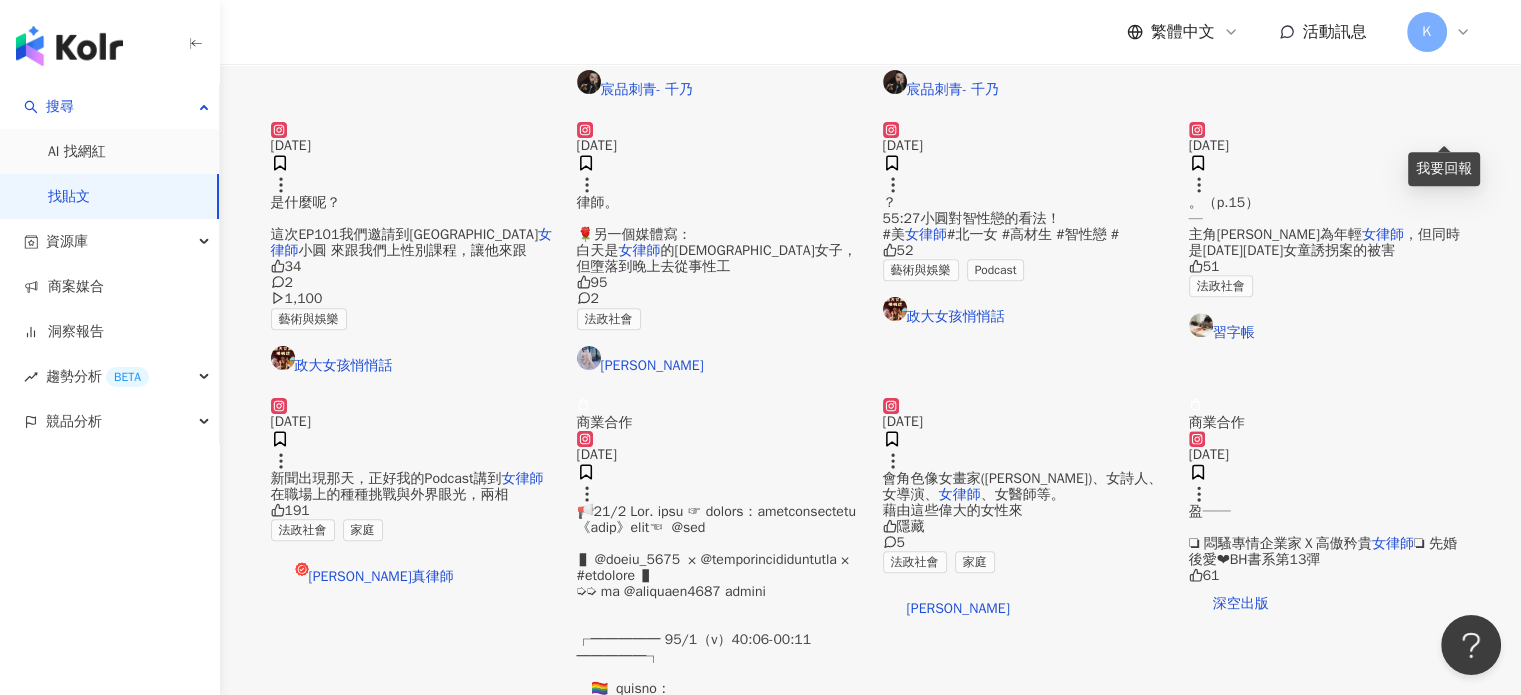 scroll, scrollTop: 1000, scrollLeft: 0, axis: vertical 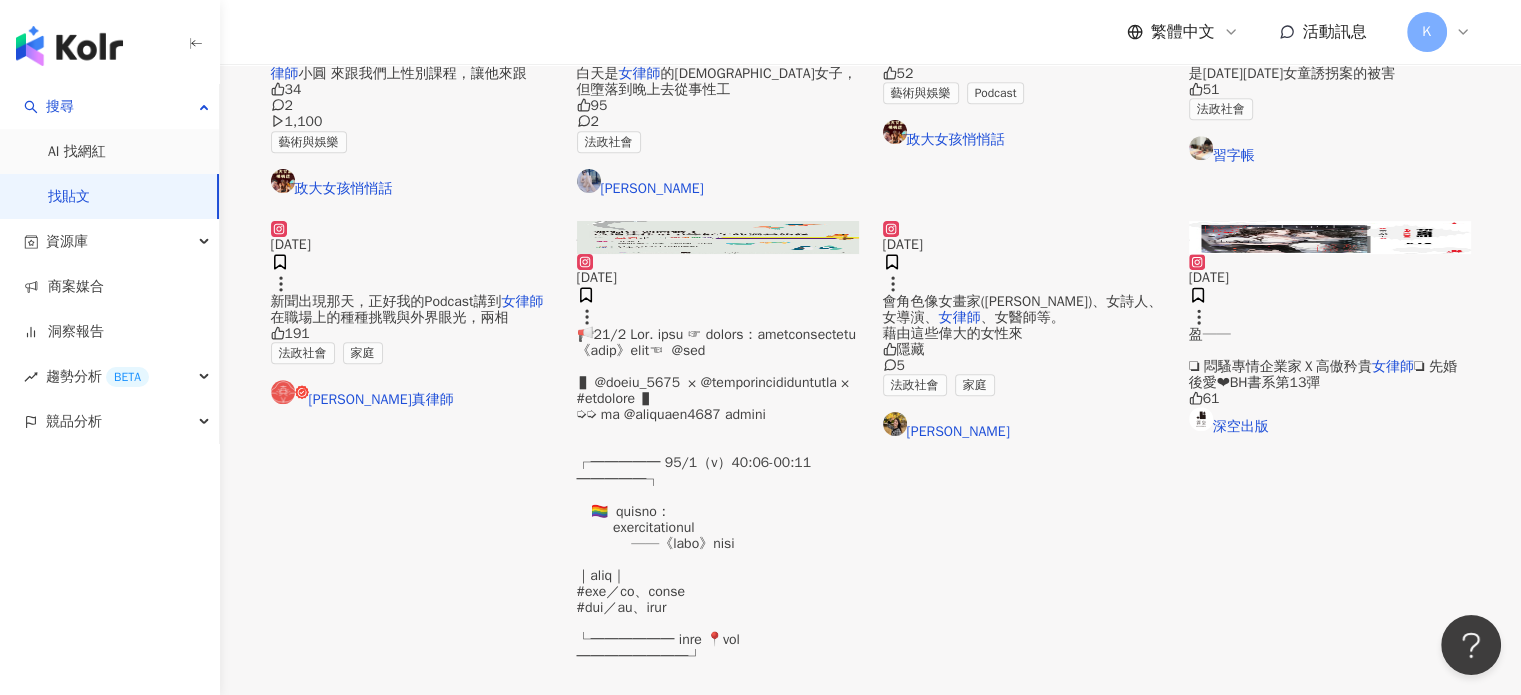 click 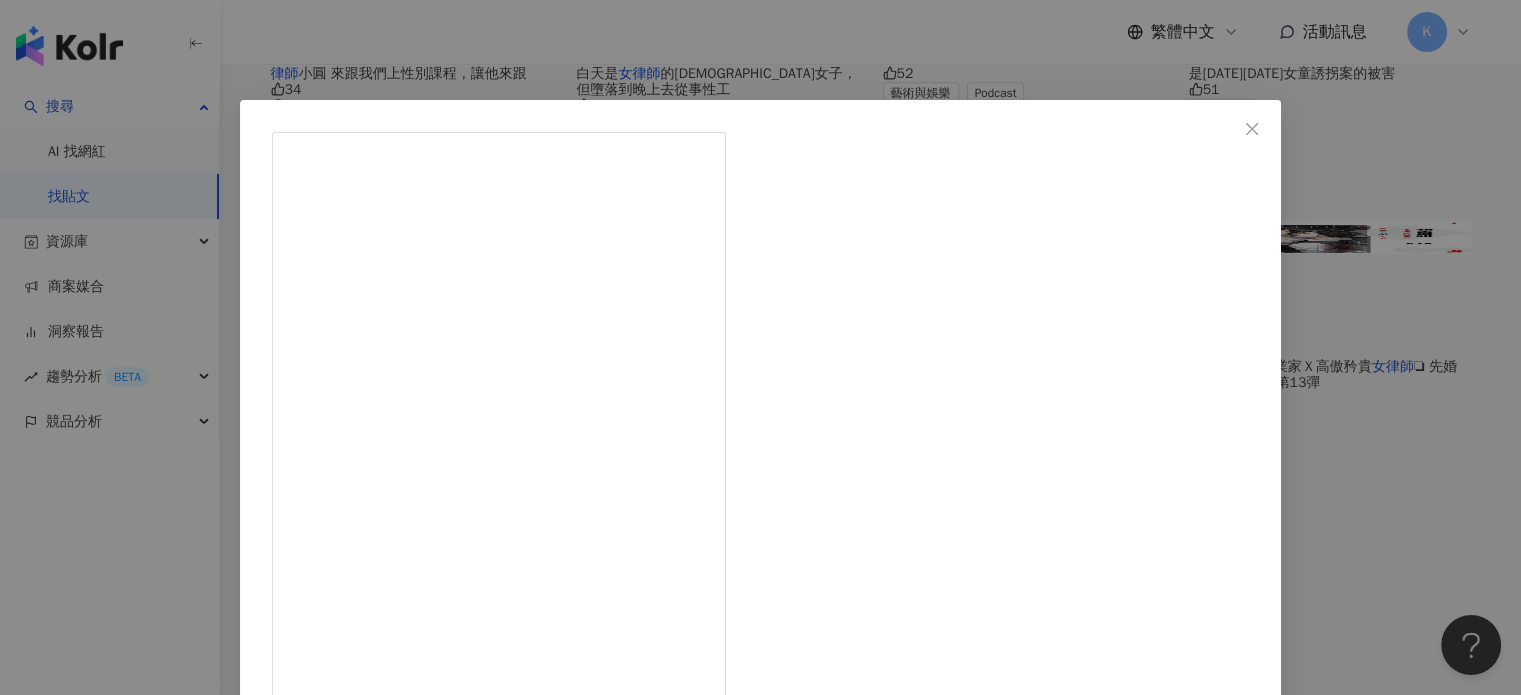 click on "[PERSON_NAME]真律師 [DATE] 191 查看原始貼文" at bounding box center (760, 347) 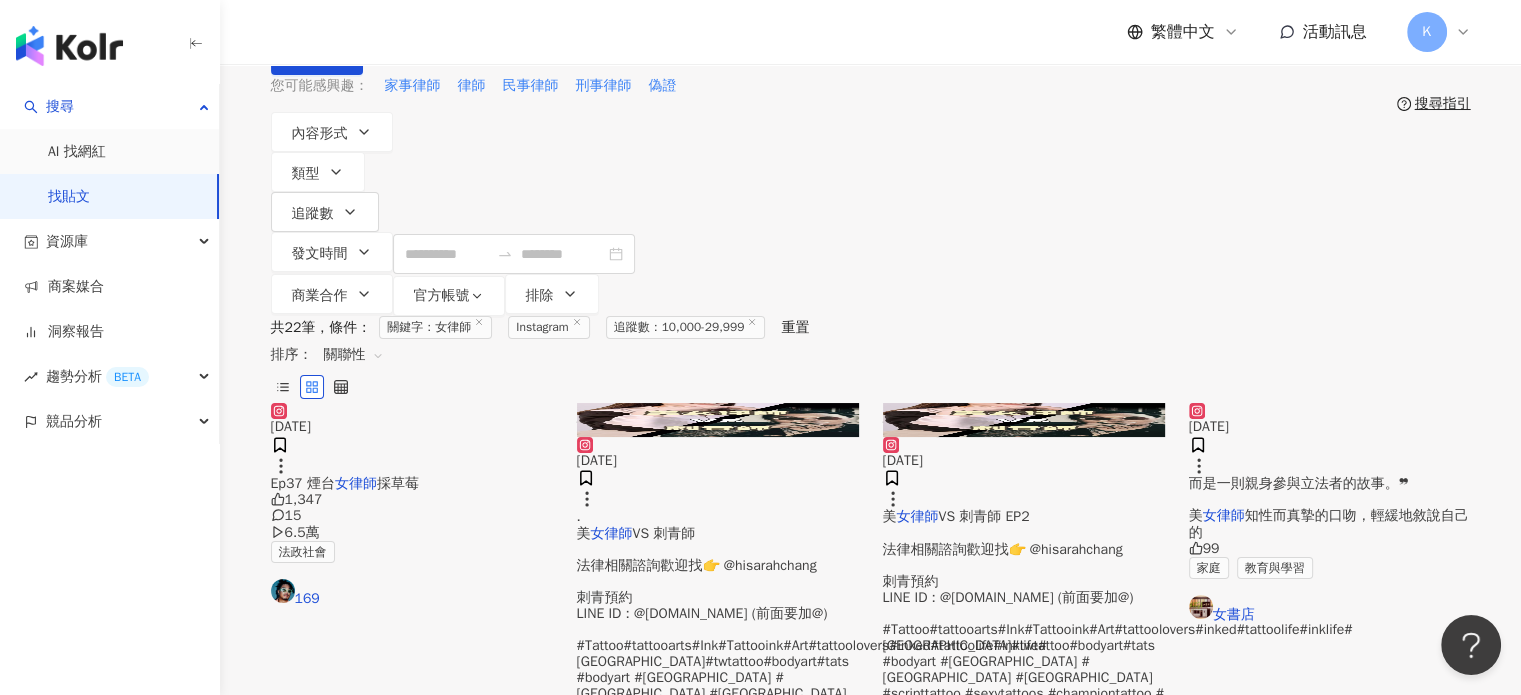 scroll, scrollTop: 0, scrollLeft: 0, axis: both 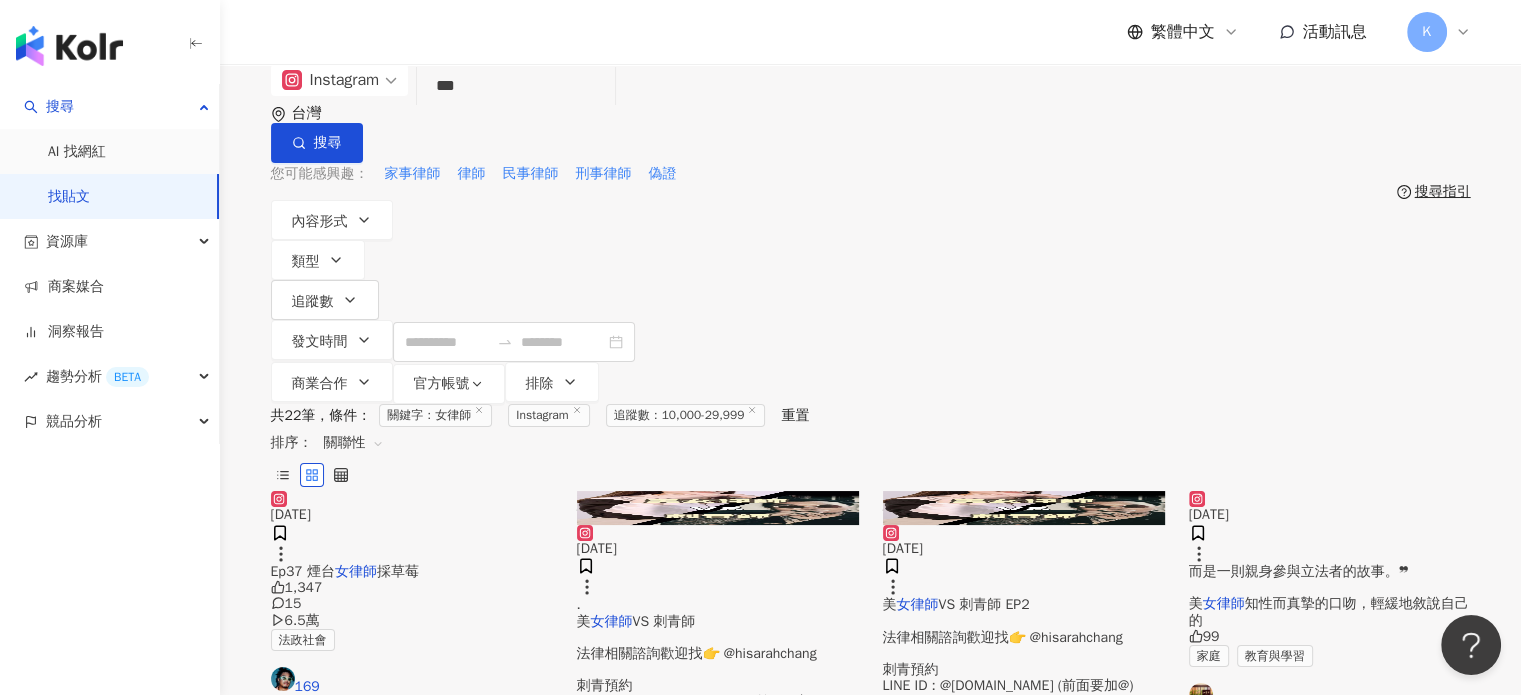drag, startPoint x: 515, startPoint y: 112, endPoint x: 401, endPoint y: 113, distance: 114.00439 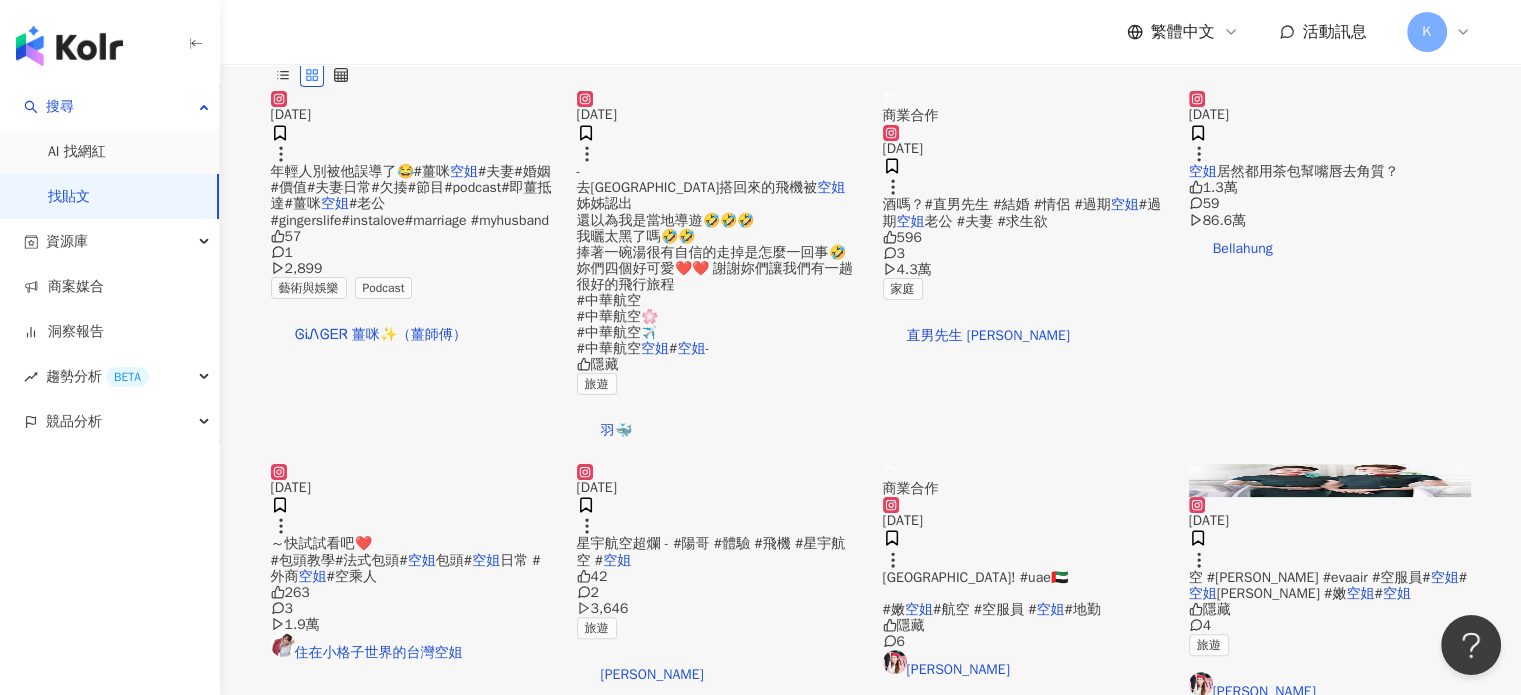 scroll, scrollTop: 600, scrollLeft: 0, axis: vertical 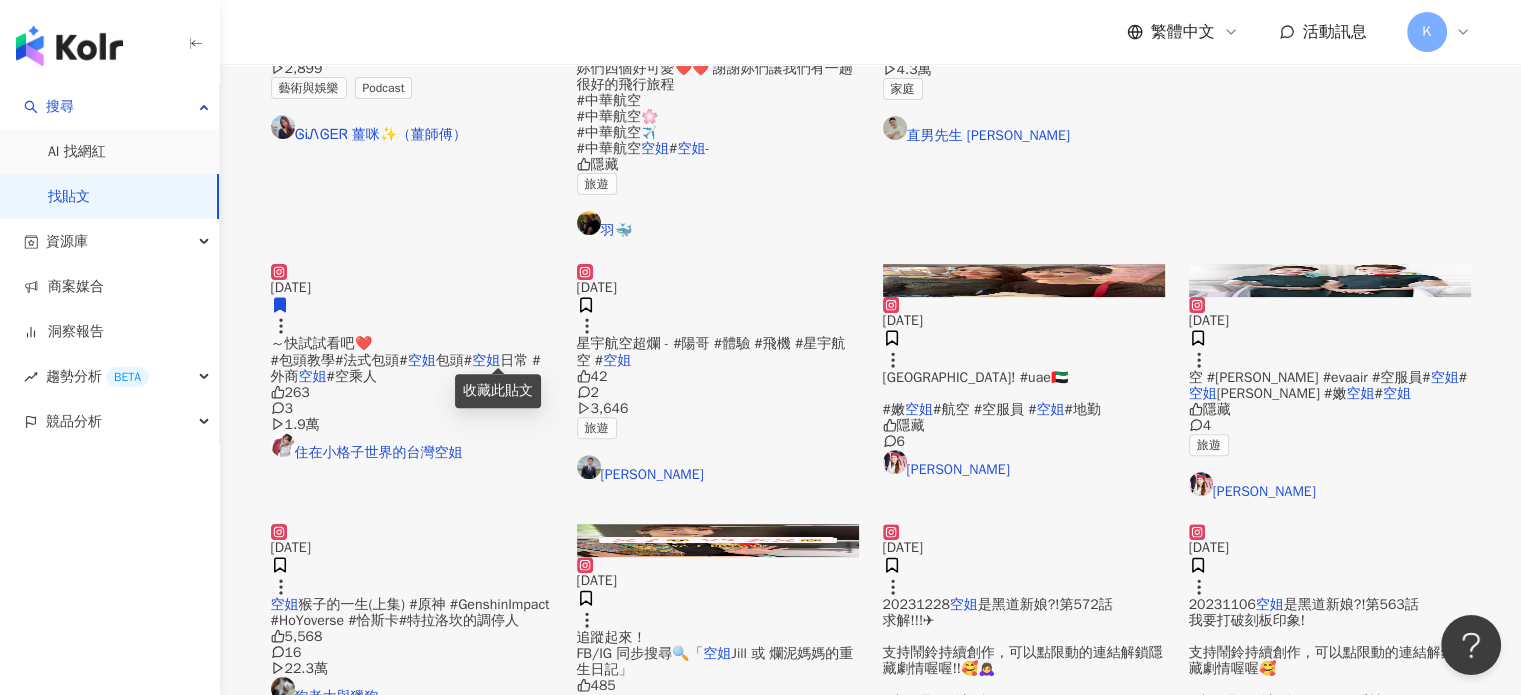 click at bounding box center [412, 264] 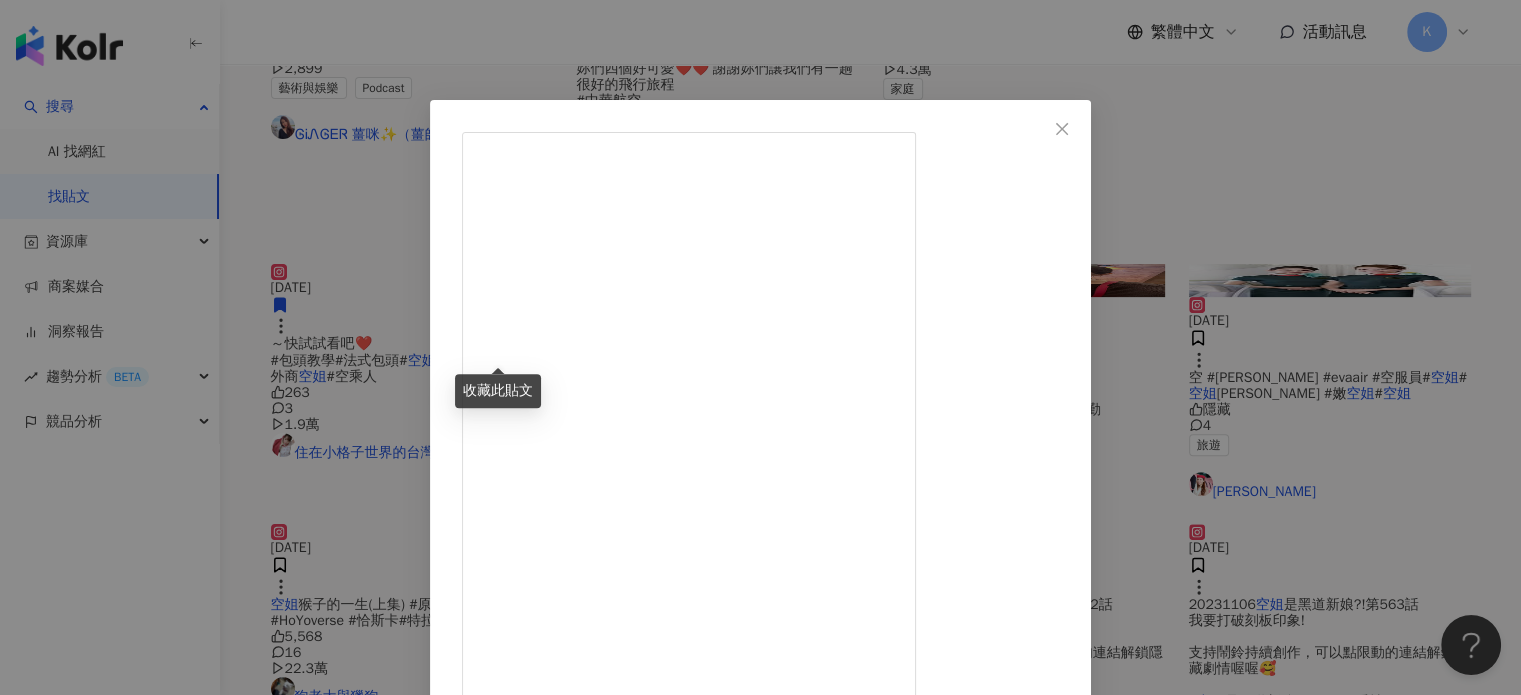 click on "住在小格子世界的台灣空姐 [DATE] 很多人想知道，我短髮怎麼綁出法式包頭，我的方法其實長髮短髮都試用～快試試看吧❤️
#包頭教學#法式包頭#空姐包頭#空姐日常 #外商空姐 #空乘人生 #空姐生活 #航空業#空姐大揭秘 263 3 1.9萬 查看原始貼文" at bounding box center (760, 347) 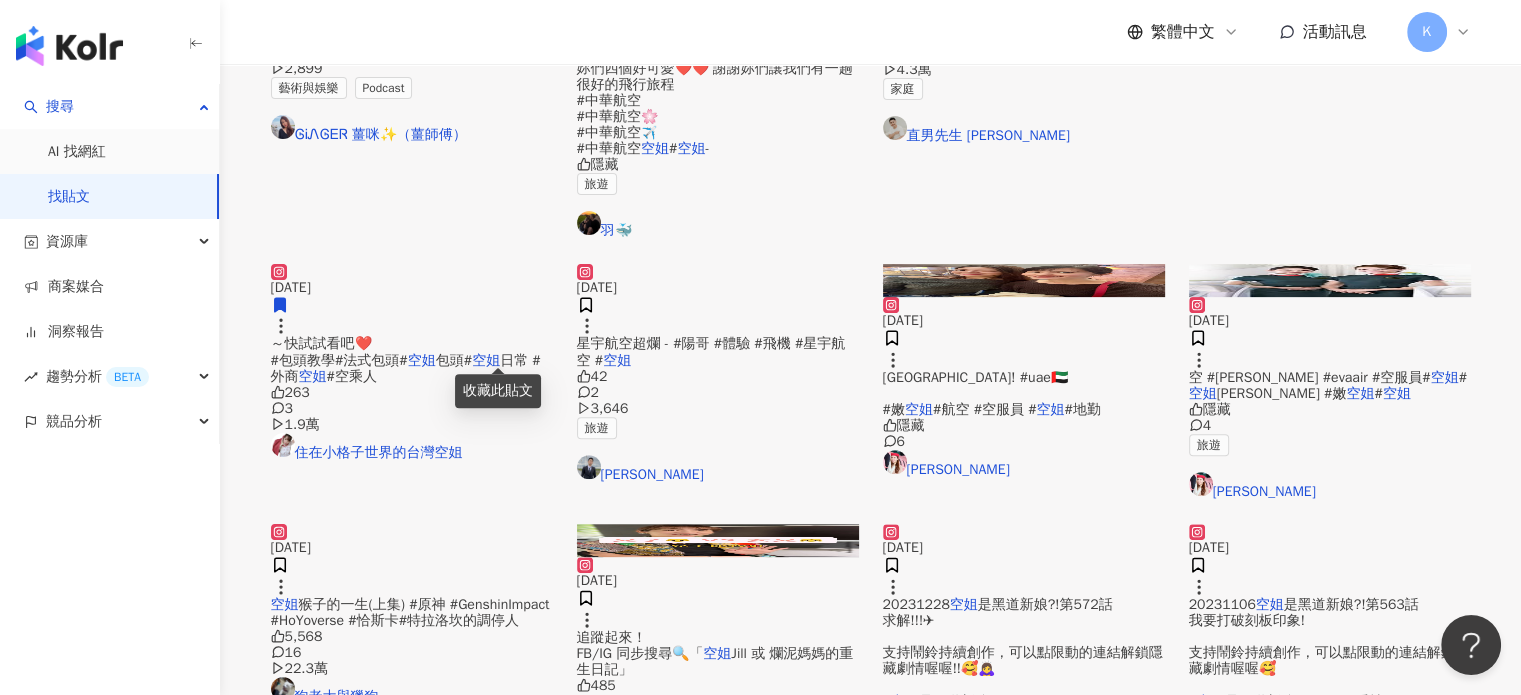 click at bounding box center (1024, 280) 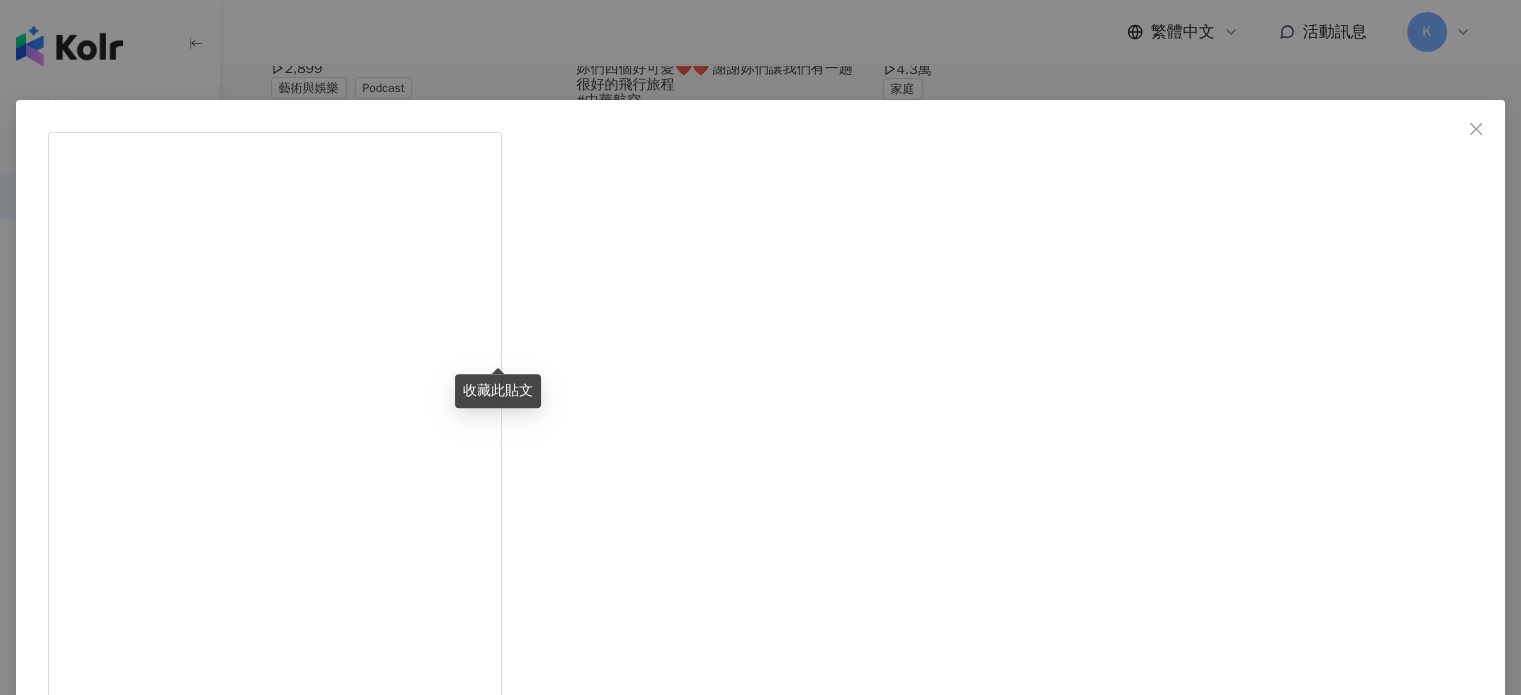 click on "[PERSON_NAME] [DATE] I had a great time chatting with you, @from_jenna_to__j . Hope that you will run into [PERSON_NAME][PERSON_NAME]한 ([PERSON_NAME]-[PERSON_NAME]) for your next visit in [GEOGRAPHIC_DATA]!🤭Enjoy your life in [GEOGRAPHIC_DATA]! #uae🇦🇪
#嫩空姐 #航空 #空服員 #空姐 #地勤 #[PERSON_NAME]老師 #阿聯酋航空 #中東 #中東航空 #杜拜 #空服員面試 #cabincrew #flightattendant #stewardess #airlines #emirates #ek #ekcrew #crewlife #asiancabincrew #emiratescabincrew #emiratescrew #flightattendantlife #cabincrewlife 隱藏 6 查看原始貼文" at bounding box center (760, 347) 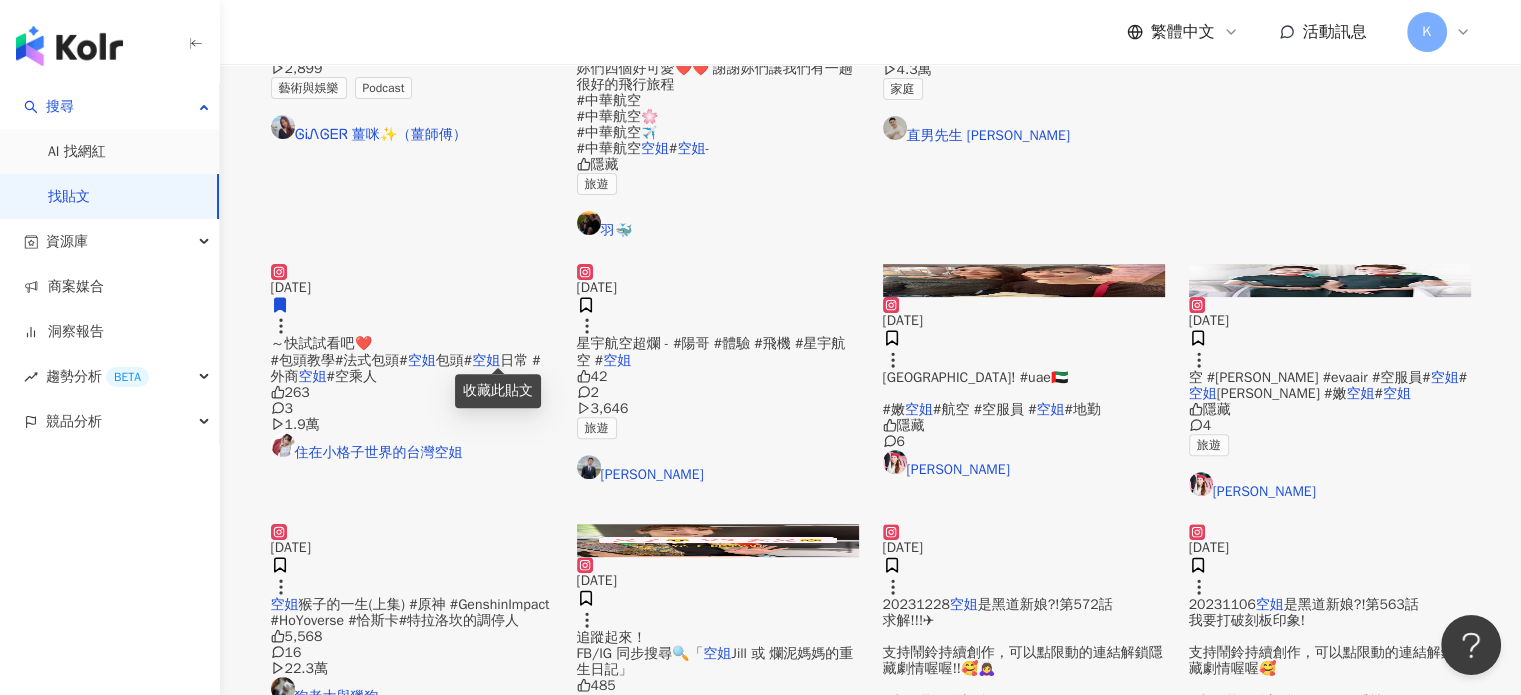 click at bounding box center (1330, 280) 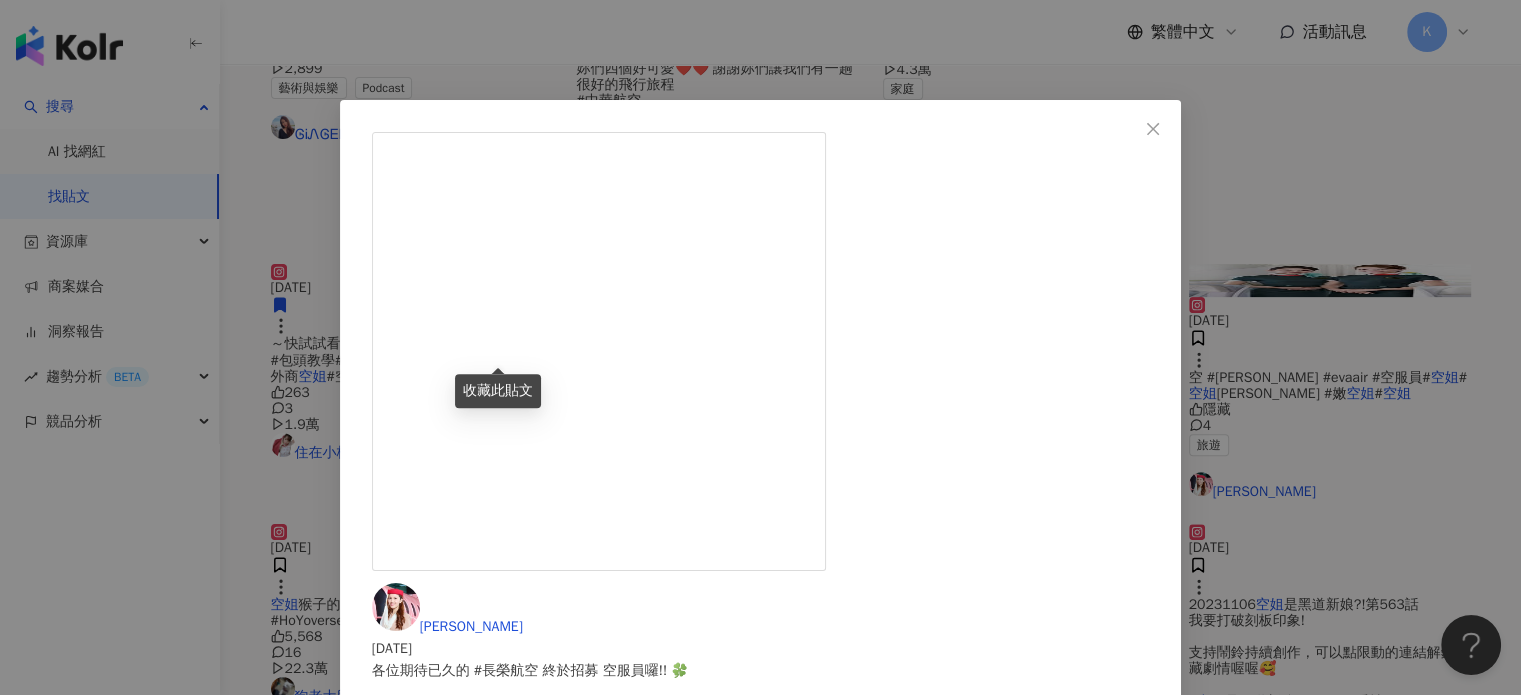 click on "[PERSON_NAME] [DATE] 各位期待已久的 #長榮航空 終於招募 空服員囉!! 🍀
有需要考前惡補請提早預約喔✈️
#長榮 #長榮航空 #[PERSON_NAME] #evaair #空服員#空姐 #空姐[PERSON_NAME] #嫩空姐 #空姐家教 #空少 #航空 #航空面試 隱藏 4 查看原始貼文" at bounding box center (760, 347) 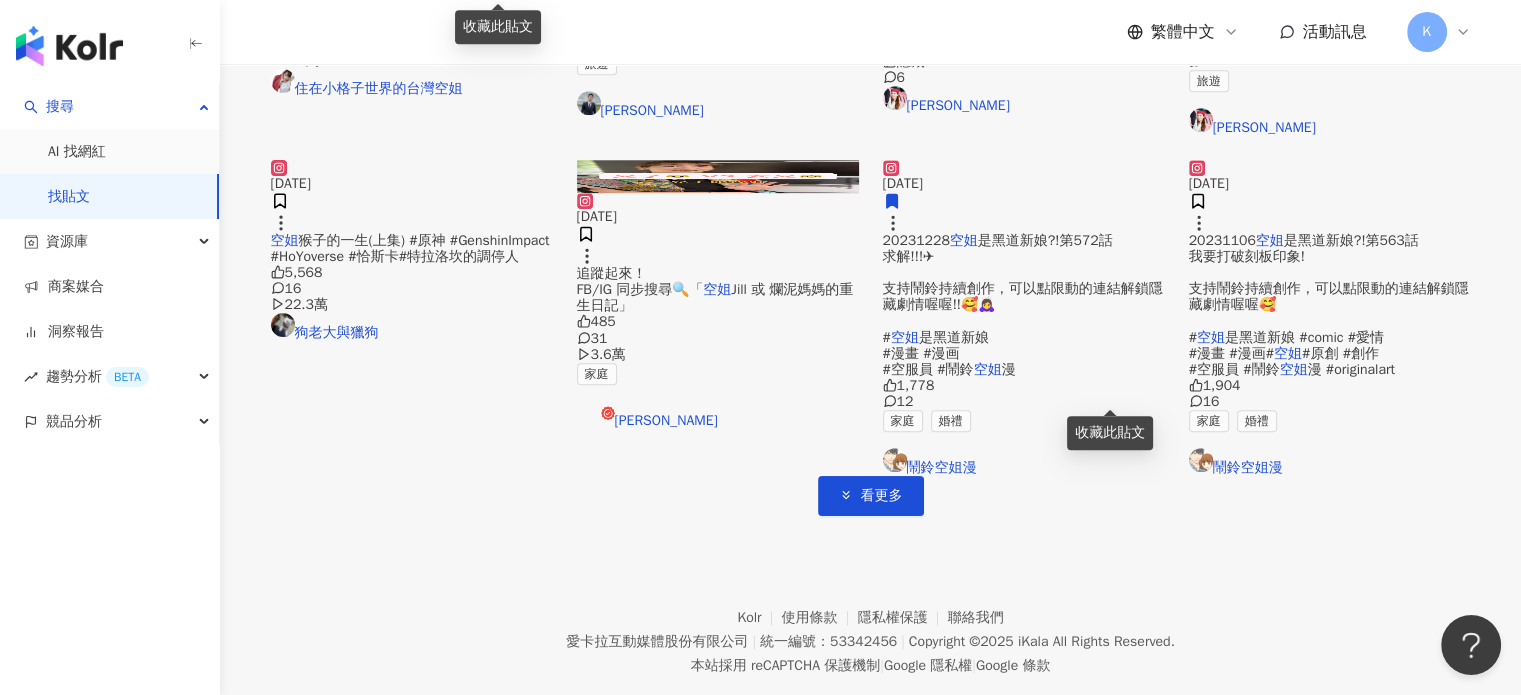 scroll, scrollTop: 1000, scrollLeft: 0, axis: vertical 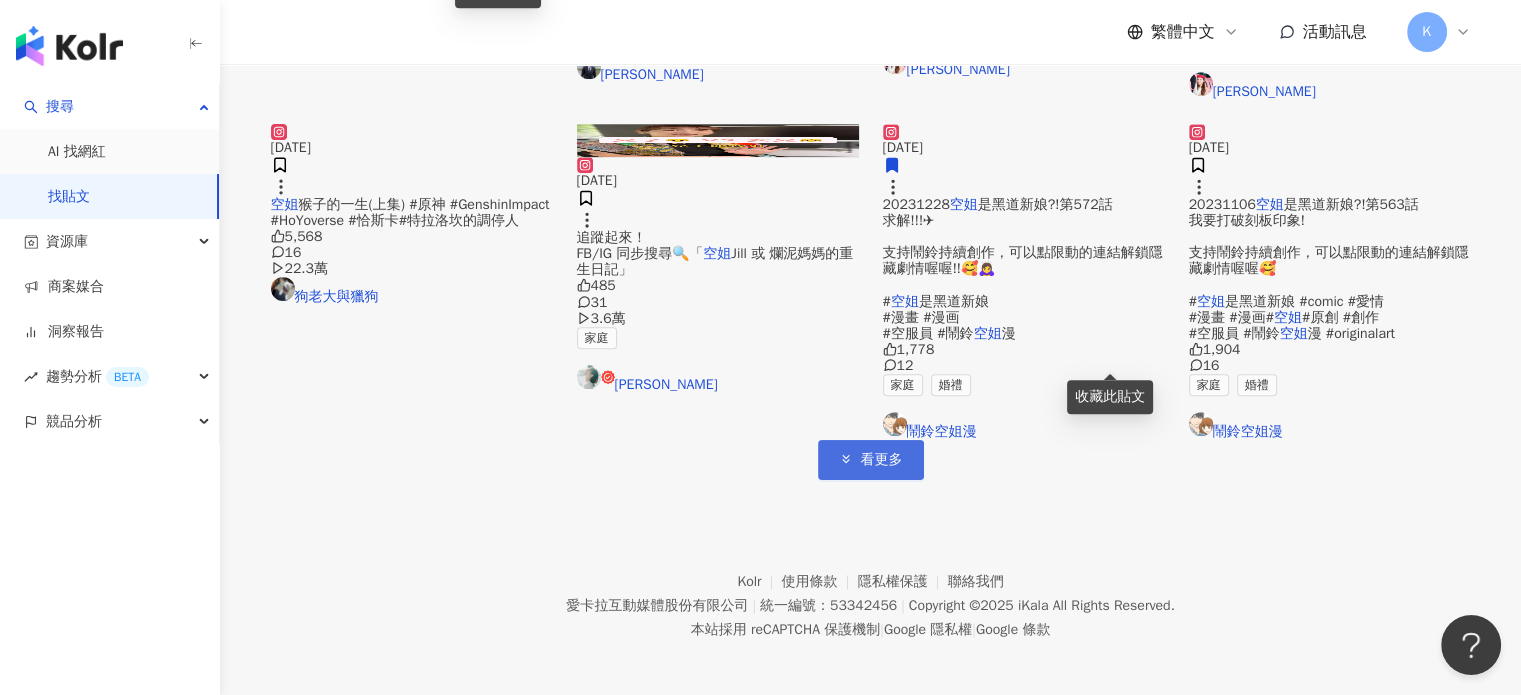 click on "看更多" at bounding box center (882, 460) 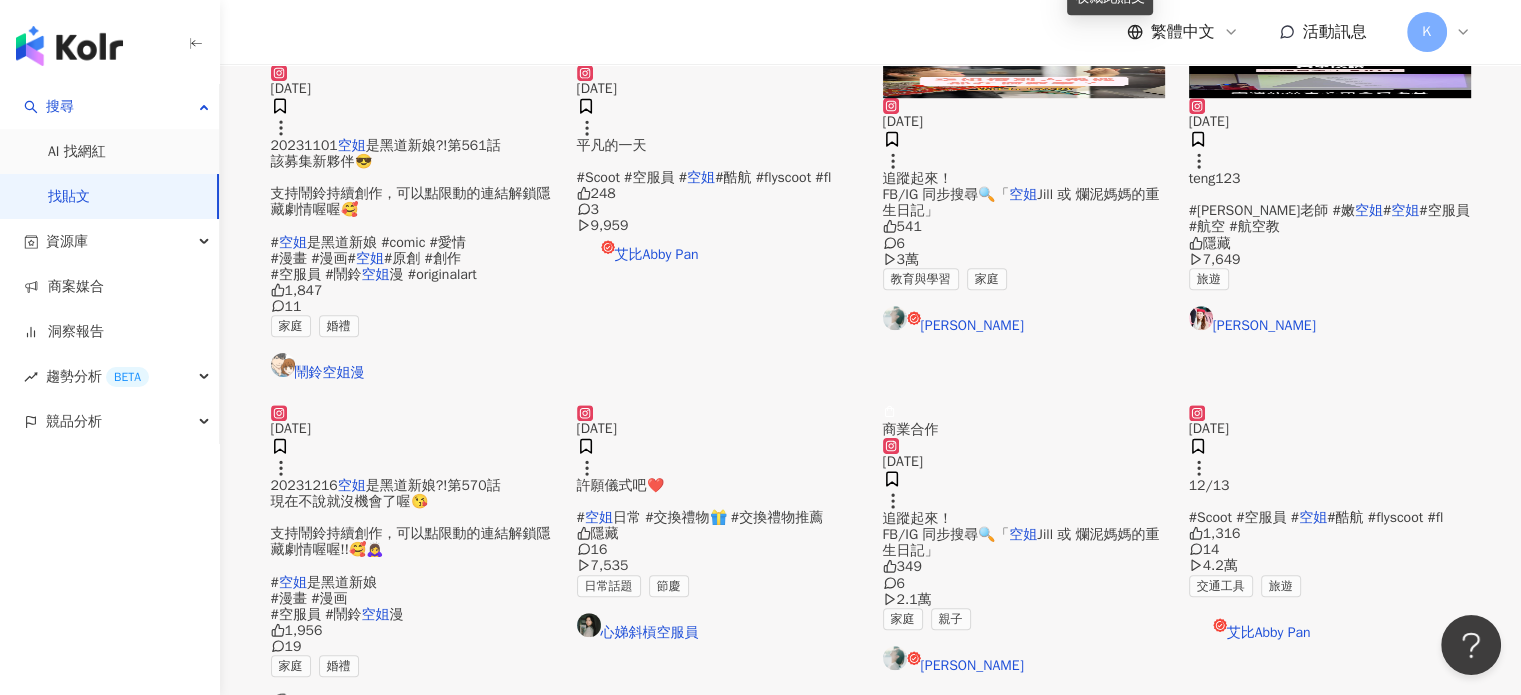 scroll, scrollTop: 1400, scrollLeft: 0, axis: vertical 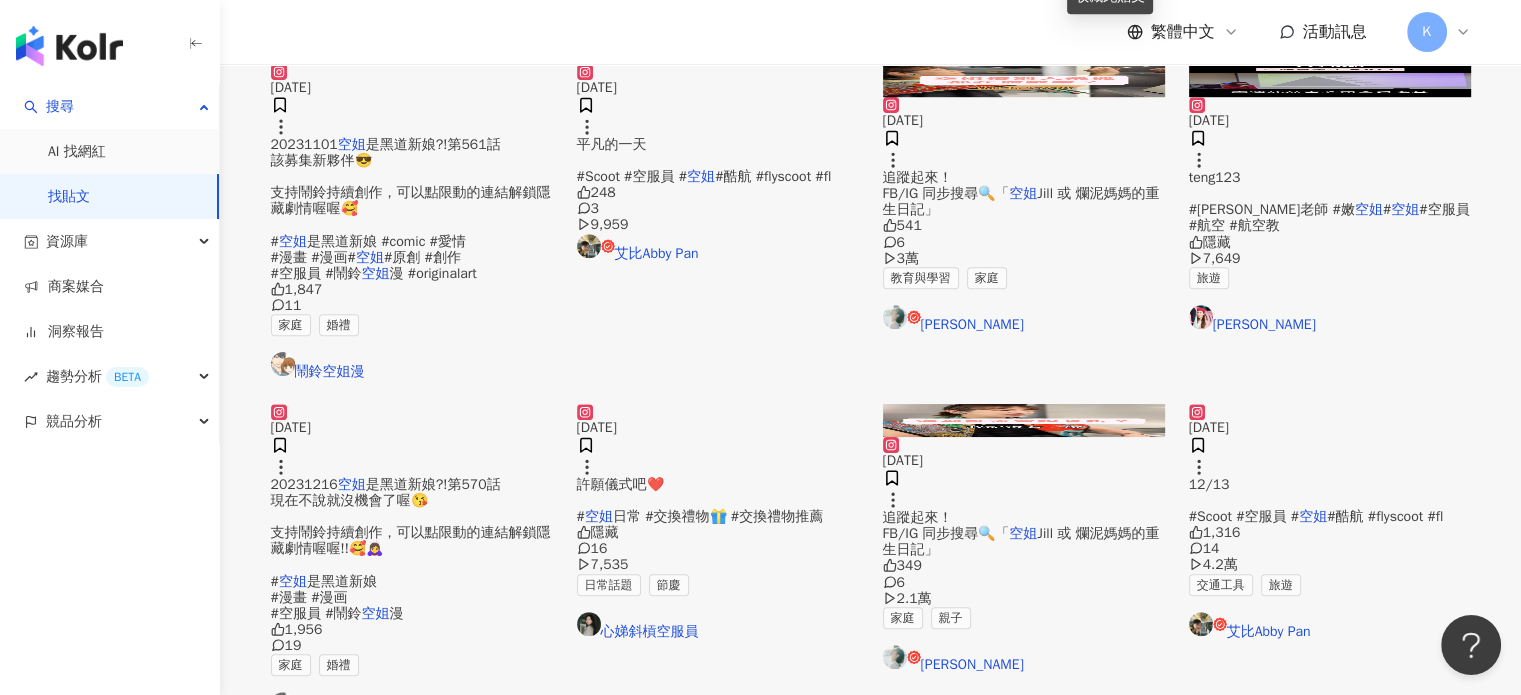 click at bounding box center [1330, 80] 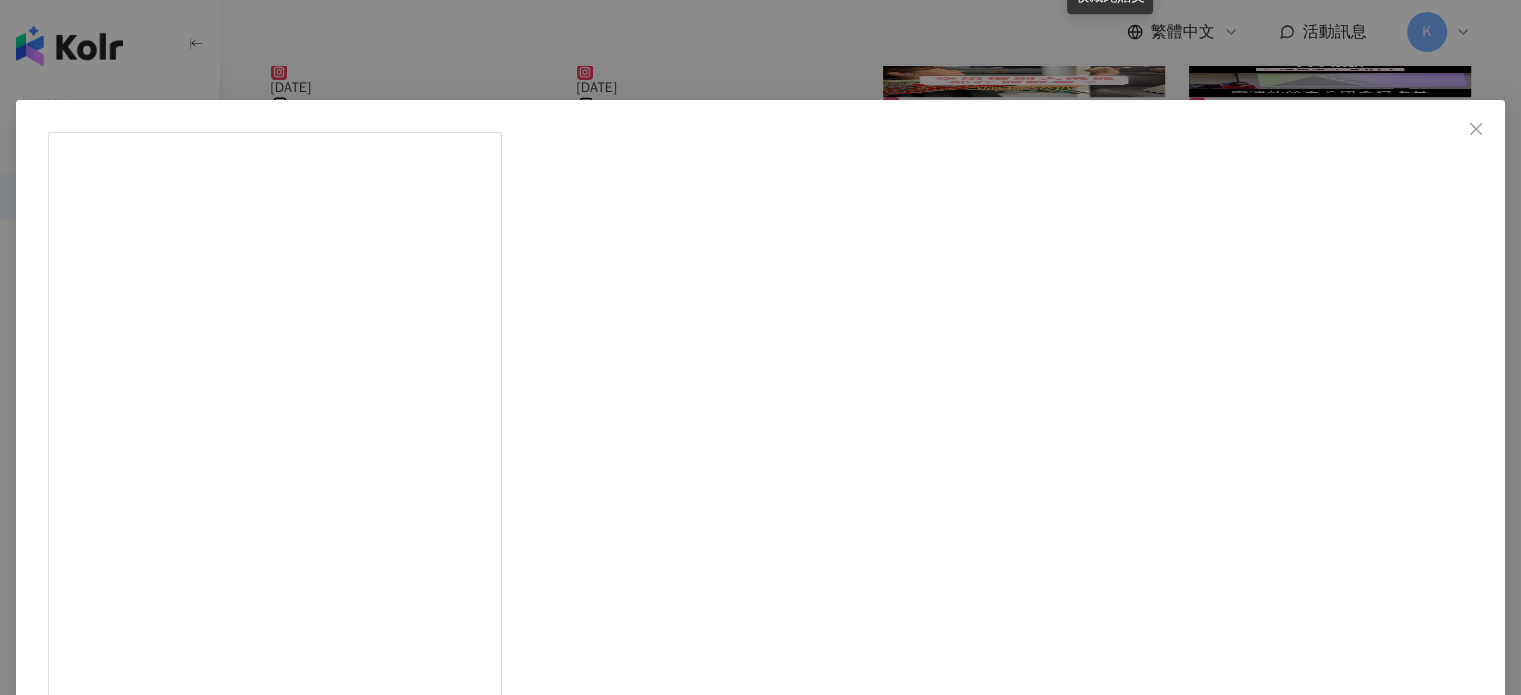 click on "[PERSON_NAME] [DATE] #文藻外語大學 演講片段 Part1. 🎬 #空服員面試 Wenzao Ursuline University of Languages Guest Speech.
請記得按讚分享收藏喔
➡️ Follow @wendyteng11 for more aviation information.
✈️追蹤 @wendyteng11 得到更多航空消息
課程請洽詢💌 LINE:wendyteng123
#[PERSON_NAME] #嫩空姐 #空姐 #空服員 #航空 #航空教室 #cabincrew #flightattendant #groundstafflife #地勤 #客服 #星宇 #星宇航空 #starlux #starluxairlines #長榮航空 #中華航空 #長榮 #華航 #華信航空 #立榮航空 #虎航 #華信 #立榮 隱藏 7,649 查看原始貼文" at bounding box center [760, 347] 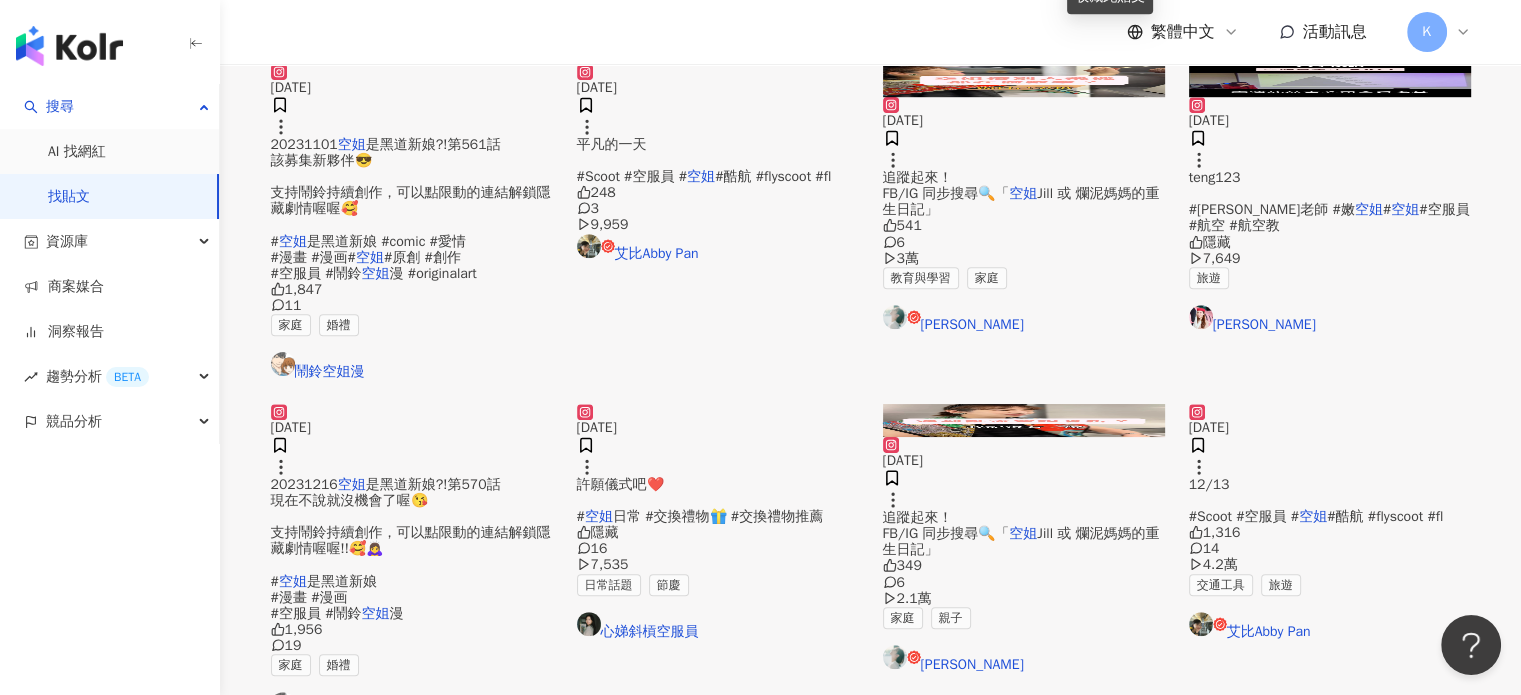 click at bounding box center (1024, 80) 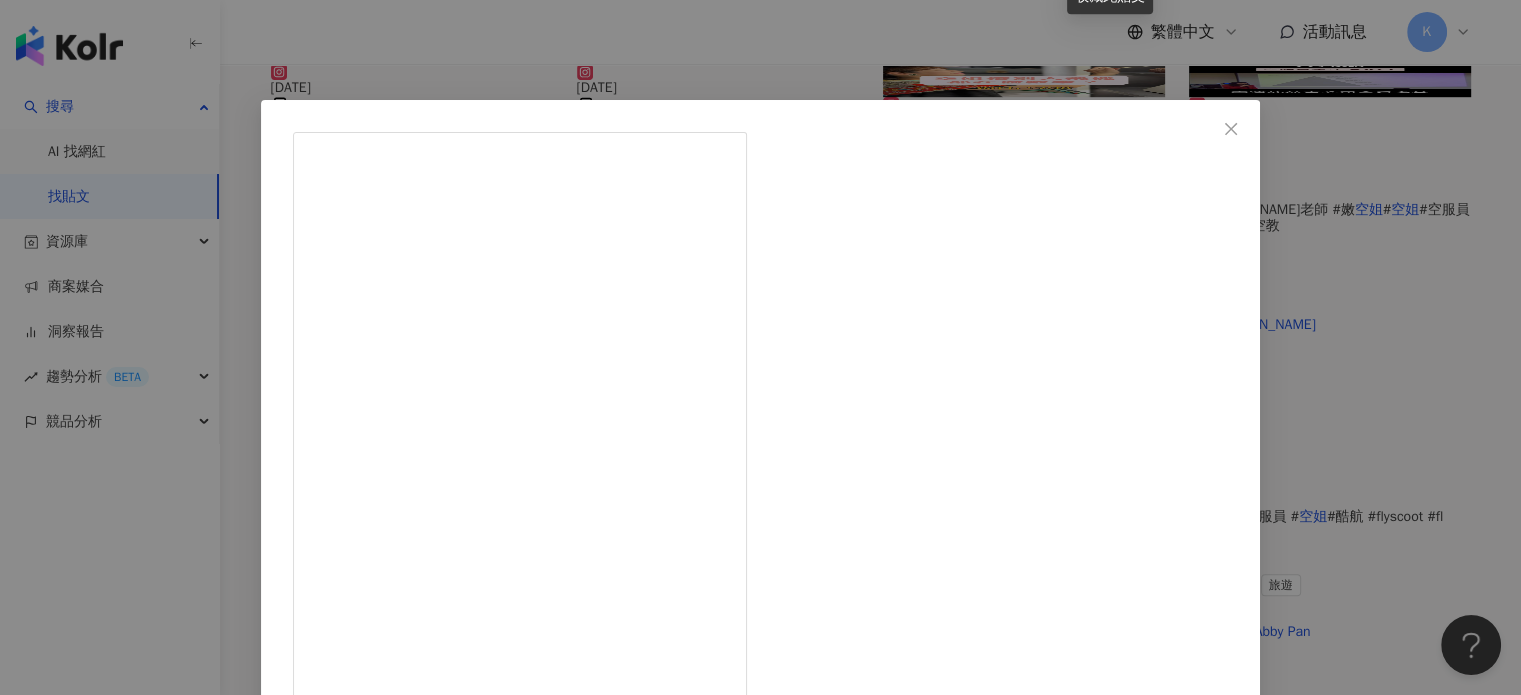 click on "[PERSON_NAME] [DATE] 你們最喜歡搭哪一家航空公司？
留言跟我分享吧！[DEMOGRAPHIC_DATA]
＿＿＿＿＿＿＿＿＿＿＿
更多日常生活分享在粉絲頁限動
追蹤起來！
FB/IG 同步搜尋🔍「 空姐[PERSON_NAME] 或 爛泥媽媽的重生日記」
✨全新企劃✨
讓大家更認識我
其實有點害羞，但是也有點有趣😁
如果你們喜歡，歡迎留言按讚+分享
➡️歡迎大家加入我的LINE社群⬅️
搜尋🔍爛泥媽媽[PERSON_NAME] （通關密語：爛泥媽媽的重生日記）
#全新企劃 #空姐[PERSON_NAME] #質感生活  #空服員 #退役空服員 #空姐 #退役空姐 #超偶四的空姐 #工作 #轉職 #爛泥媽媽 #媽媽 #拋下空服擁抱新生 541 6 3萬 查看原始貼文" at bounding box center (760, 347) 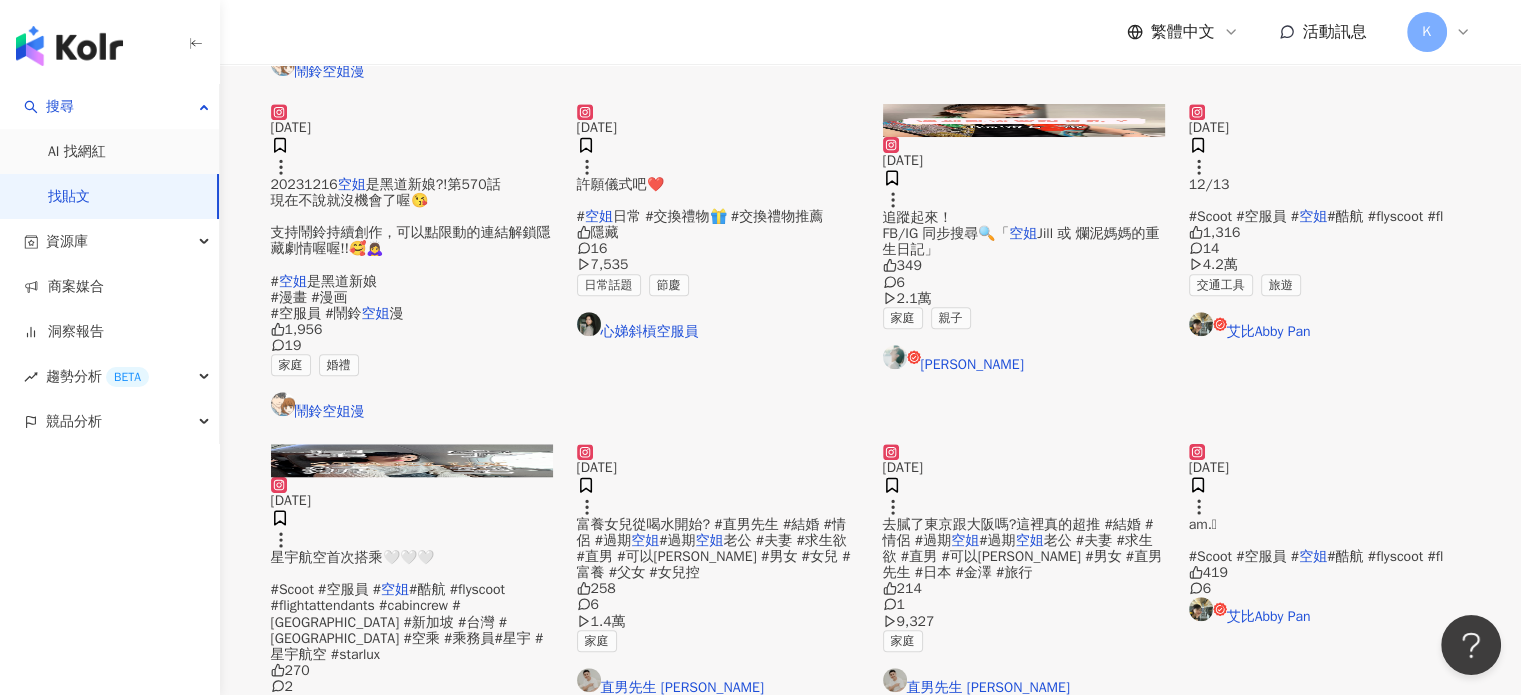 scroll, scrollTop: 2200, scrollLeft: 0, axis: vertical 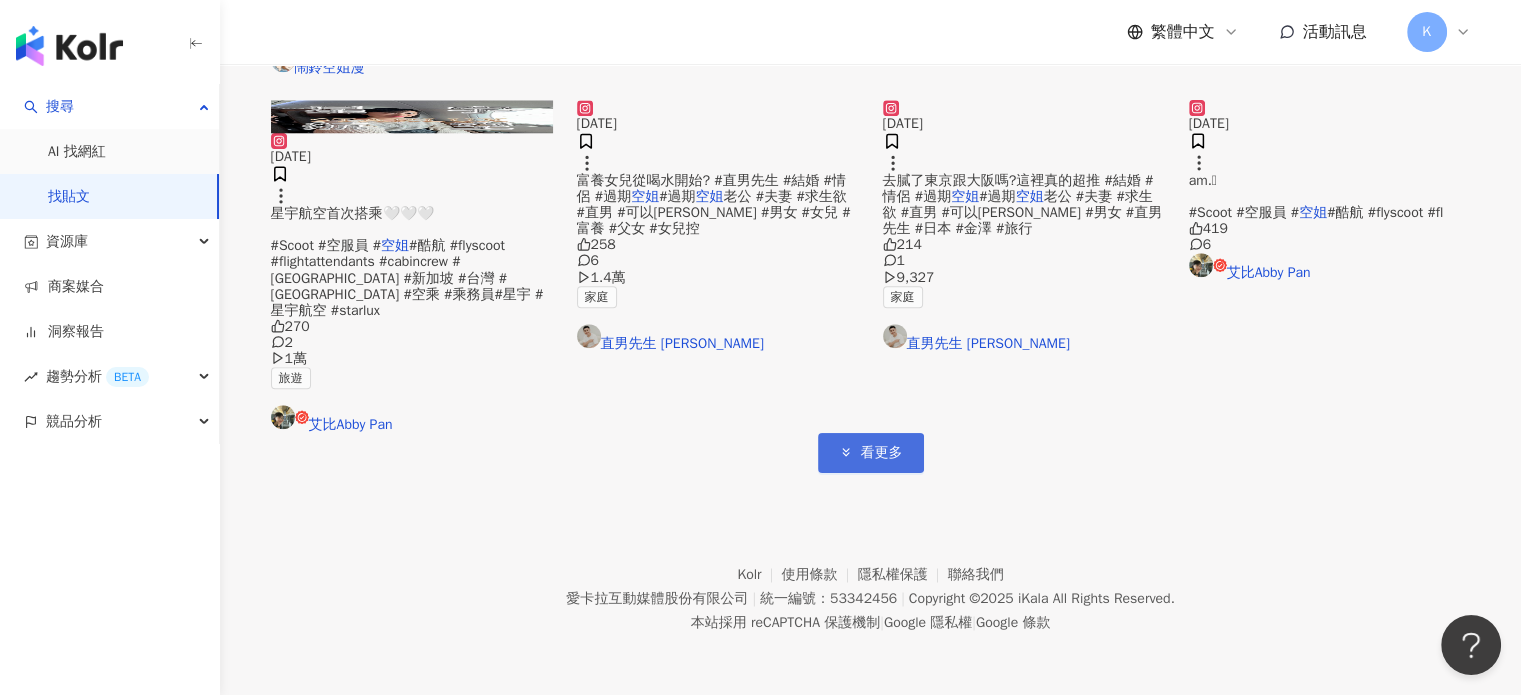 click on "看更多" at bounding box center [882, 453] 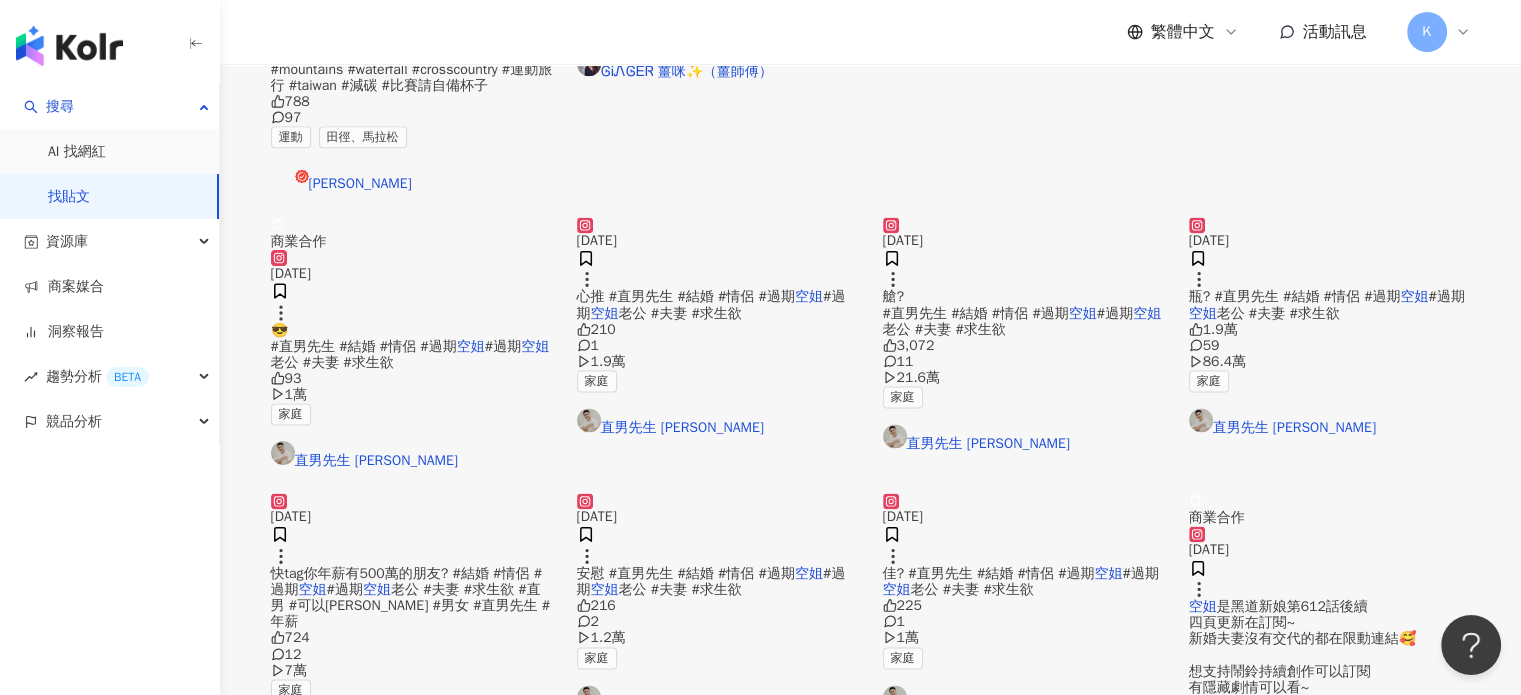 scroll, scrollTop: 2700, scrollLeft: 0, axis: vertical 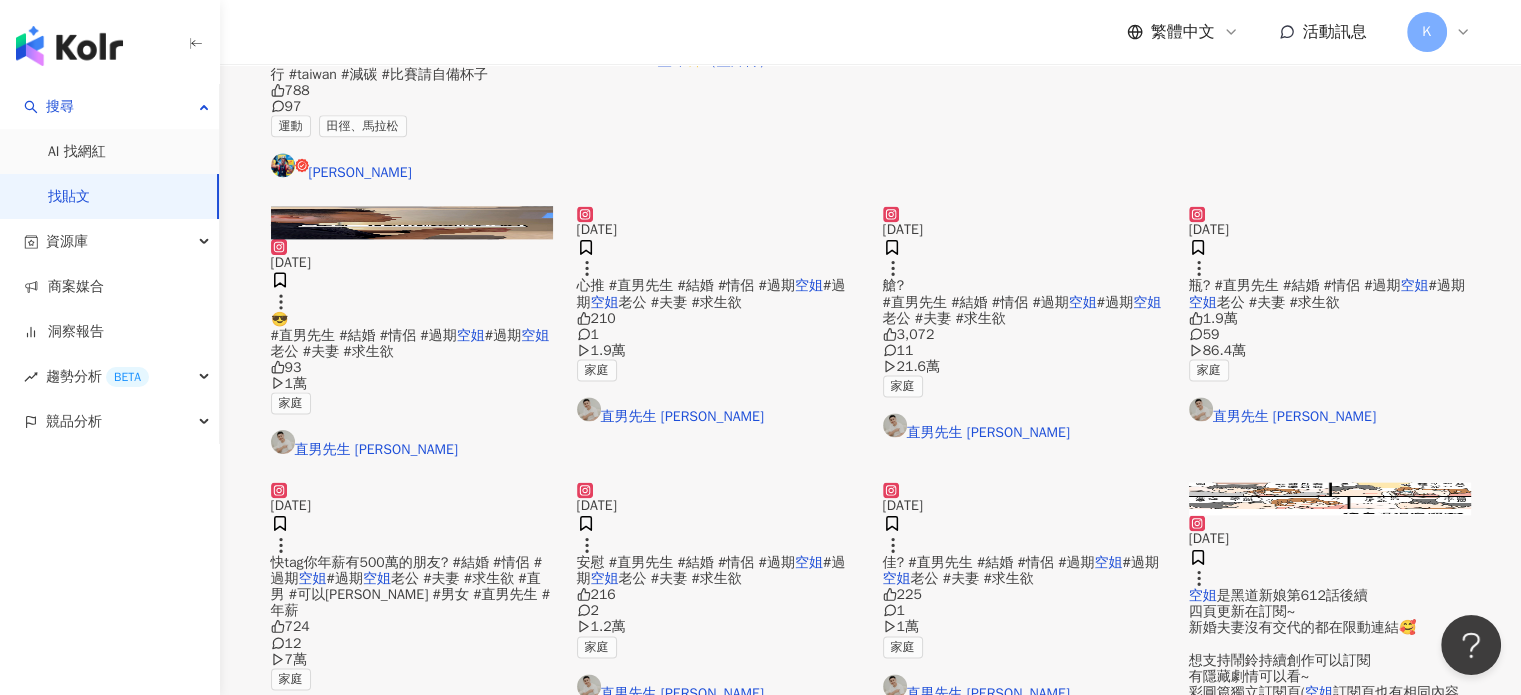 click at bounding box center [718, -199] 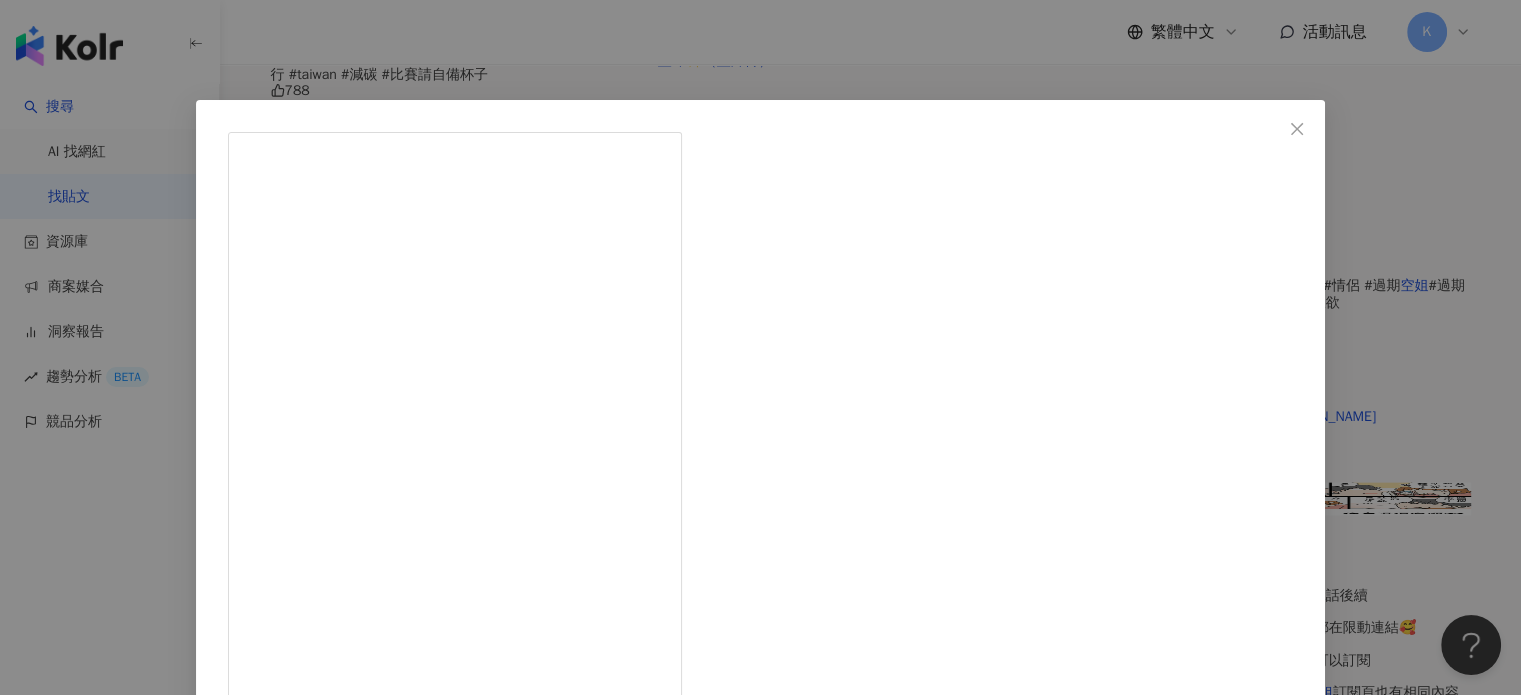 click on "ᎶᎥᏁᎶᎬᏒ 薑咪✨（薑師傅） [DATE] 金龜子行李箱裡到底裝什麼？有問必答#上班#行李#空姐#開箱#圍裙#矮跟鞋#乘務員#空服員#空乘#薑咪空姐#薑咪#instacrew#flightattendant #crewlife #gingerslife #luggage 231 8 1.4萬 查看原始貼文" at bounding box center [760, 347] 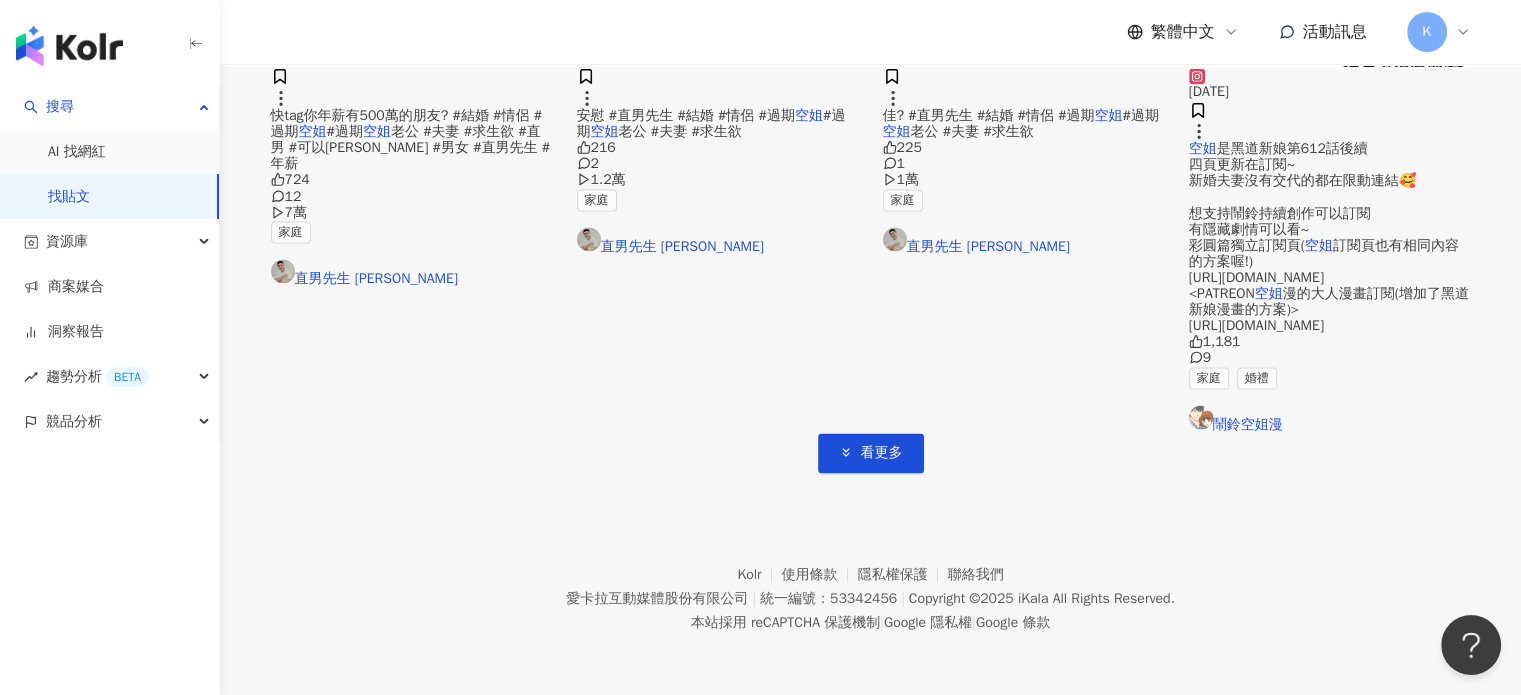 scroll, scrollTop: 3400, scrollLeft: 0, axis: vertical 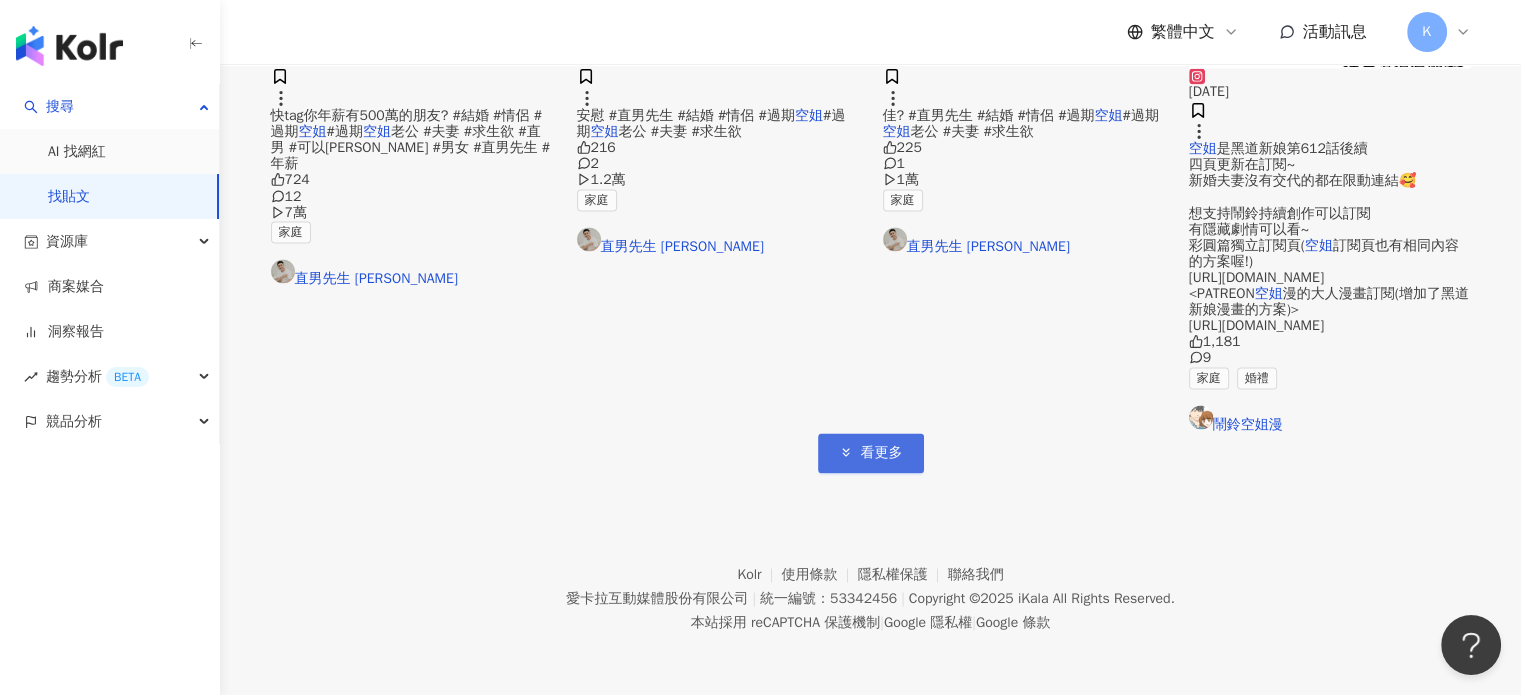 click on "看更多" at bounding box center (882, 453) 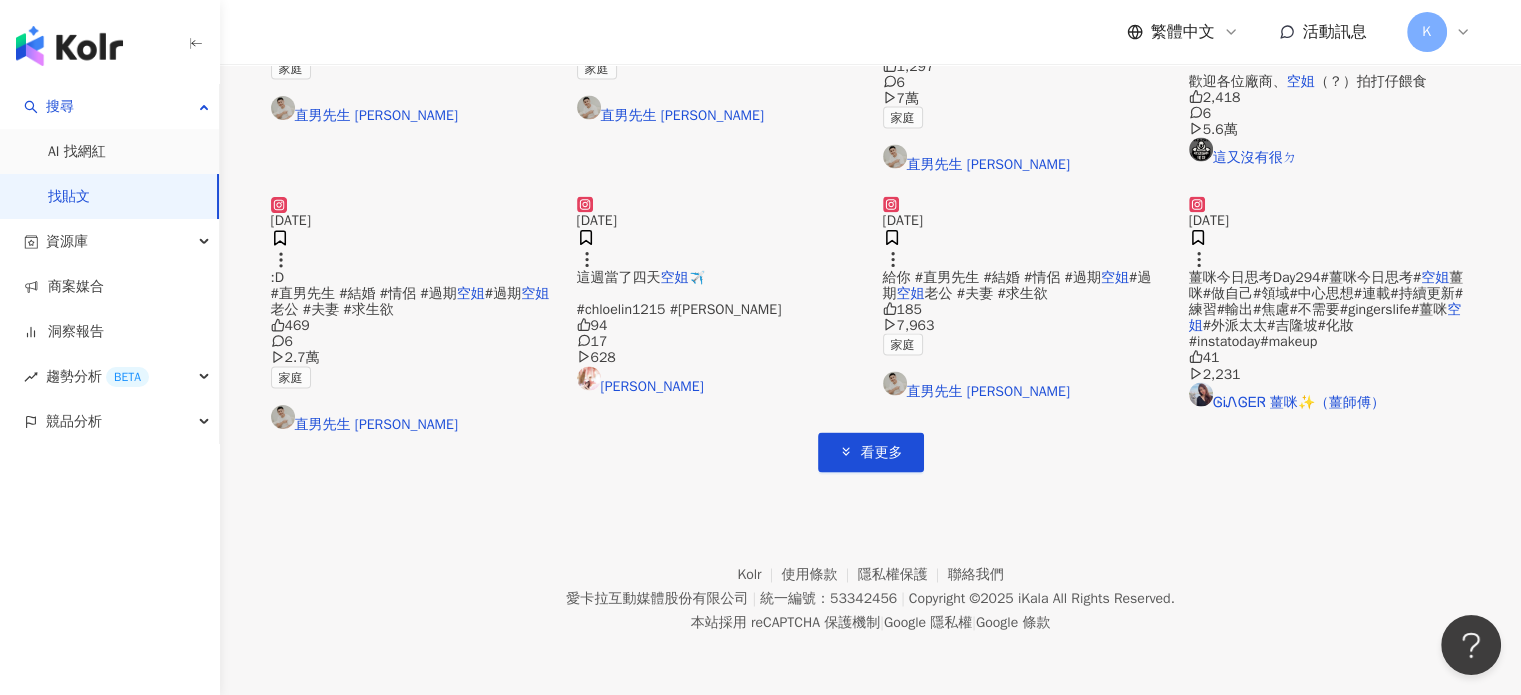 scroll, scrollTop: 4500, scrollLeft: 0, axis: vertical 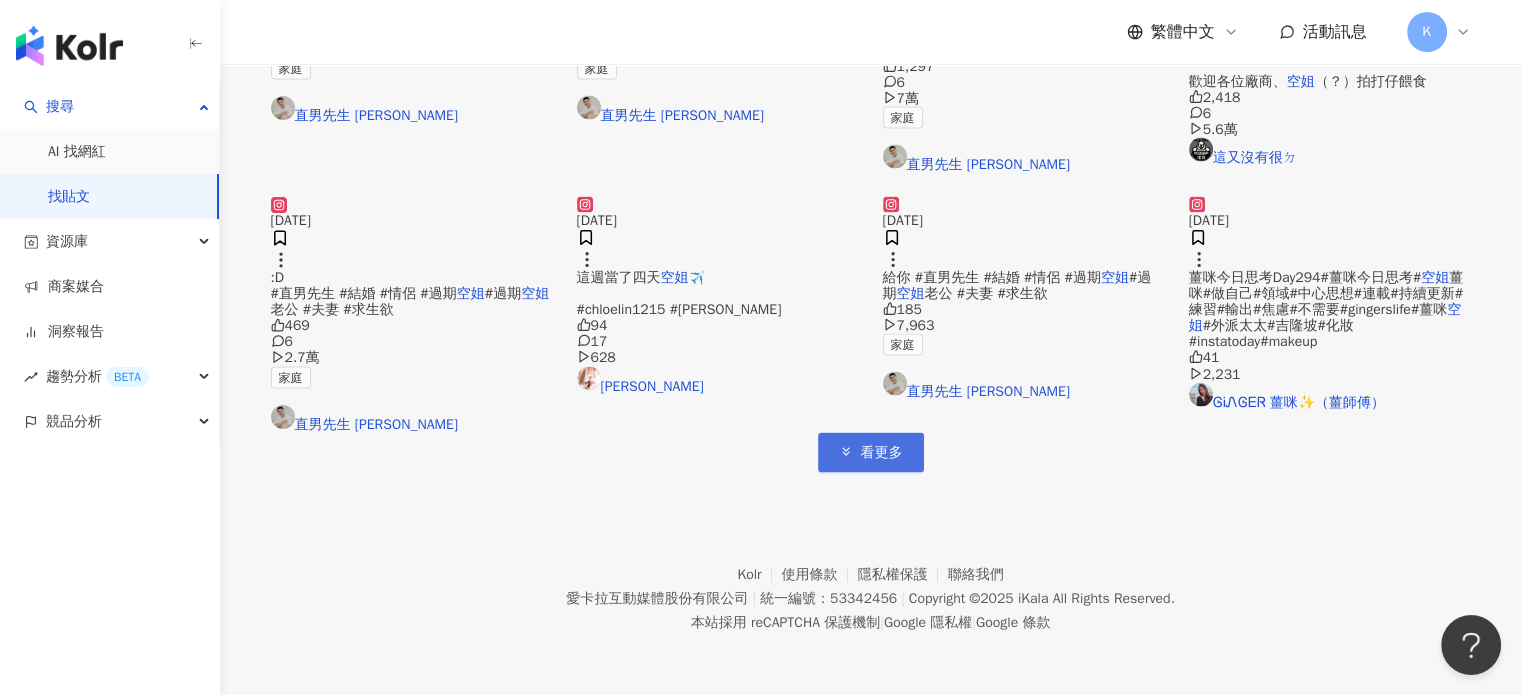 click on "看更多" at bounding box center [882, 453] 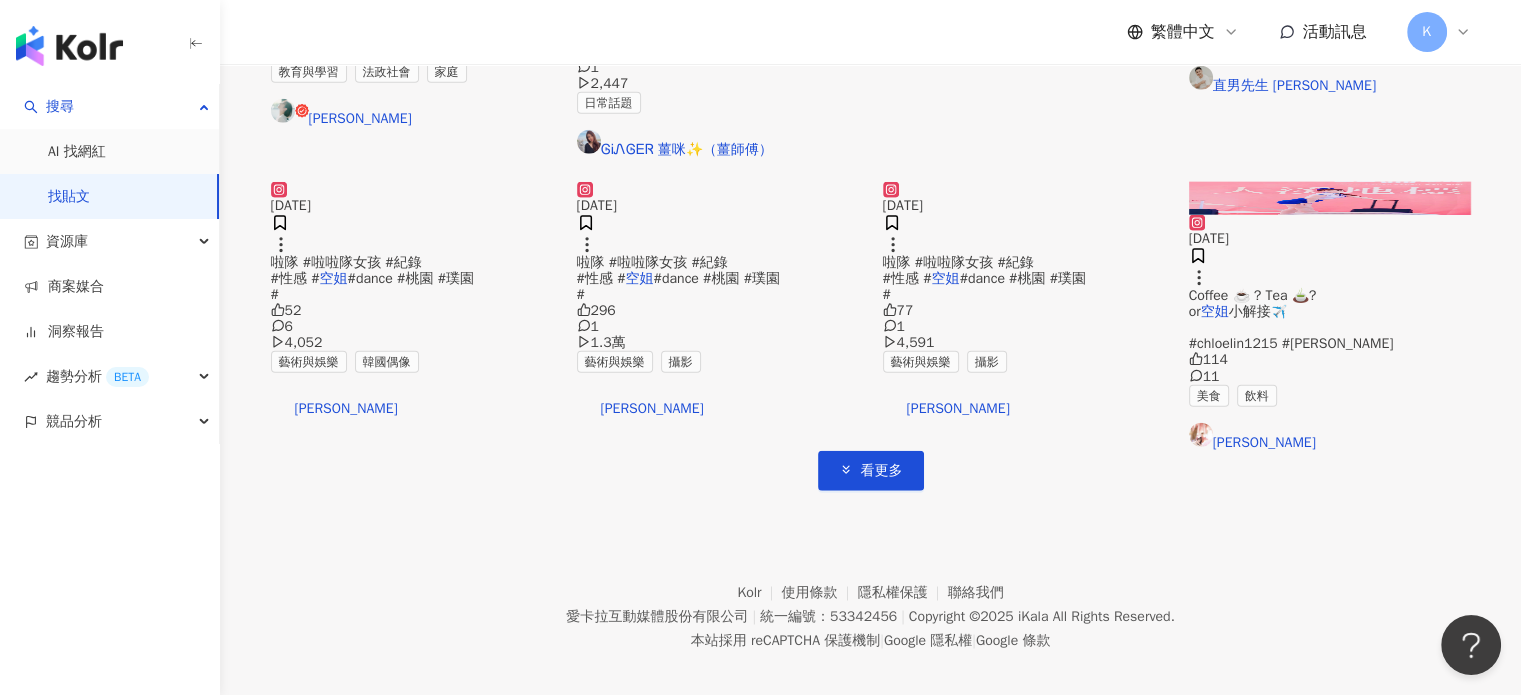 scroll, scrollTop: 4900, scrollLeft: 0, axis: vertical 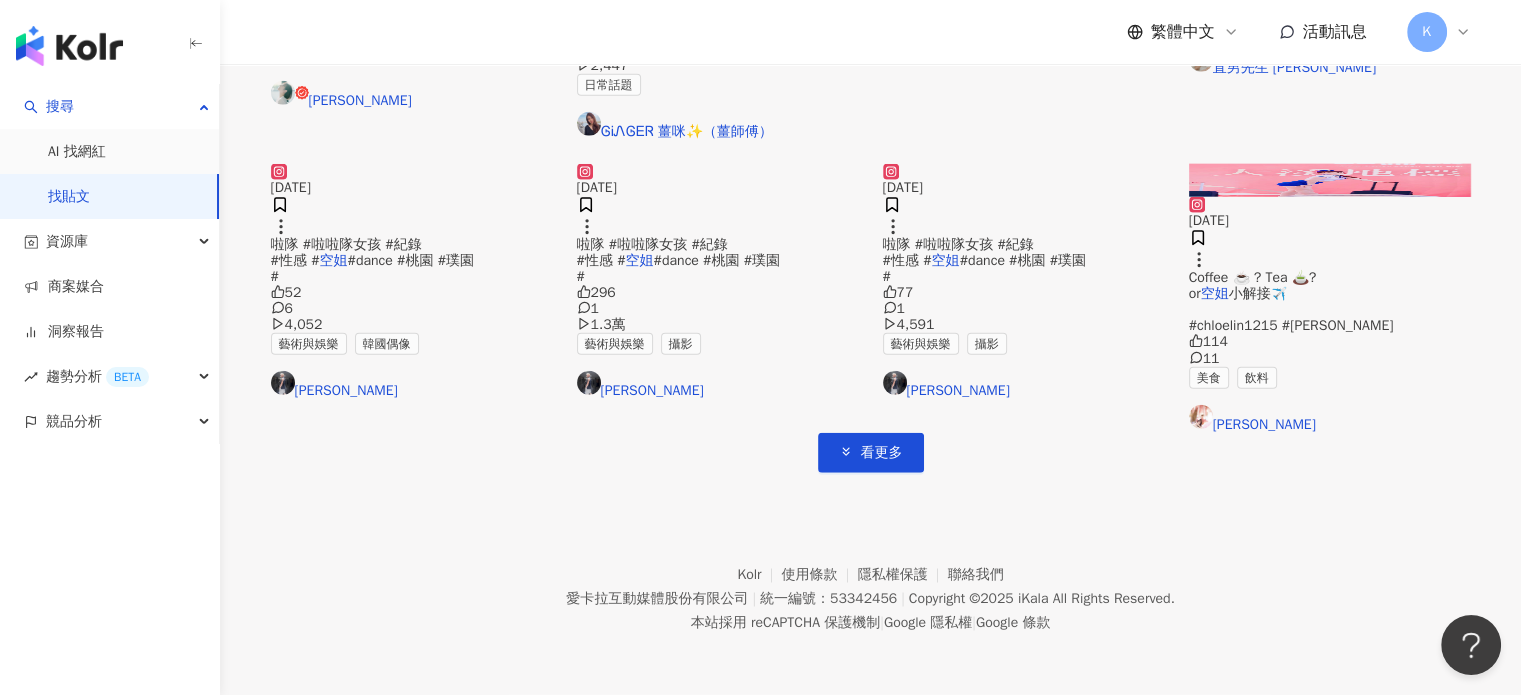 click at bounding box center [718, -419] 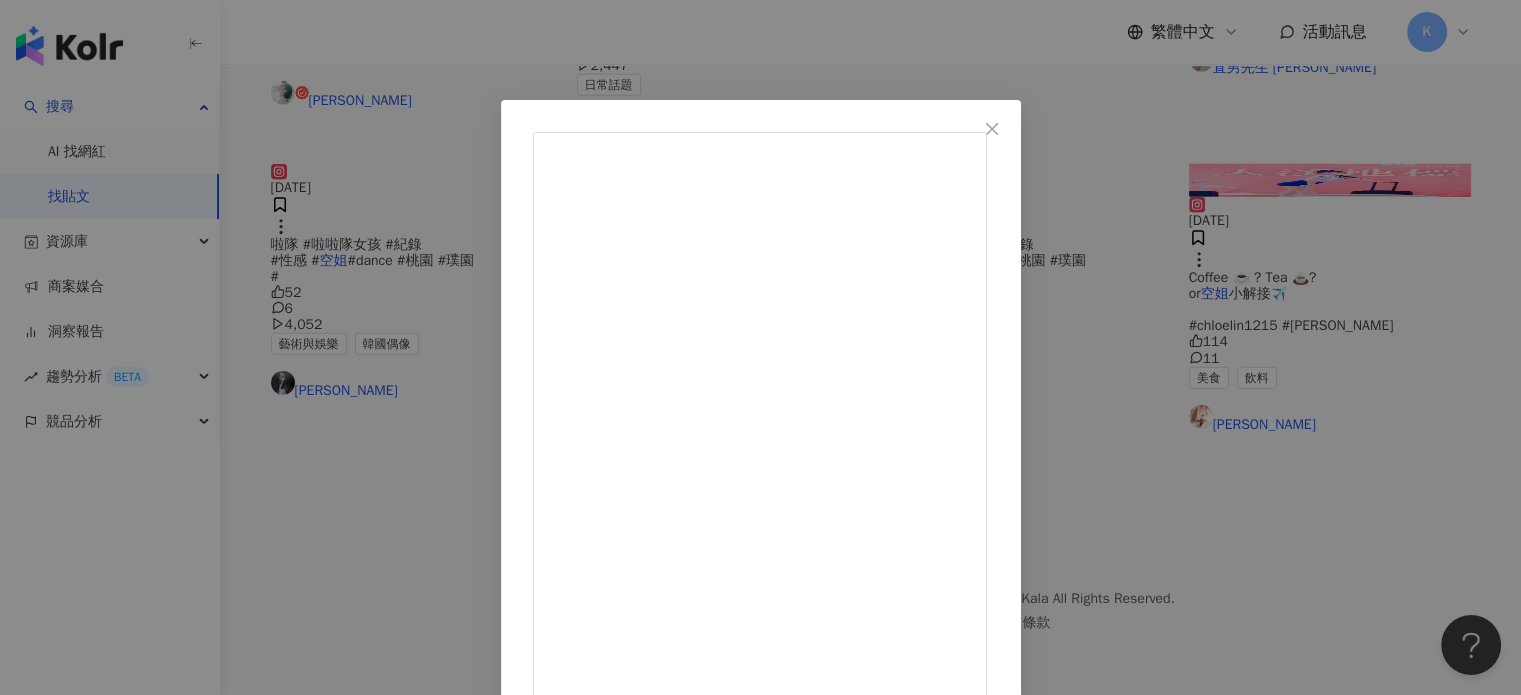 click on "住在小格子世界的台灣空姐 [DATE] 我賭你一定不知道空姐的這些福利～
#空姐#外商空姐#空姐日常#空乘#國籍空姐#福利# 235 1 2.6萬 查看原始貼文" at bounding box center (760, 347) 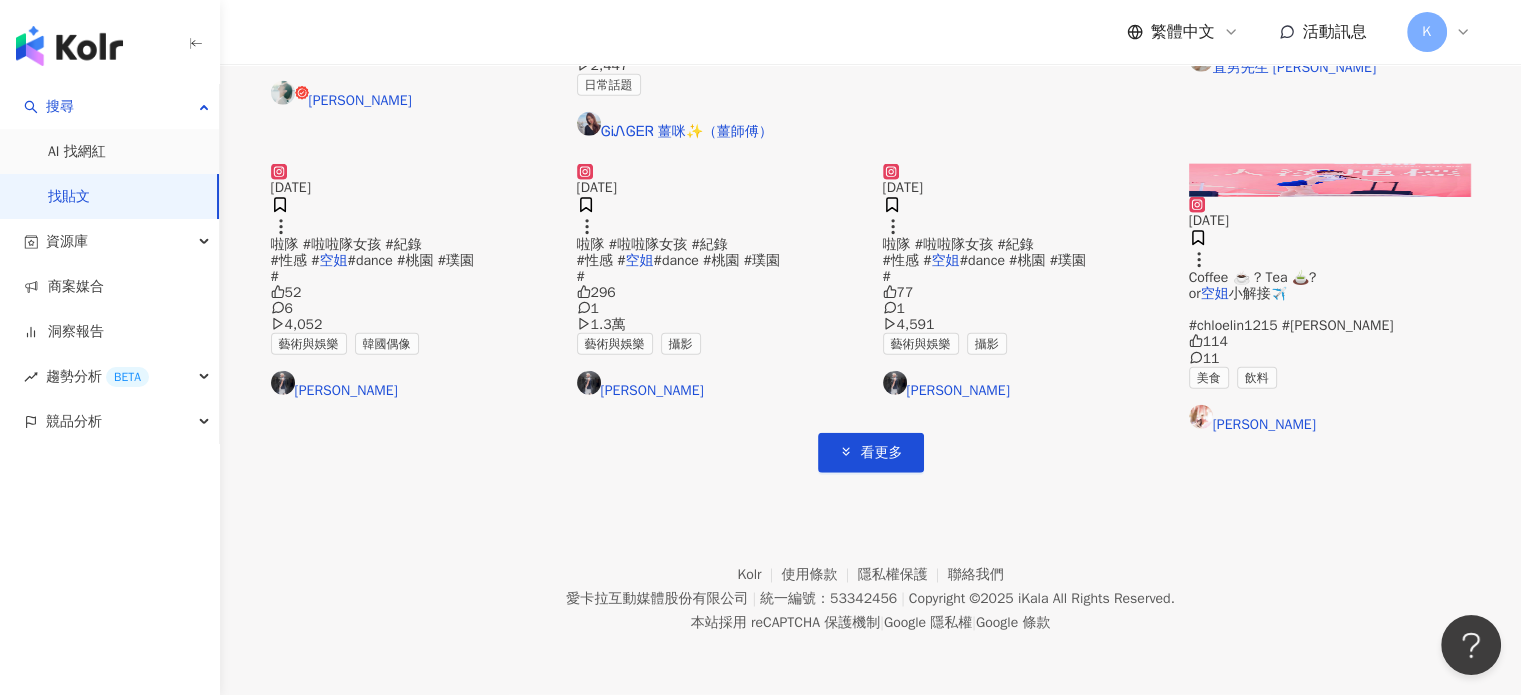 scroll, scrollTop: 5900, scrollLeft: 0, axis: vertical 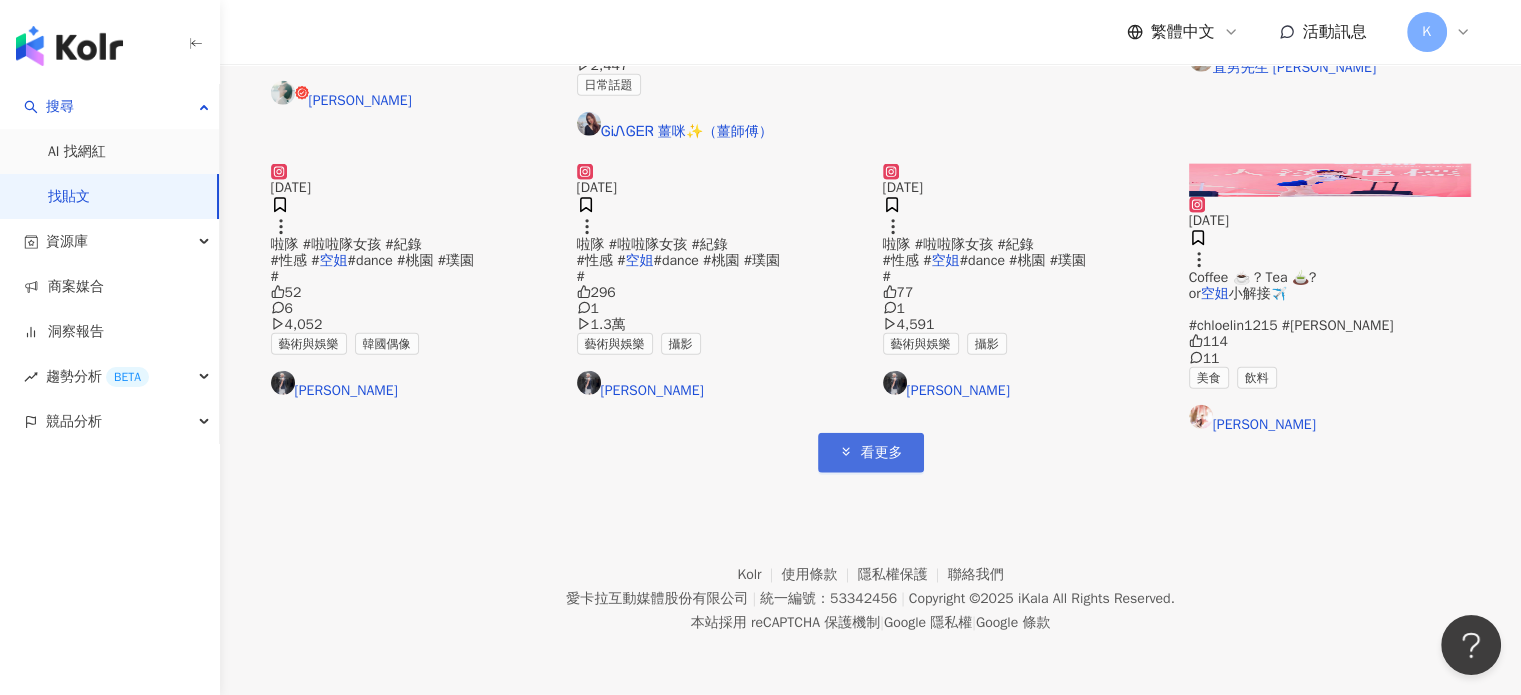 click on "看更多" at bounding box center (882, 453) 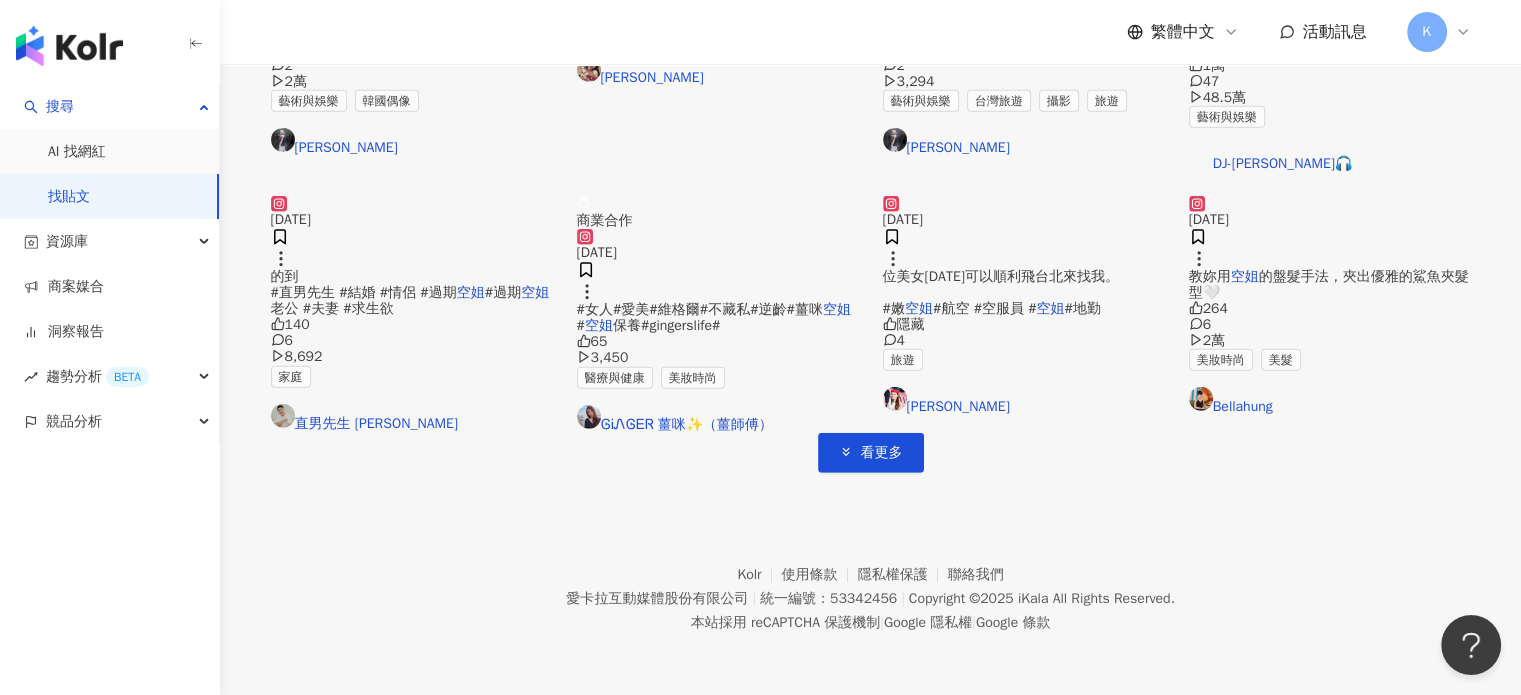 scroll, scrollTop: 7100, scrollLeft: 0, axis: vertical 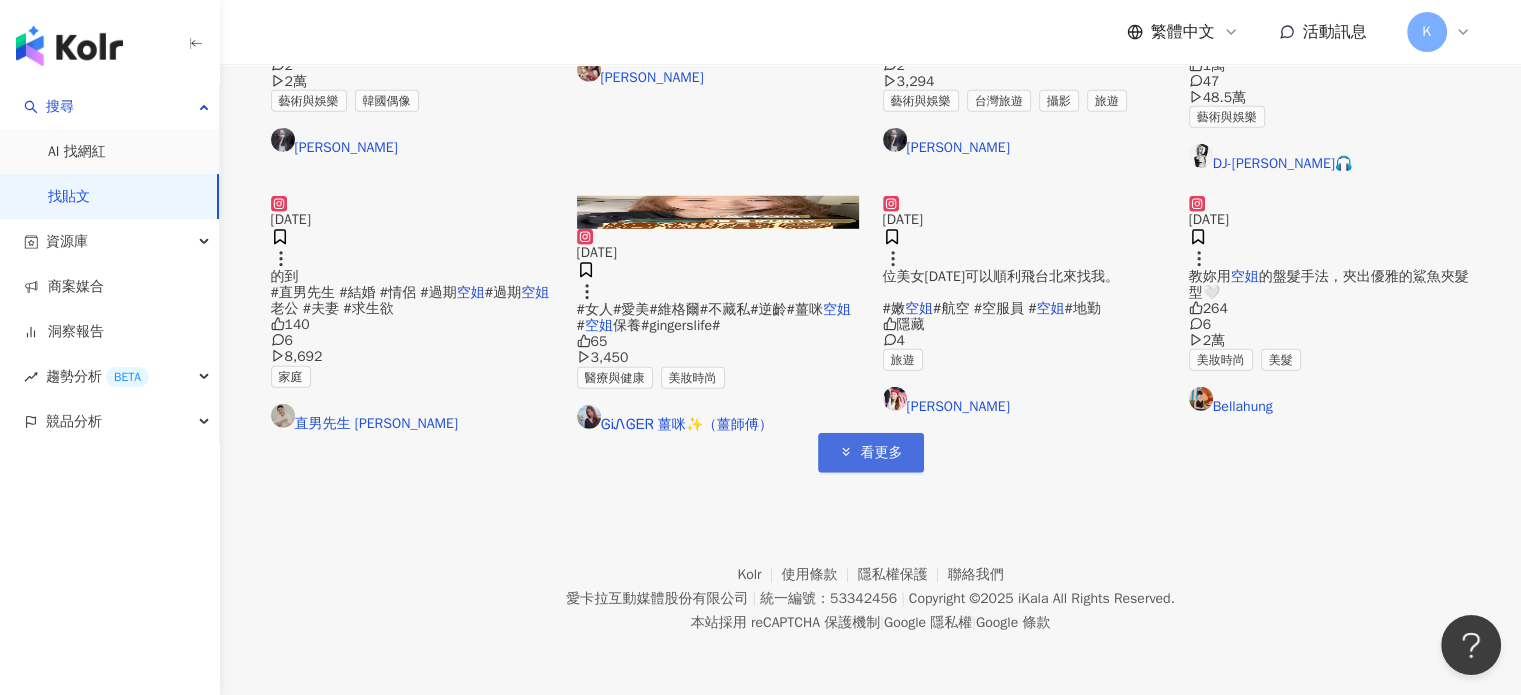 click on "看更多" at bounding box center (882, 453) 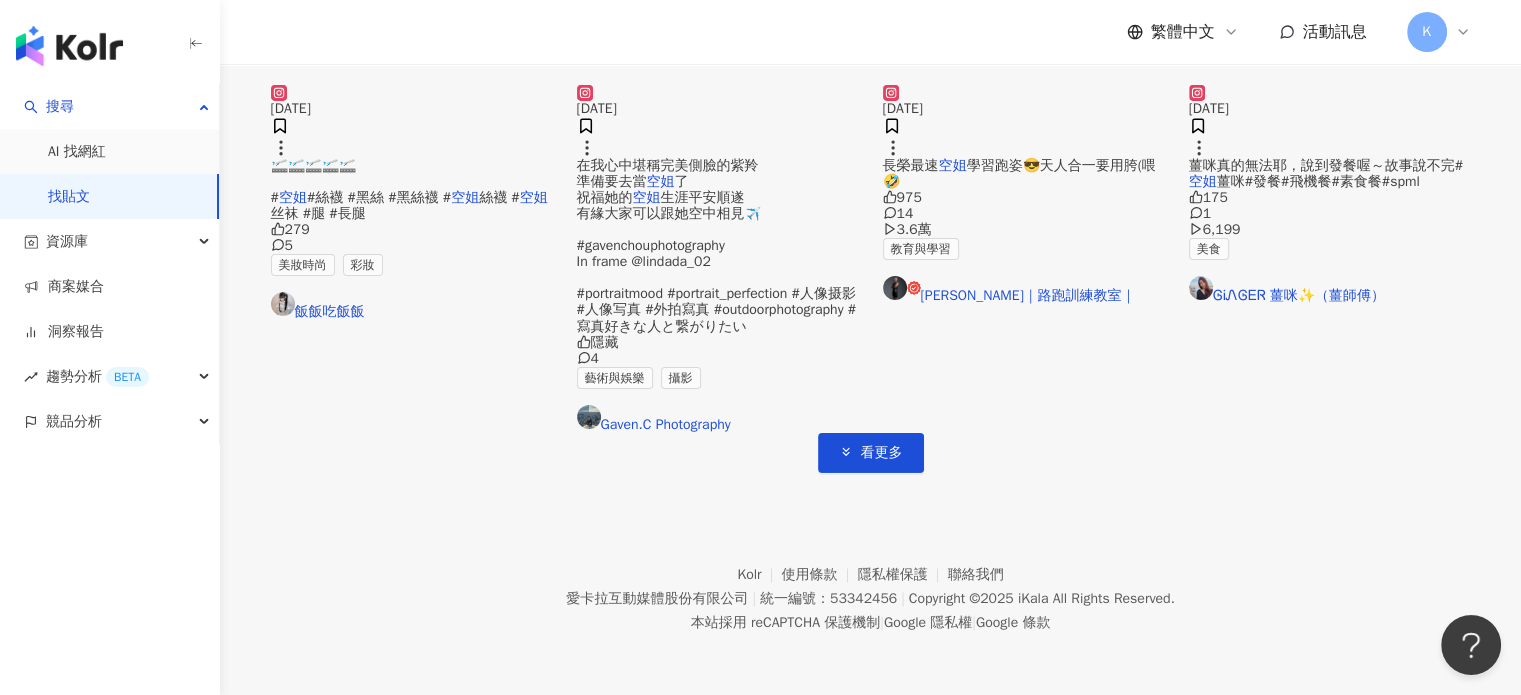 click at bounding box center (1330, -695) 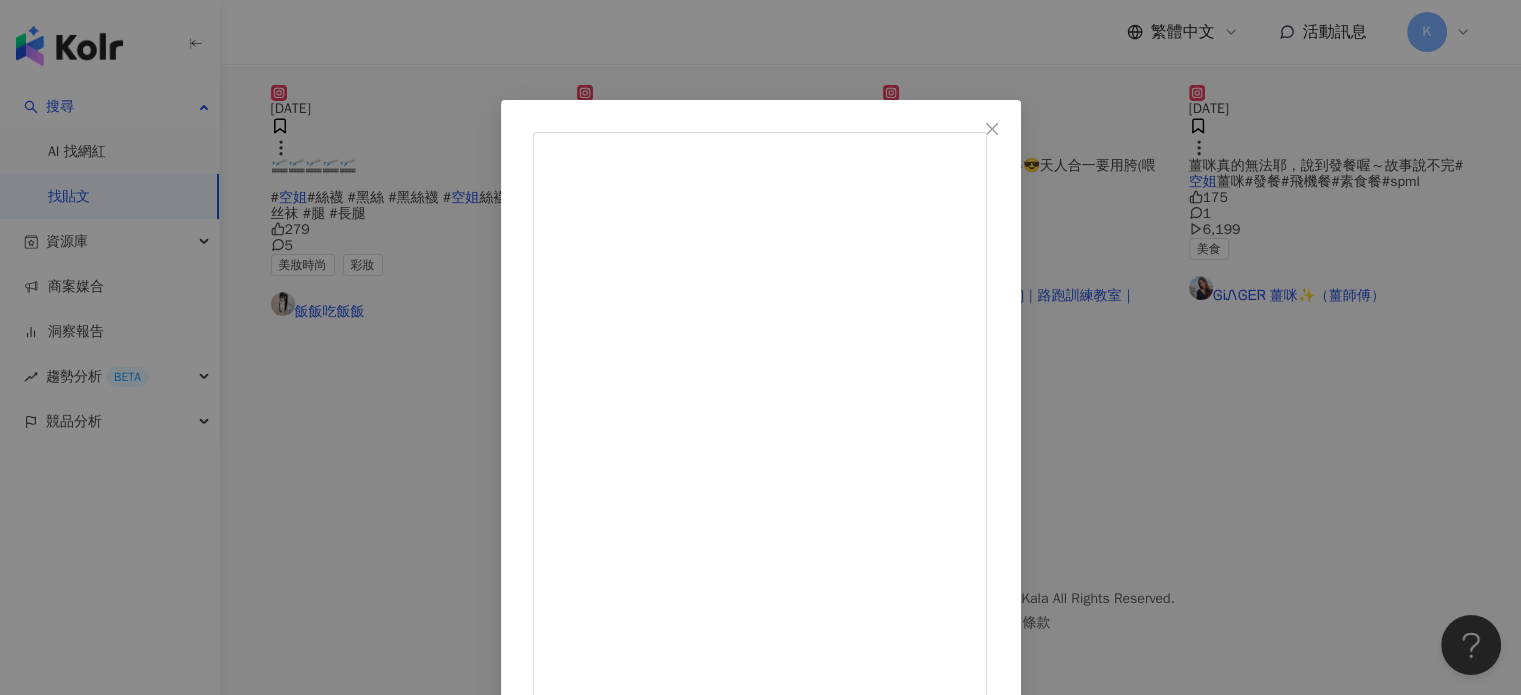 click on "Bellahung [DATE] 教妳用空姐的盤髮手法，夾出優雅的鯊魚夾髮型🤍 264 6 2萬 查看原始貼文" at bounding box center [760, 347] 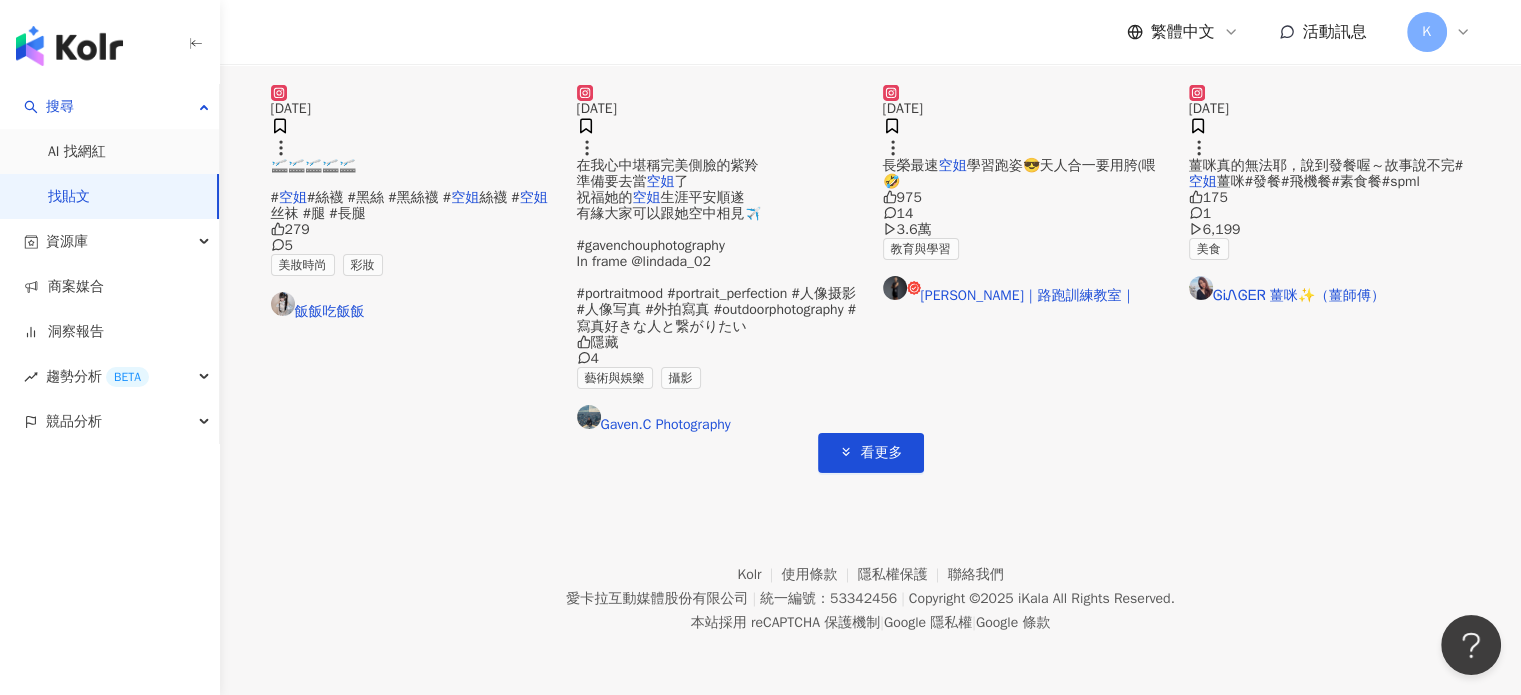 scroll, scrollTop: 7800, scrollLeft: 0, axis: vertical 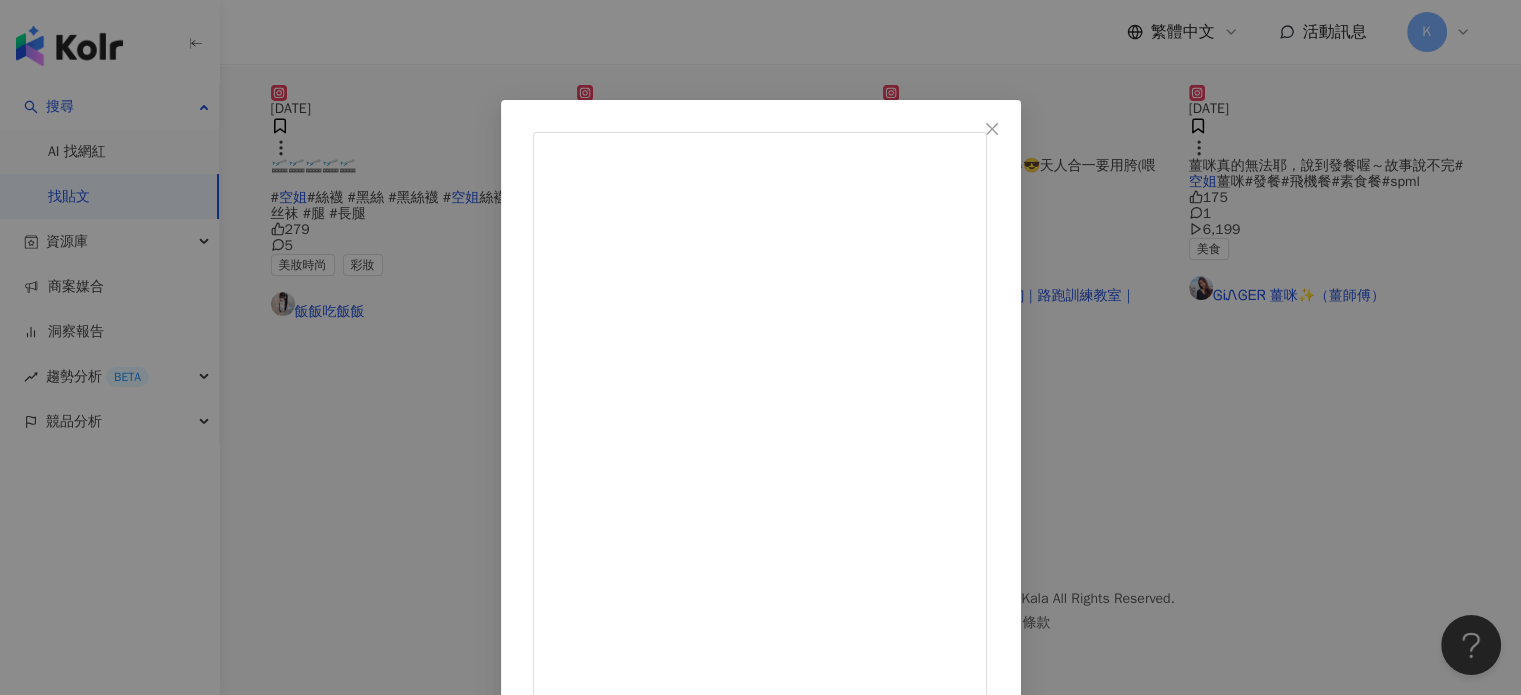 click on "[PERSON_NAME] [DATE] 挑染空姐看起來
好像小菜🐔 專業度0分◉‿◉💦💦💦
#chloelin1215  #[PERSON_NAME] 100 8 查看原始貼文" at bounding box center (760, 347) 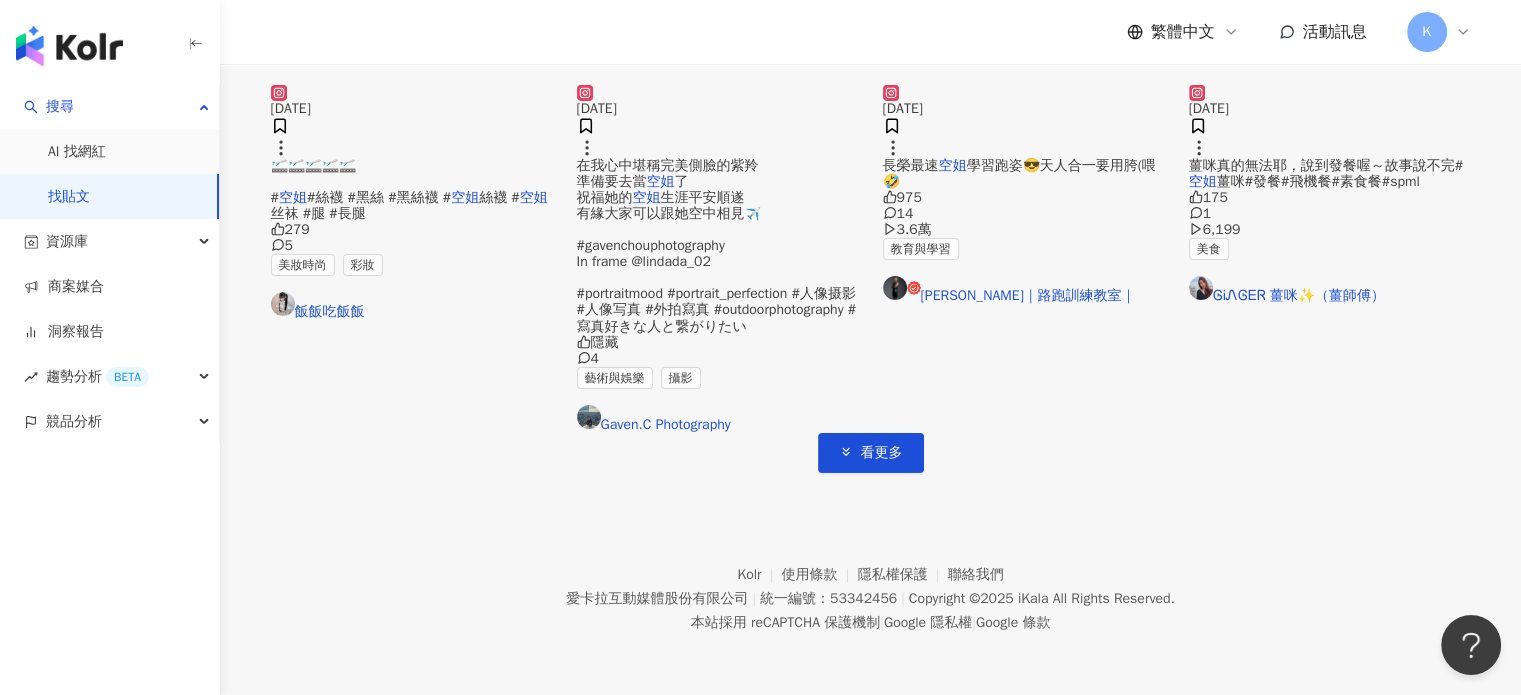 scroll, scrollTop: 8400, scrollLeft: 0, axis: vertical 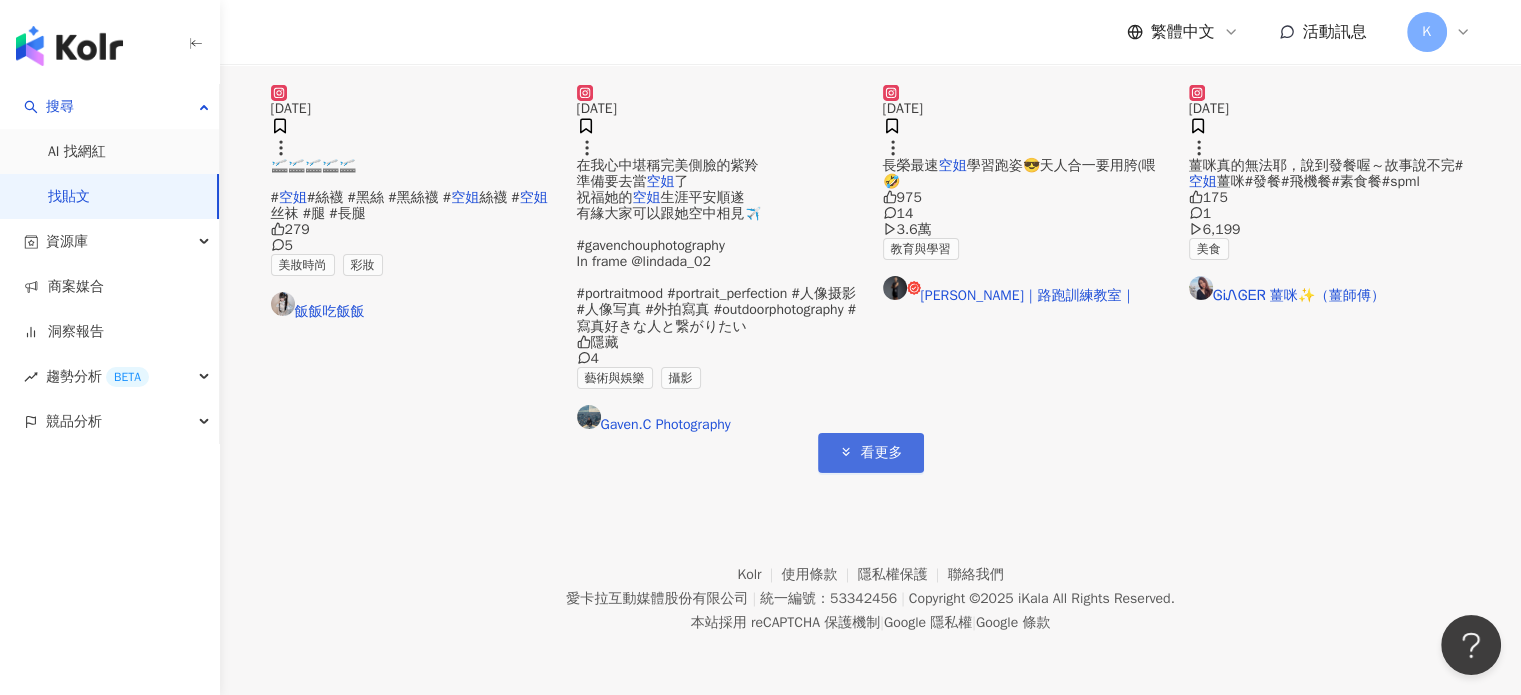 click on "看更多" at bounding box center [882, 453] 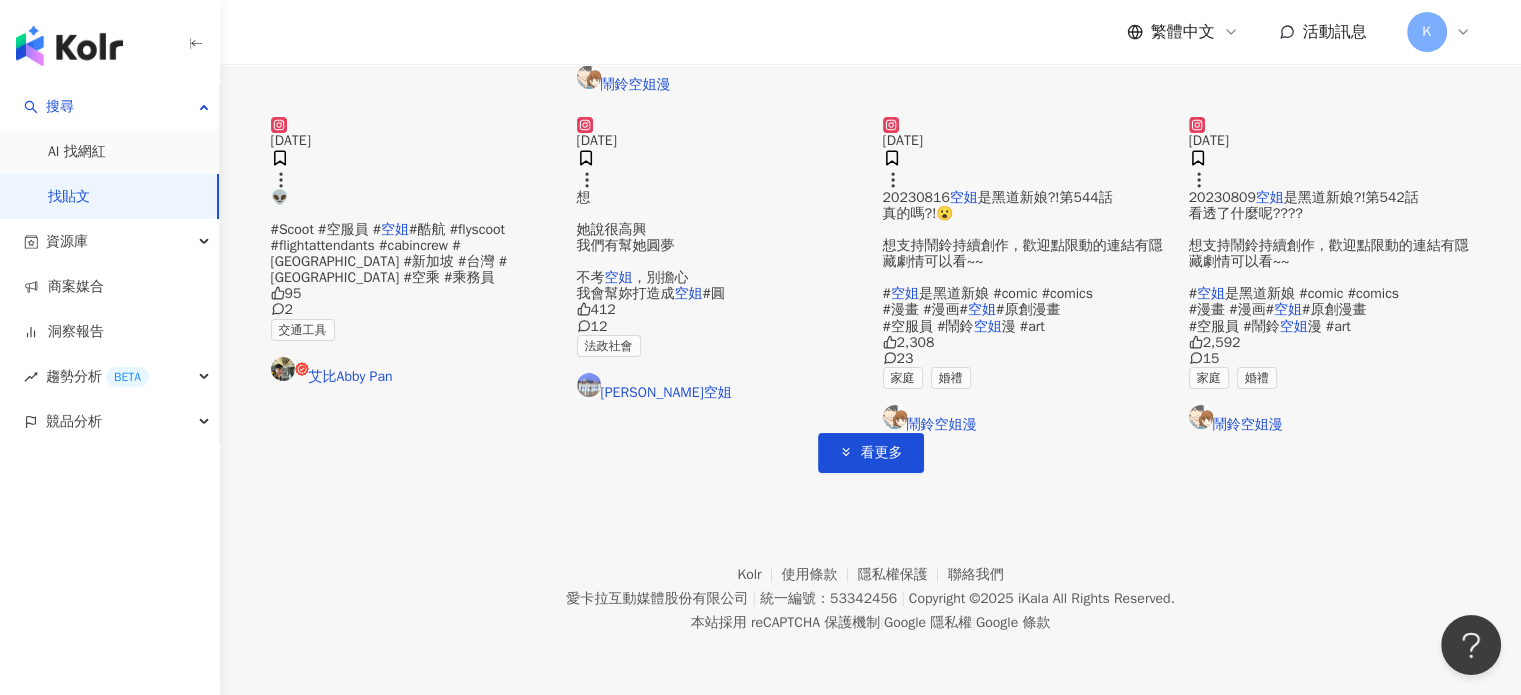 scroll, scrollTop: 9500, scrollLeft: 0, axis: vertical 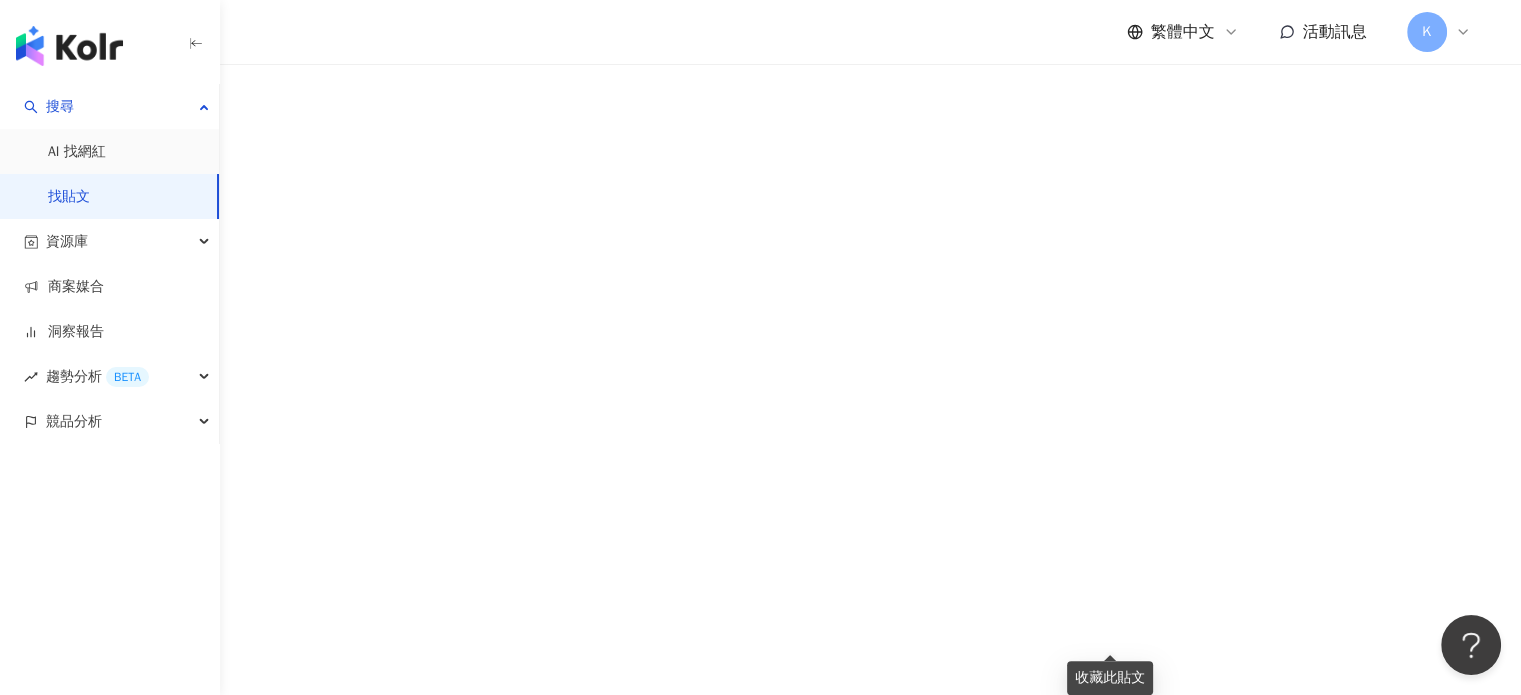 click on "看更多" at bounding box center (871, -1185) 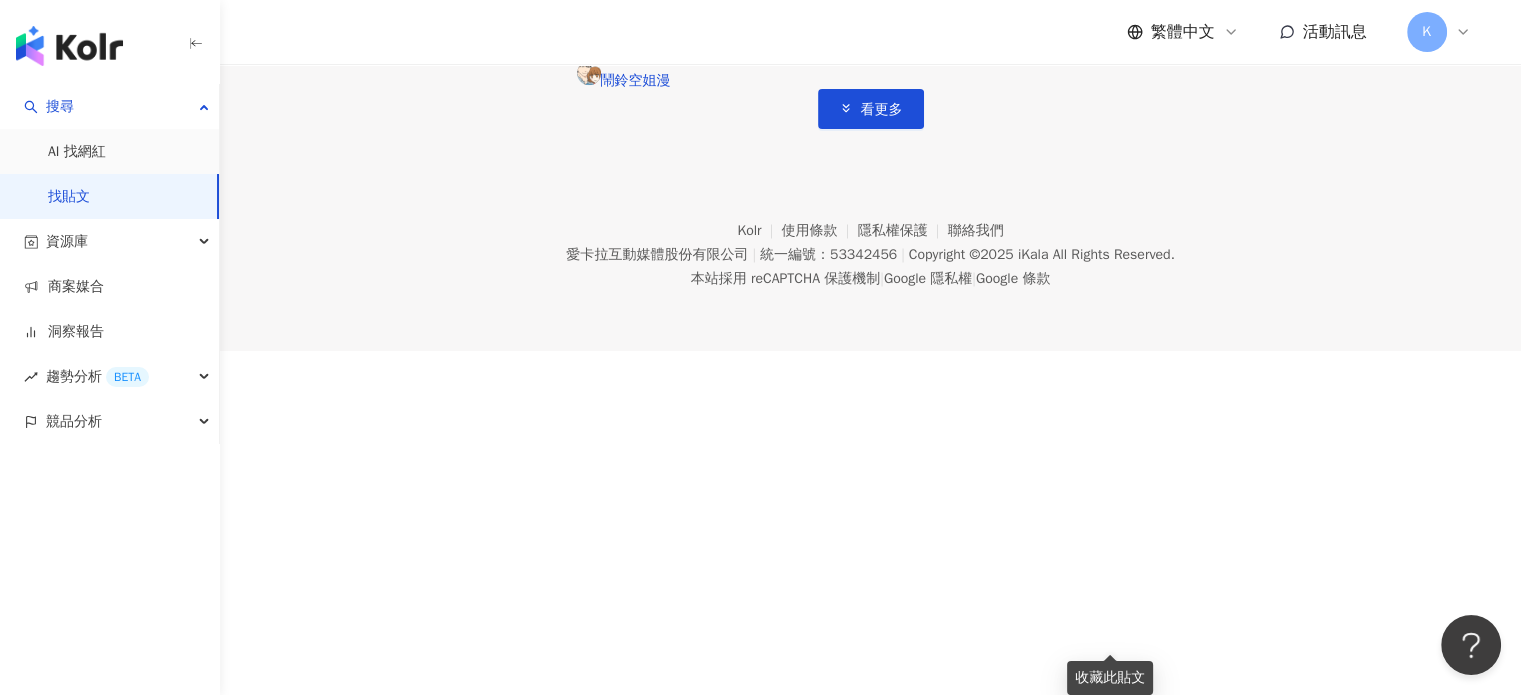 scroll, scrollTop: 10300, scrollLeft: 0, axis: vertical 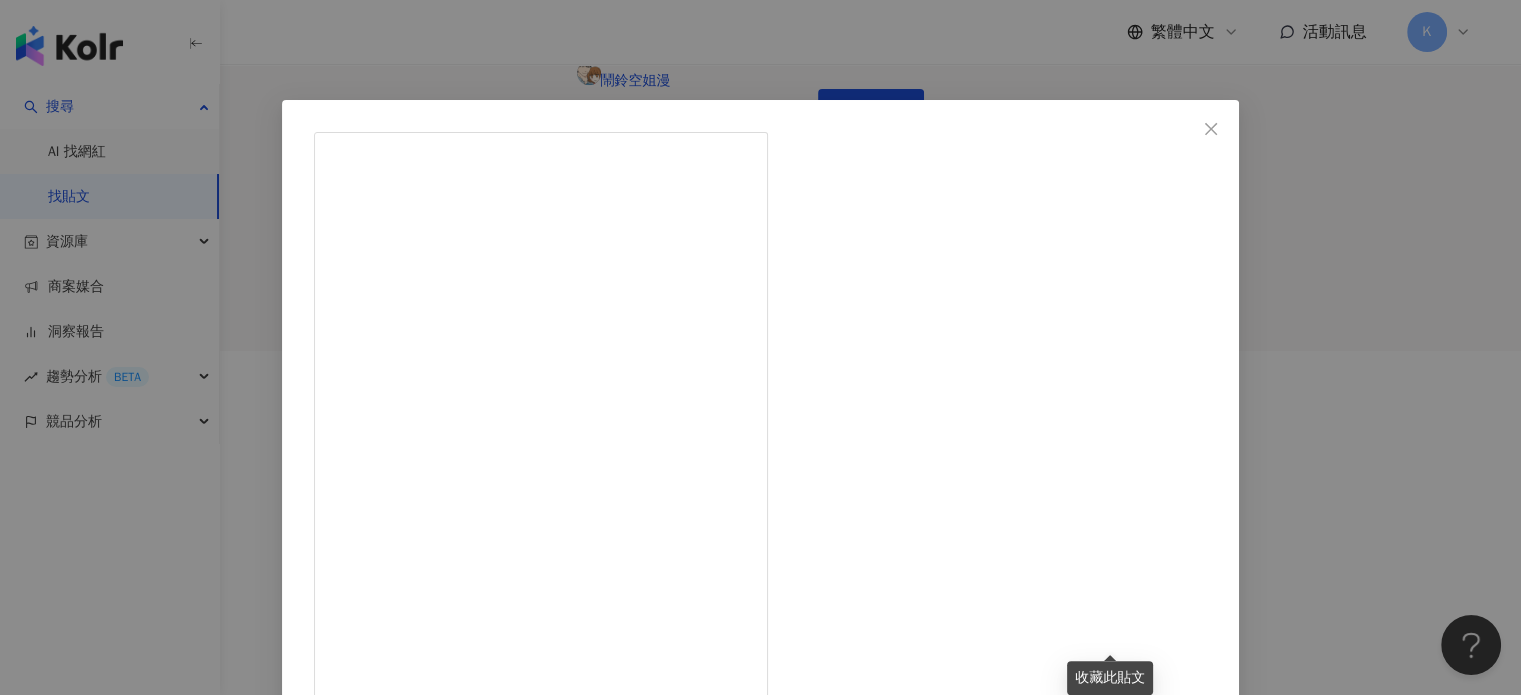 click on "[PERSON_NAME] Pan [DATE] Batch 200 💕🌟🎉
準備畢業🎓
#Scoot #空服員 #空姐 #酷航 #flyscoot #flightattendants #cabincrew #[GEOGRAPHIC_DATA] #新加坡 #台灣 #[GEOGRAPHIC_DATA] #空乘 #乘務員 111 1.1萬 查看原始貼文" at bounding box center [760, 347] 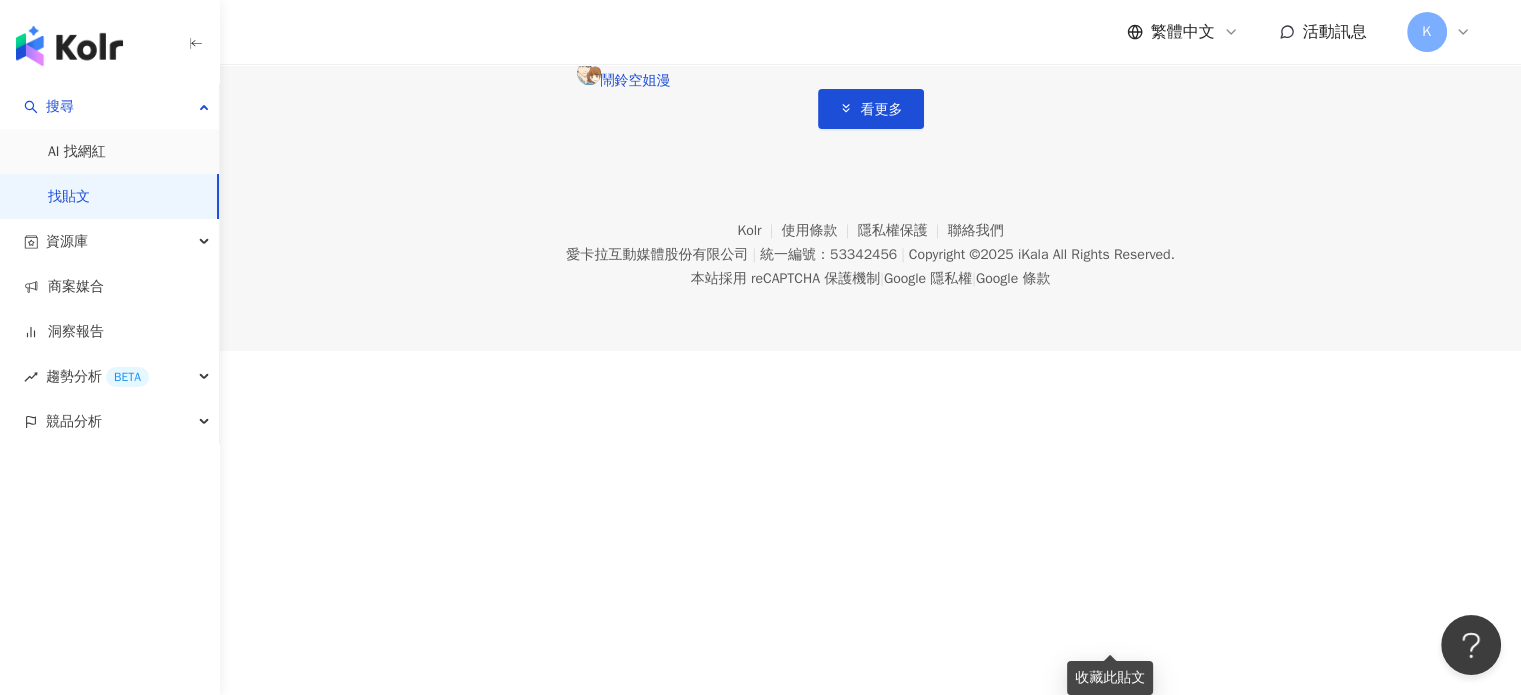 scroll, scrollTop: 10800, scrollLeft: 0, axis: vertical 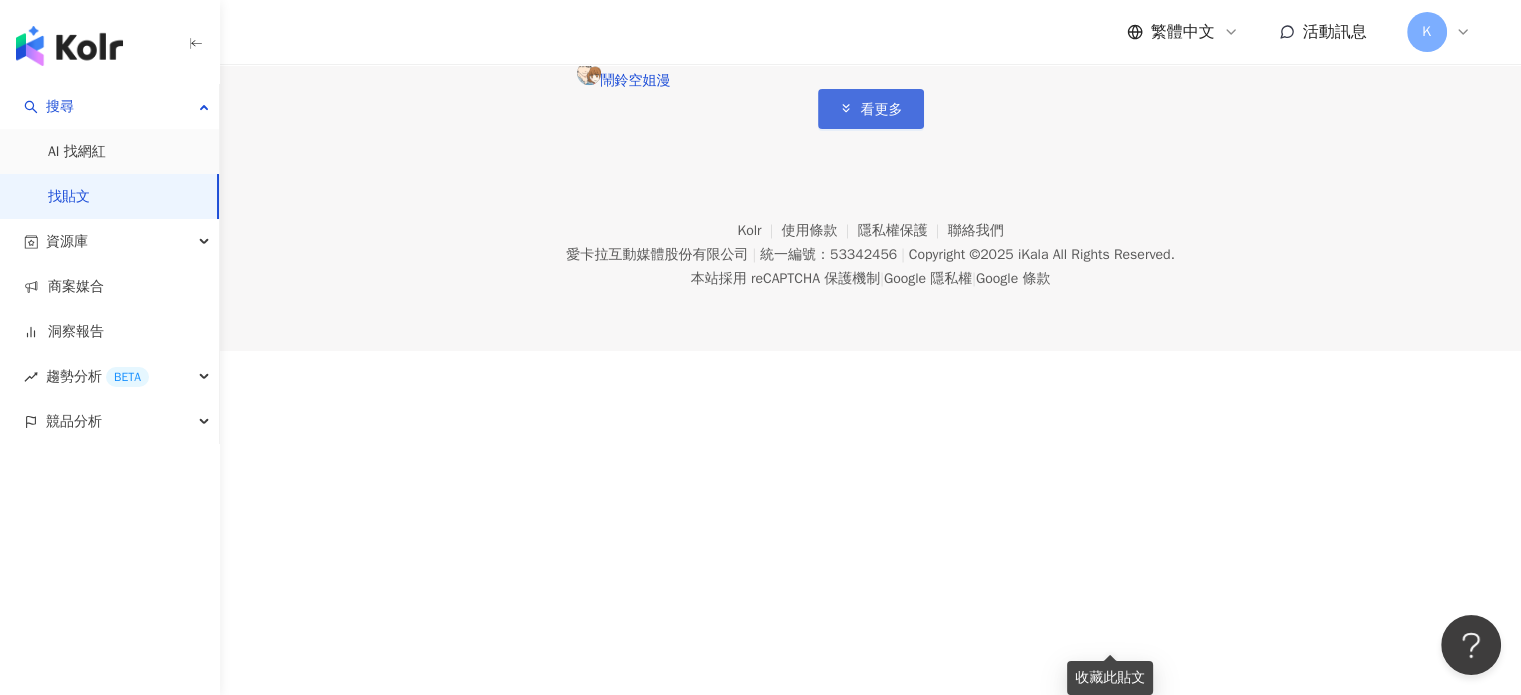 click on "看更多" at bounding box center [871, 109] 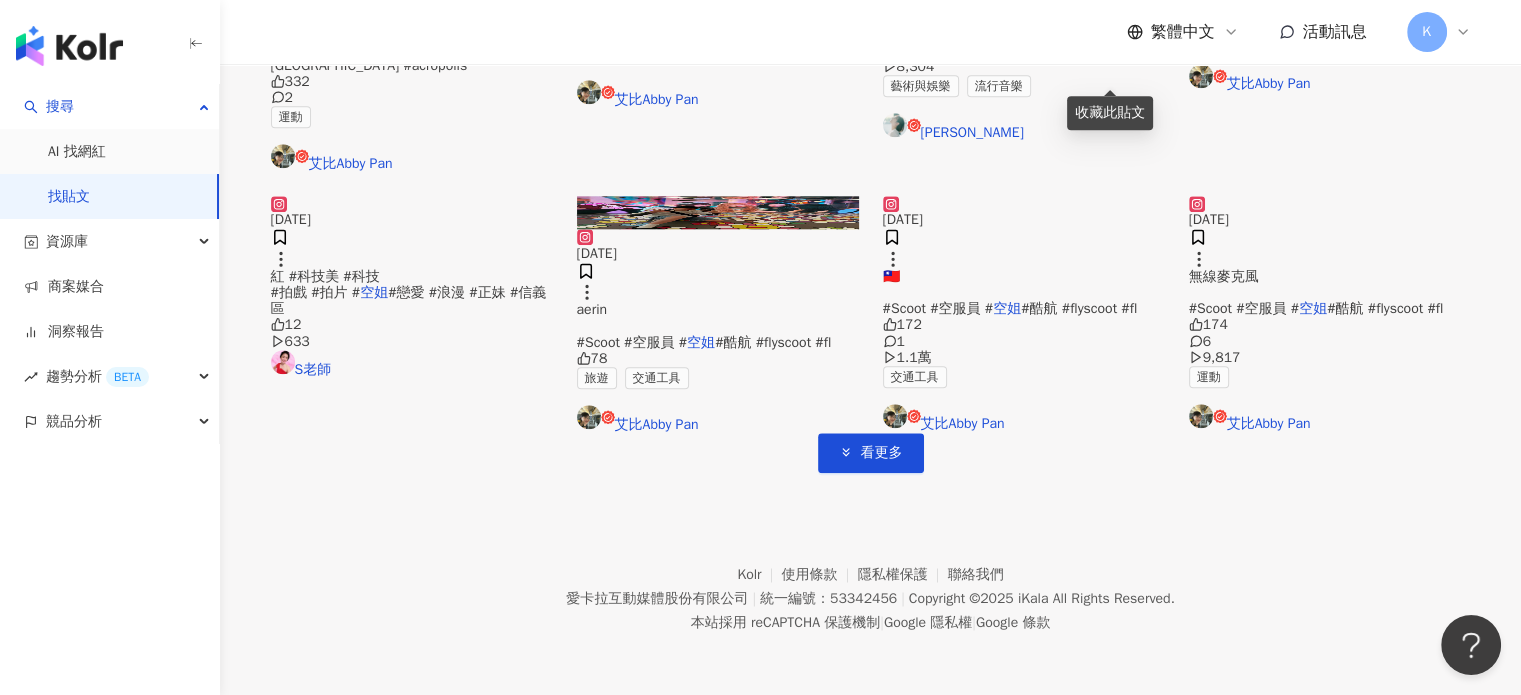 scroll, scrollTop: 11500, scrollLeft: 0, axis: vertical 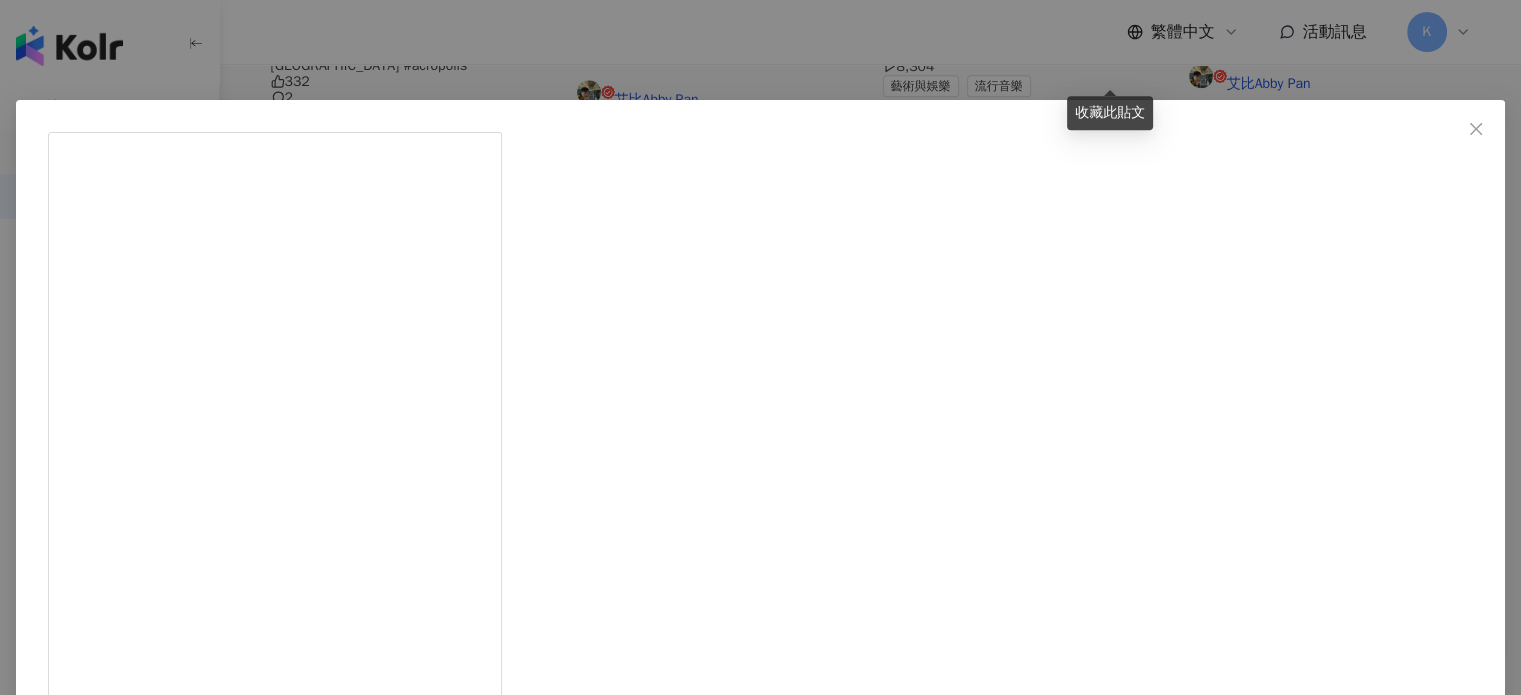 click on "[PERSON_NAME] Pan [DATE] 衛城 希臘 雅典🇬🇷
#Scoot #空服員 #空姐 #酷航 #flyscoot #flightattendants #cabincrew #[GEOGRAPHIC_DATA] #新加坡 #台灣 #[GEOGRAPHIC_DATA] #空乘 #乘務員 #希臘 #[GEOGRAPHIC_DATA] #衛城 #[GEOGRAPHIC_DATA] #[GEOGRAPHIC_DATA] #acropolis 332 2 查看原始貼文" at bounding box center (760, 347) 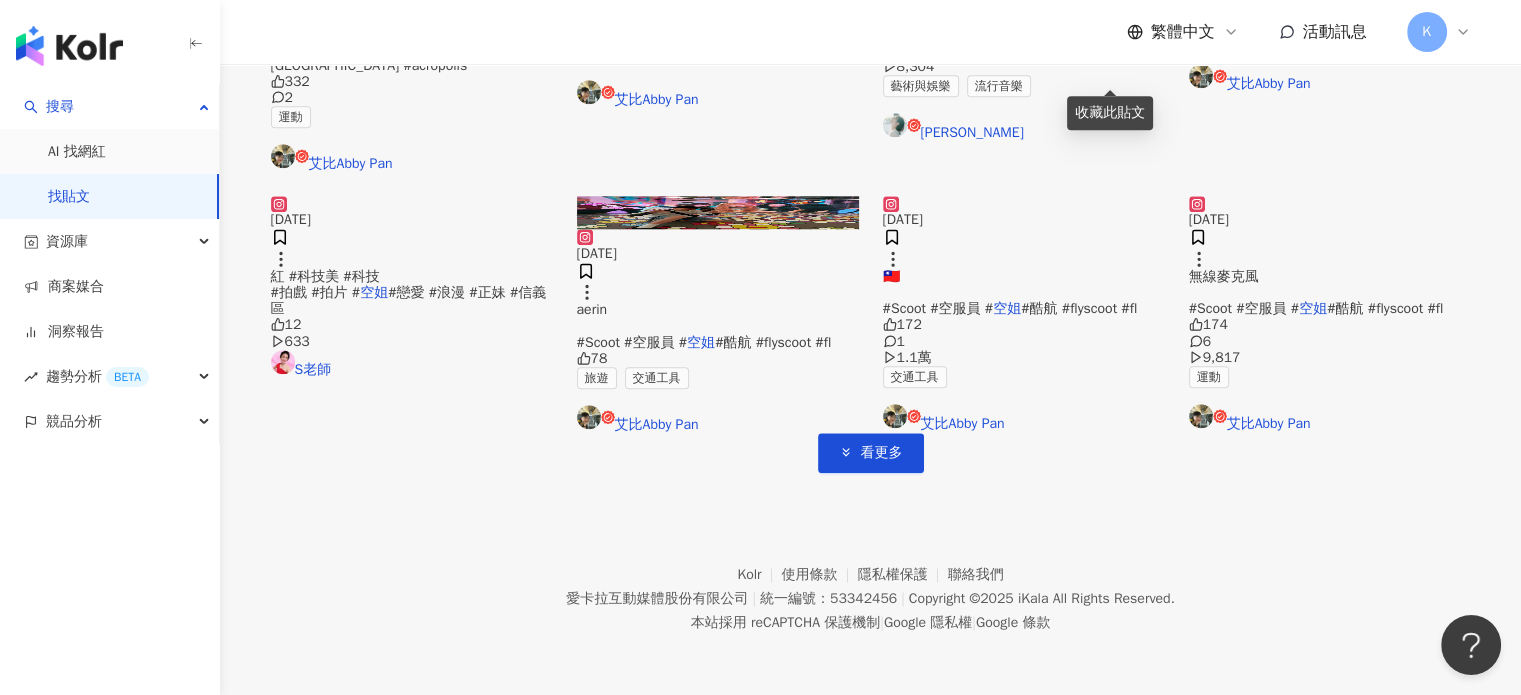 scroll, scrollTop: 12100, scrollLeft: 0, axis: vertical 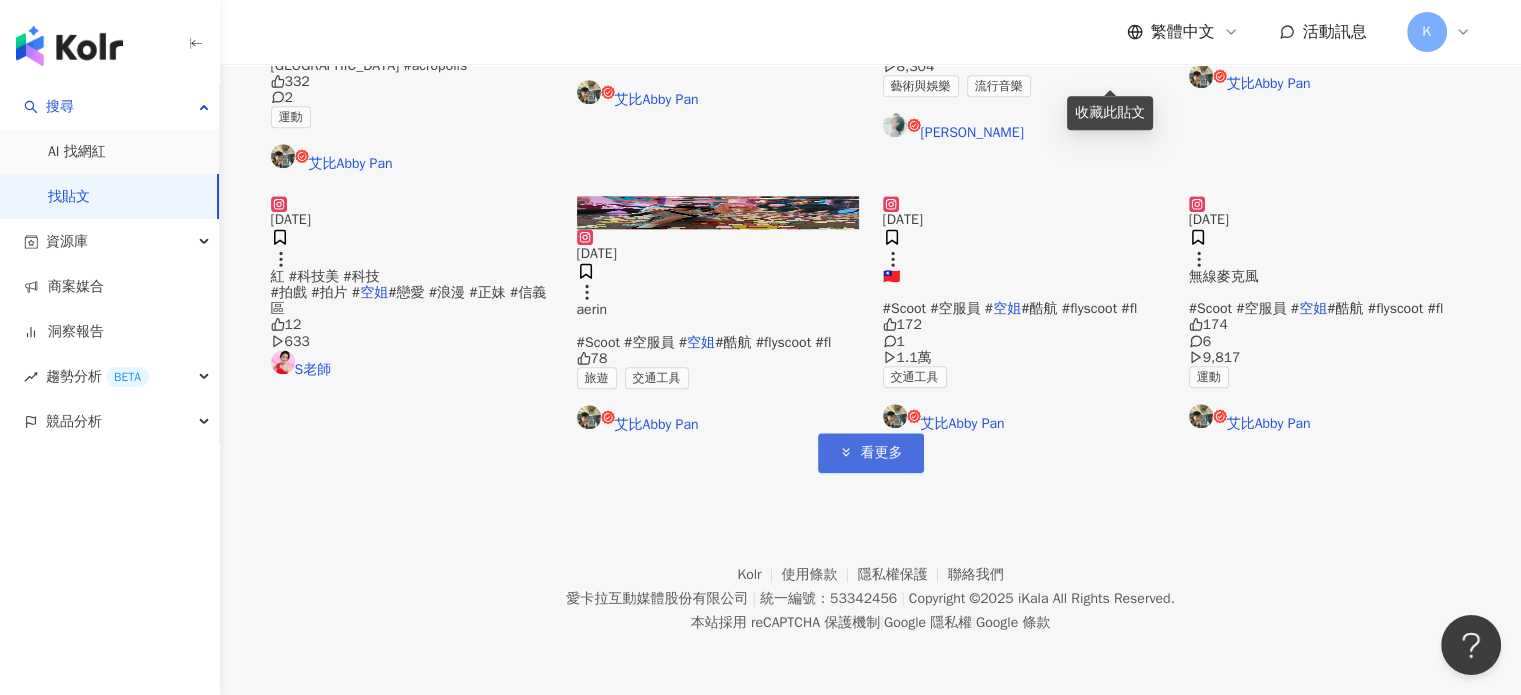 click on "看更多" at bounding box center (871, 453) 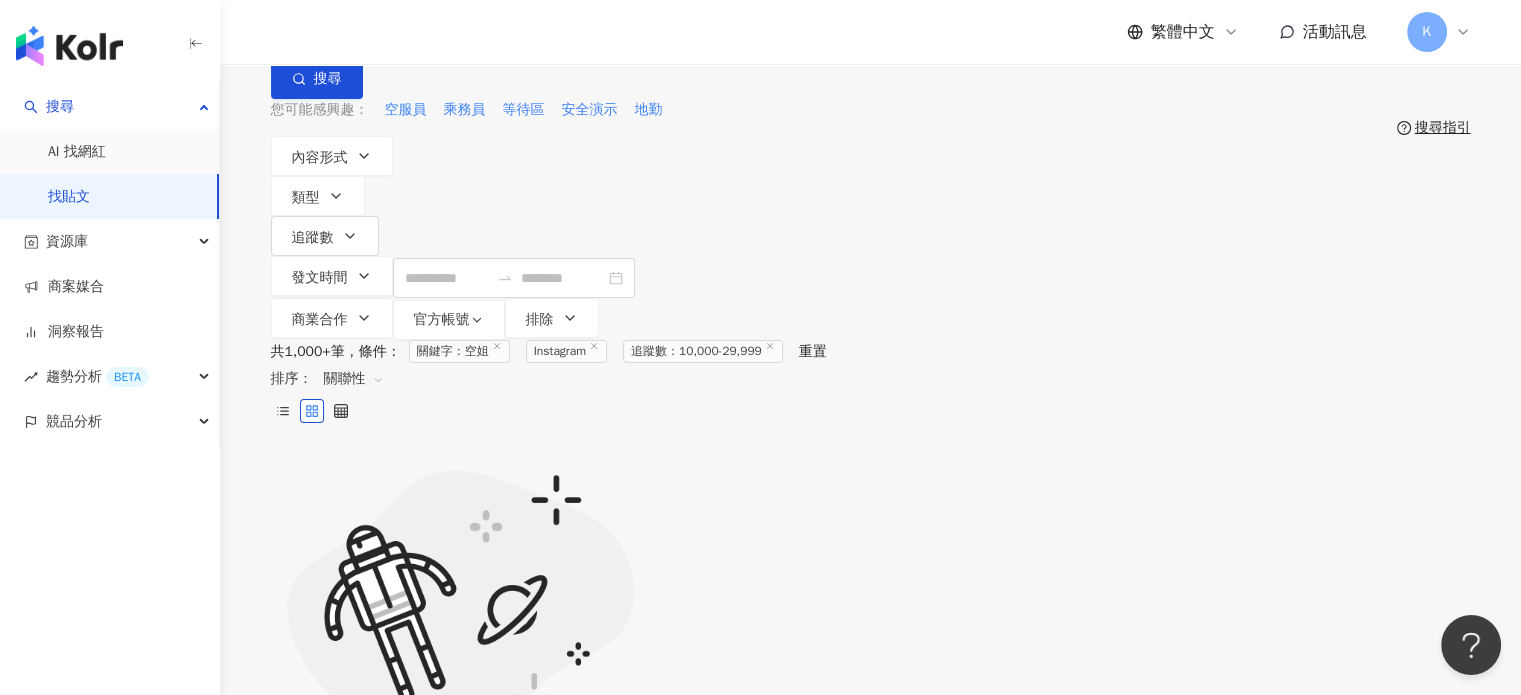 scroll, scrollTop: 16, scrollLeft: 0, axis: vertical 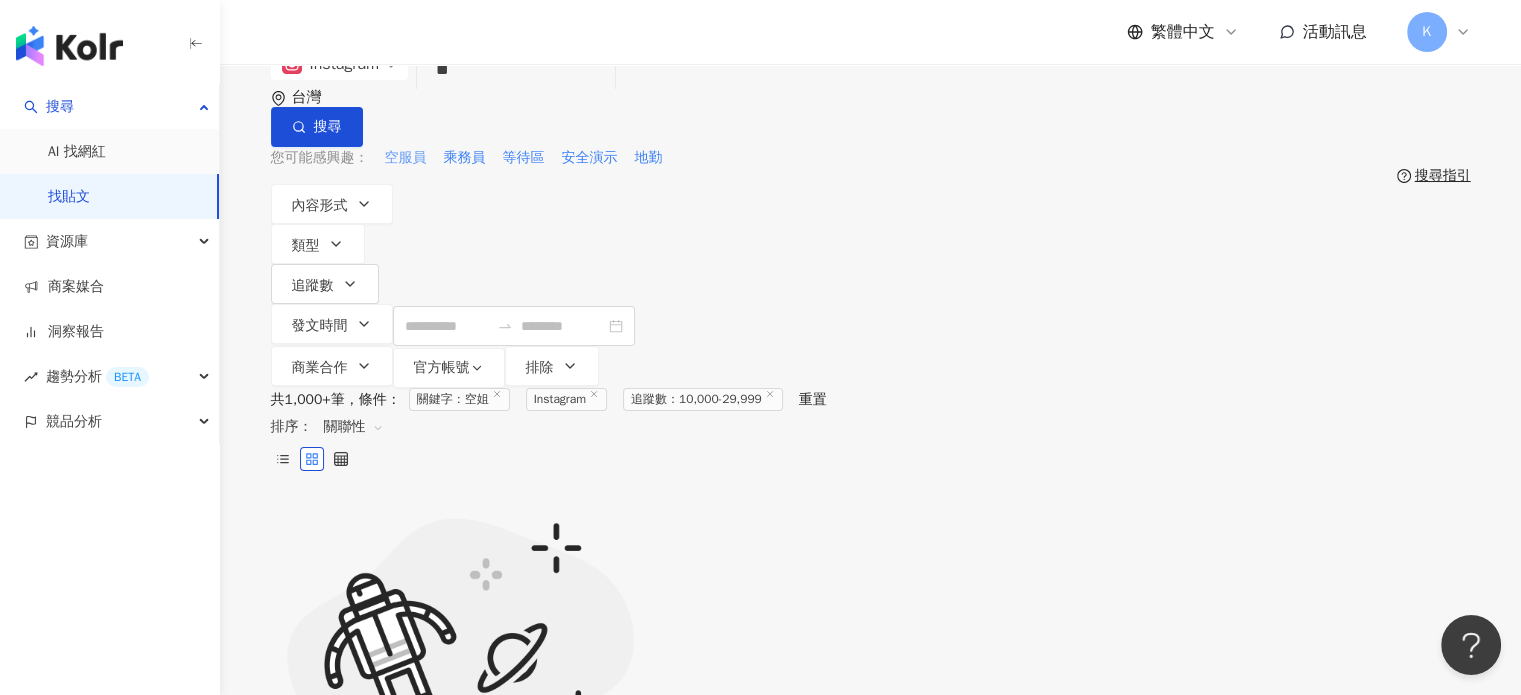 click on "空服員" at bounding box center [406, 158] 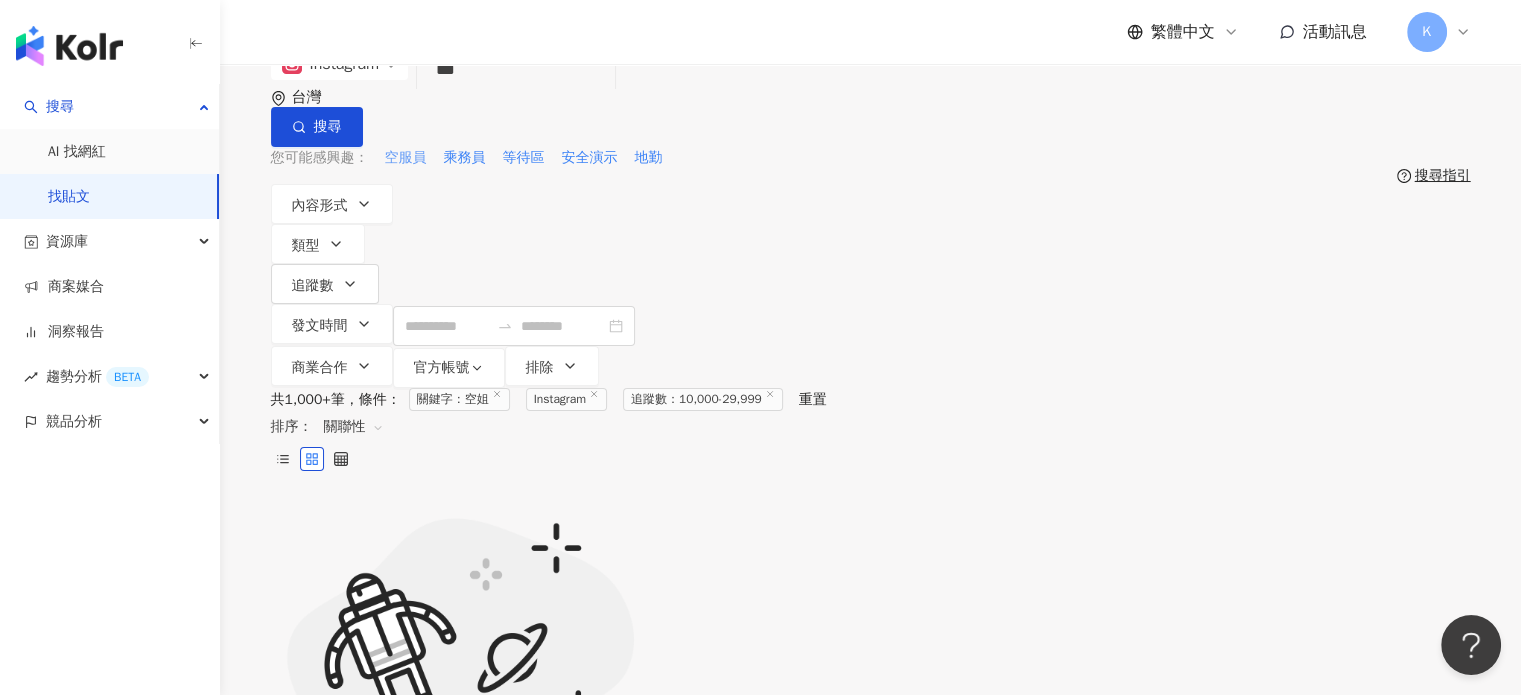 scroll, scrollTop: 0, scrollLeft: 0, axis: both 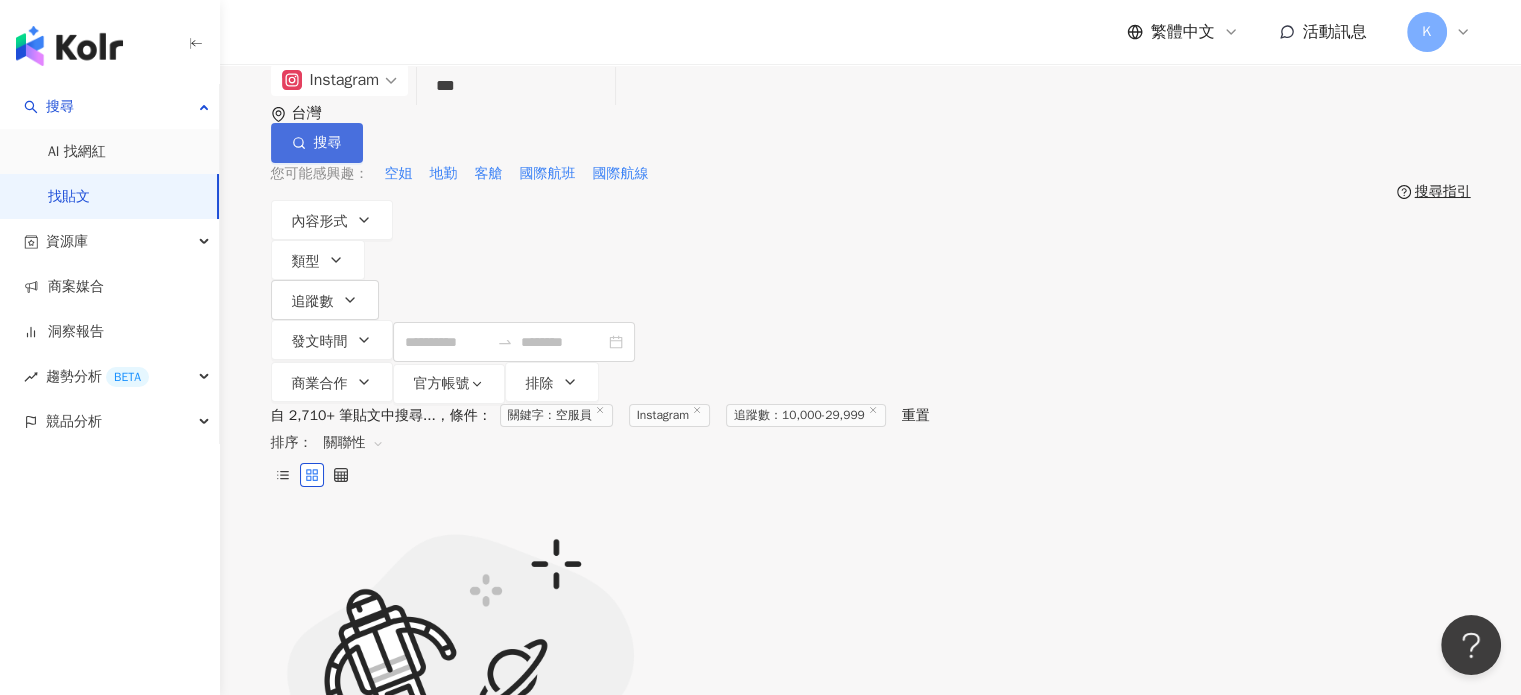 click 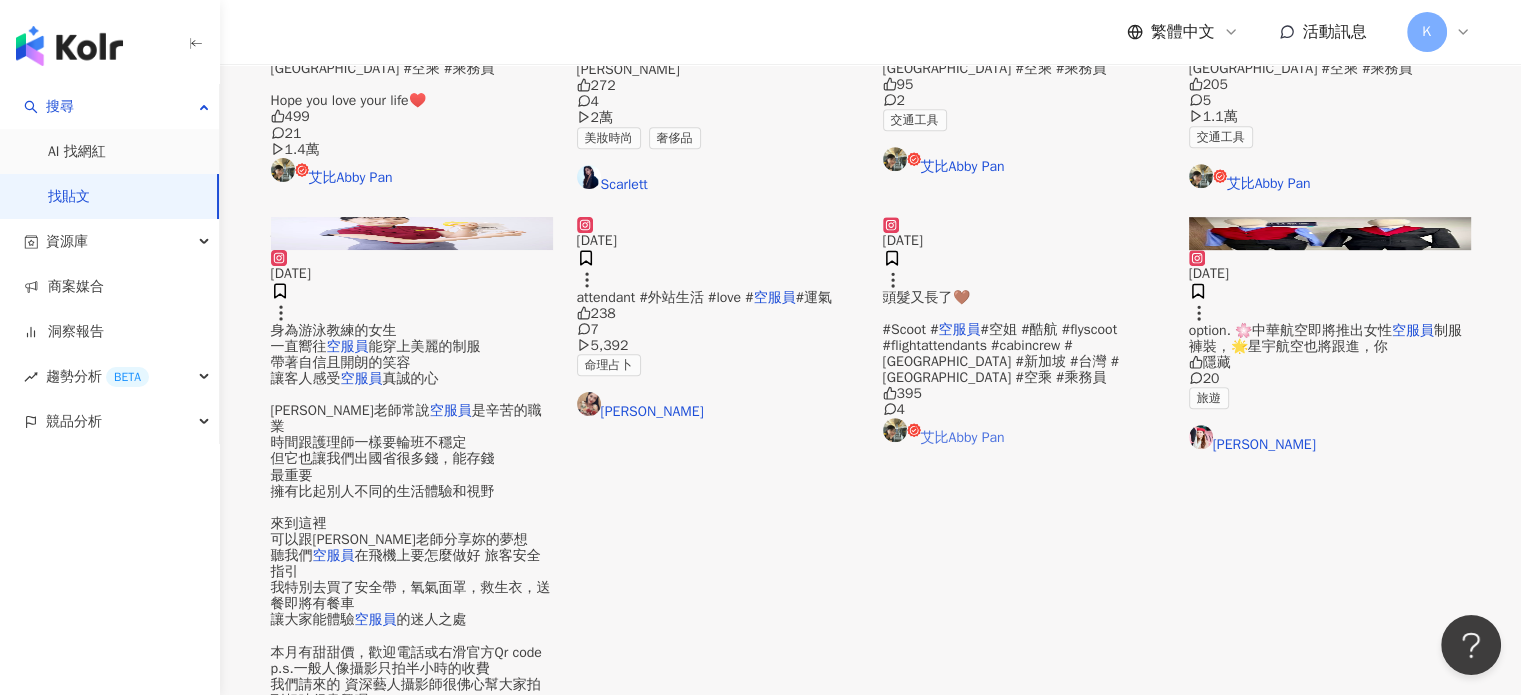 scroll, scrollTop: 1000, scrollLeft: 0, axis: vertical 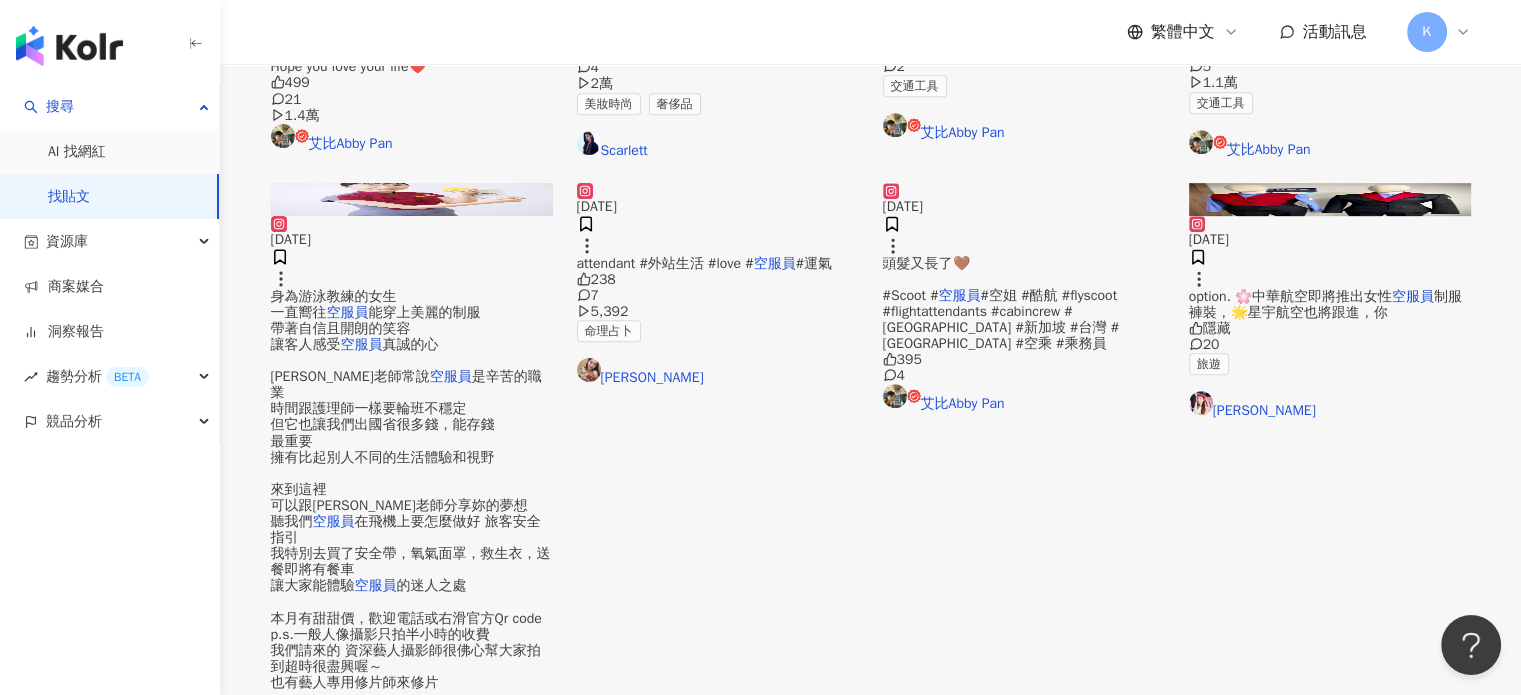 click on "看更多" at bounding box center [882, 938] 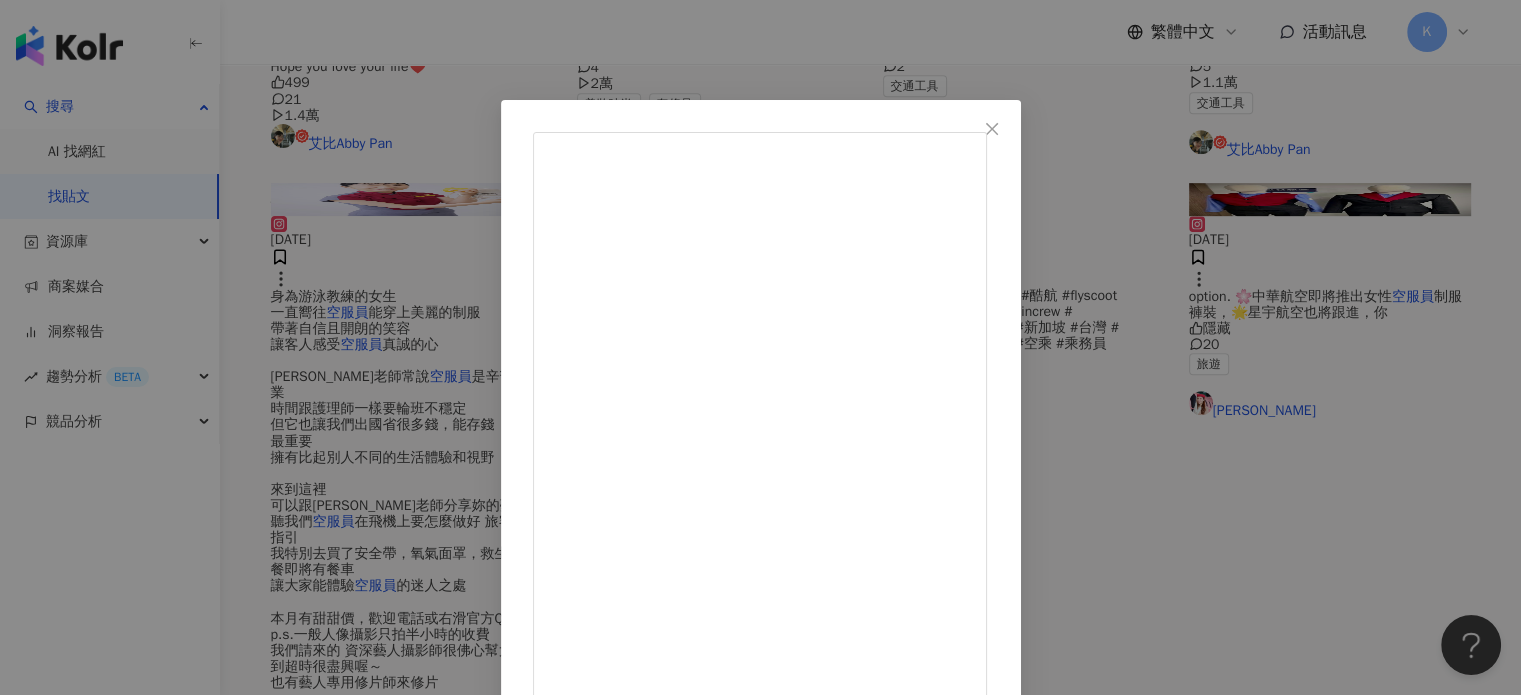 click on "[PERSON_NAME]空姐 [DATE] 身為游泳教練的女生
一直嚮往空服員能穿上美麗的制服
帶著自信且開朗的笑容
讓客人感受
空服員真誠的心
[PERSON_NAME]老師常說
空服員是辛苦的職業
時間跟護理師一樣要輪班不穩定
但它也讓我們出國省很多錢，能存錢
最重要
擁有比起別人不同的生活體驗和視野
來到這裡
可以跟[PERSON_NAME]老師分享妳的夢想
聽我們空服員在飛機上要怎麼做好 旅客安全指引
我特別去買了安全帶，氧氣面罩，救生衣，送餐即將有餐車
讓大家能體驗 空服員的迷人之處
本月有甜甜價，歡迎電話或右滑官方Qr code
p.s.一般人像攝影只拍半小時的收費
我們請來的 資深藝人攝影師很佛心幫大家拍到超時很盡興喔～
也有藝人專用修片師來修片
這樣等級 甜價是可遇不可求
#聖誕禮物
#人像攝影
#photographer
#永恆的紀念
#dreamcometrue 243 1 查看原始貼文" at bounding box center (760, 347) 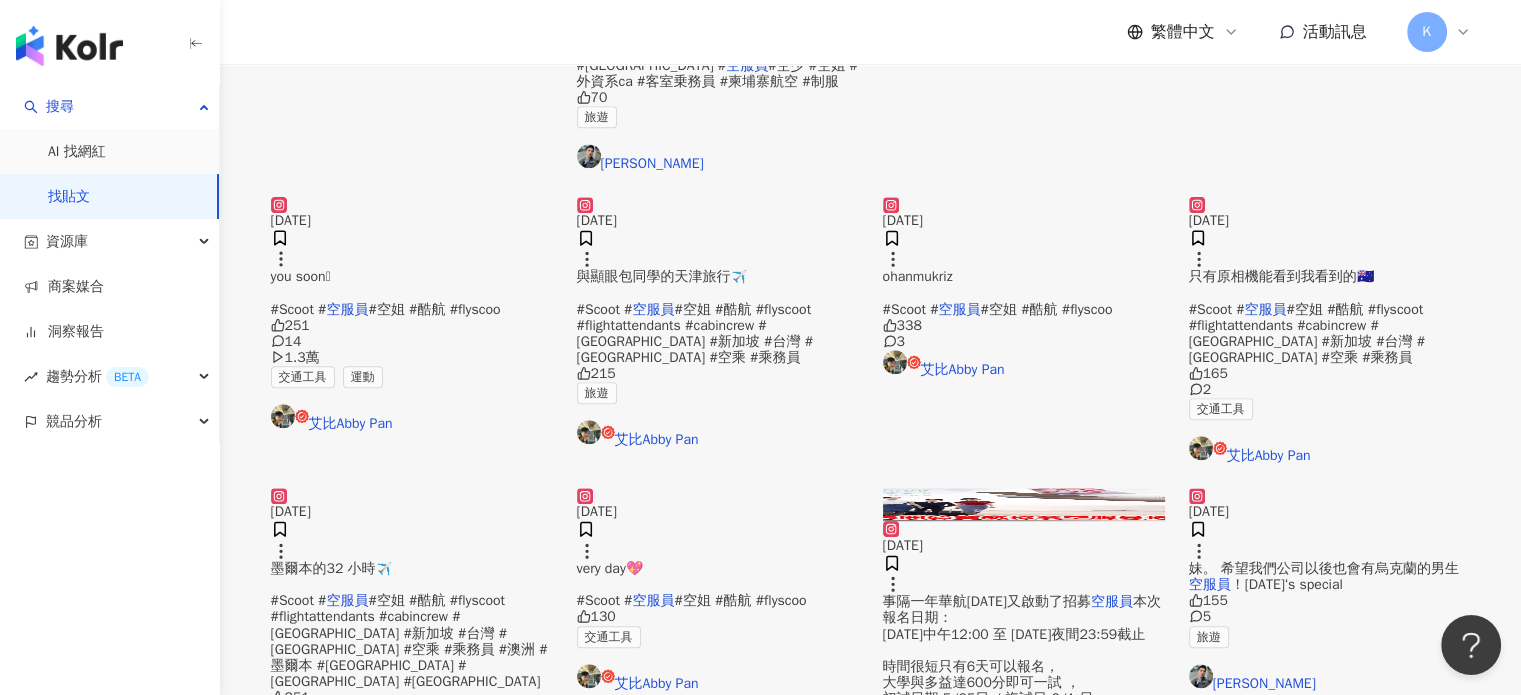 scroll, scrollTop: 2200, scrollLeft: 0, axis: vertical 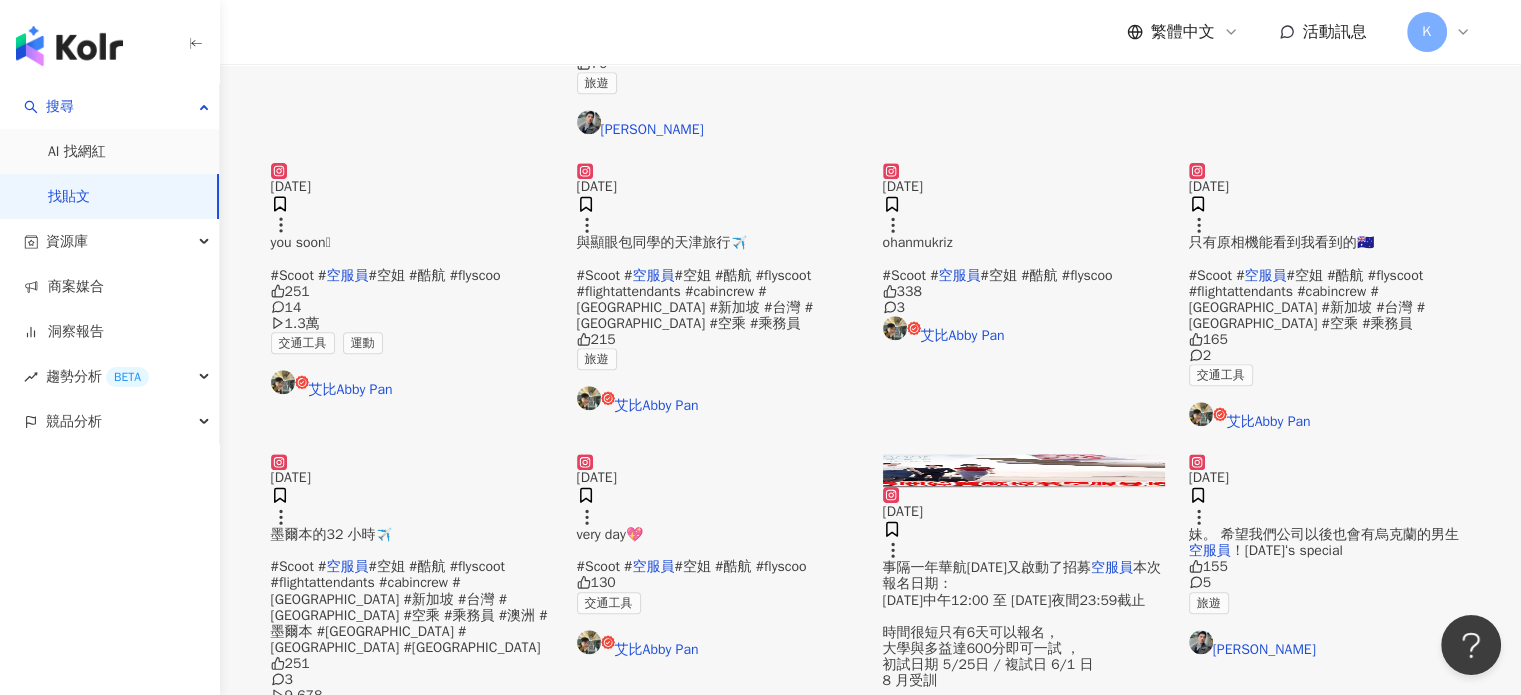 click on "看更多" at bounding box center [882, 952] 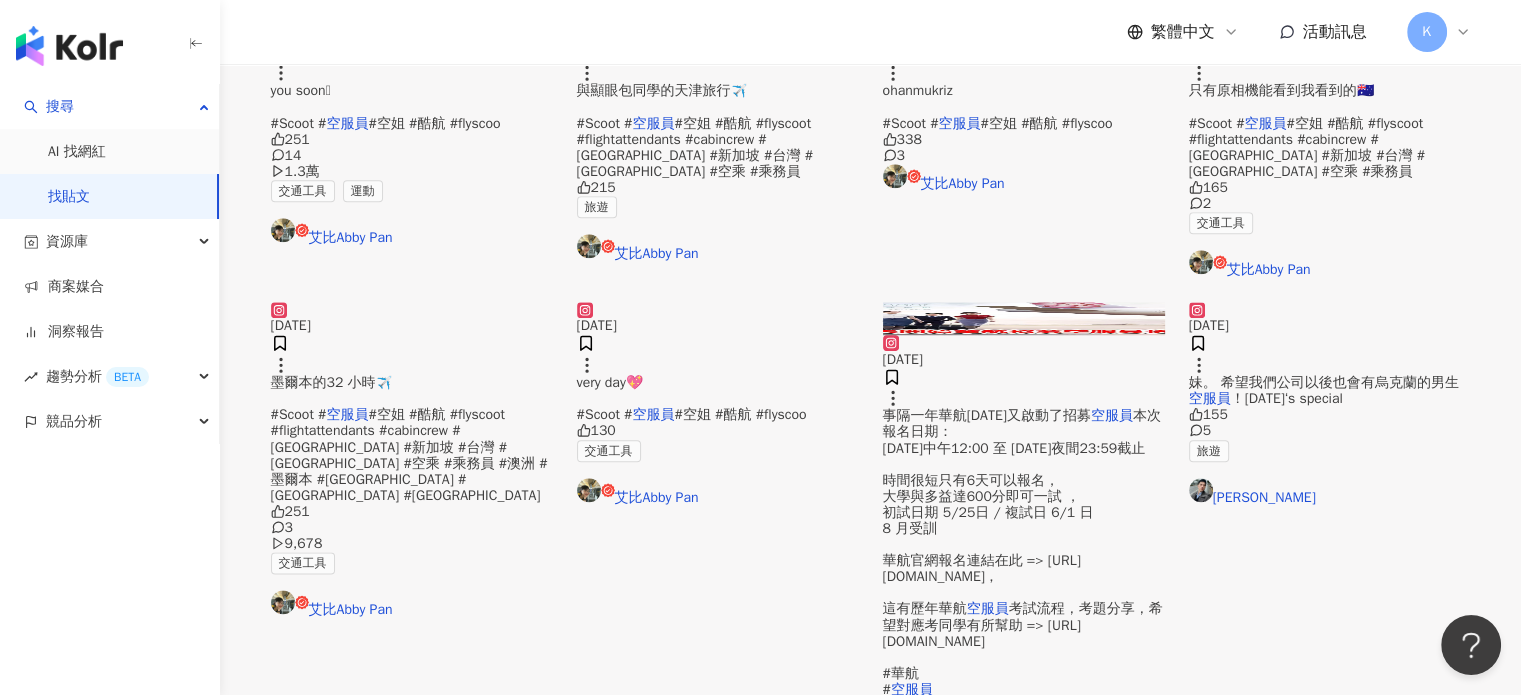scroll, scrollTop: 2500, scrollLeft: 0, axis: vertical 